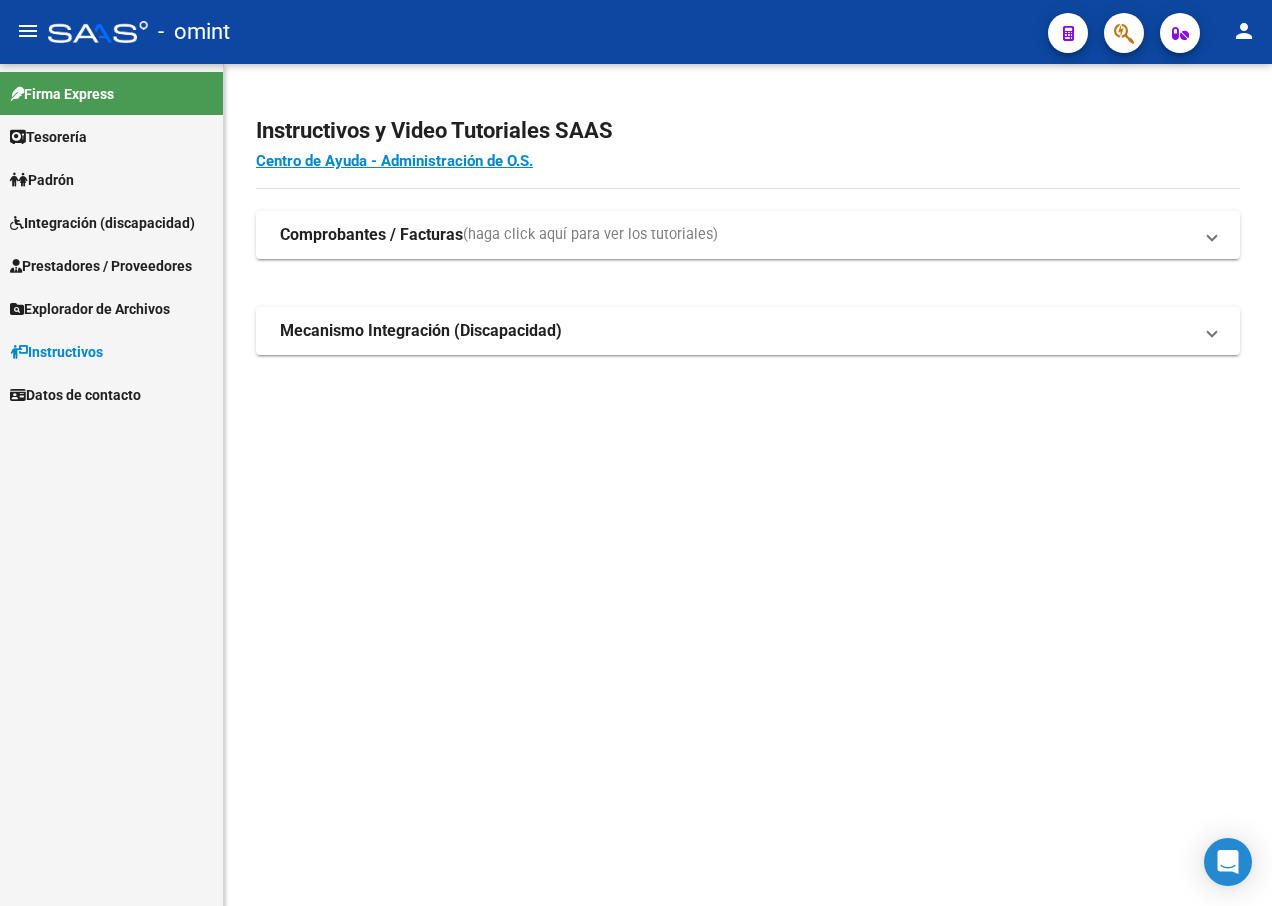 scroll, scrollTop: 0, scrollLeft: 0, axis: both 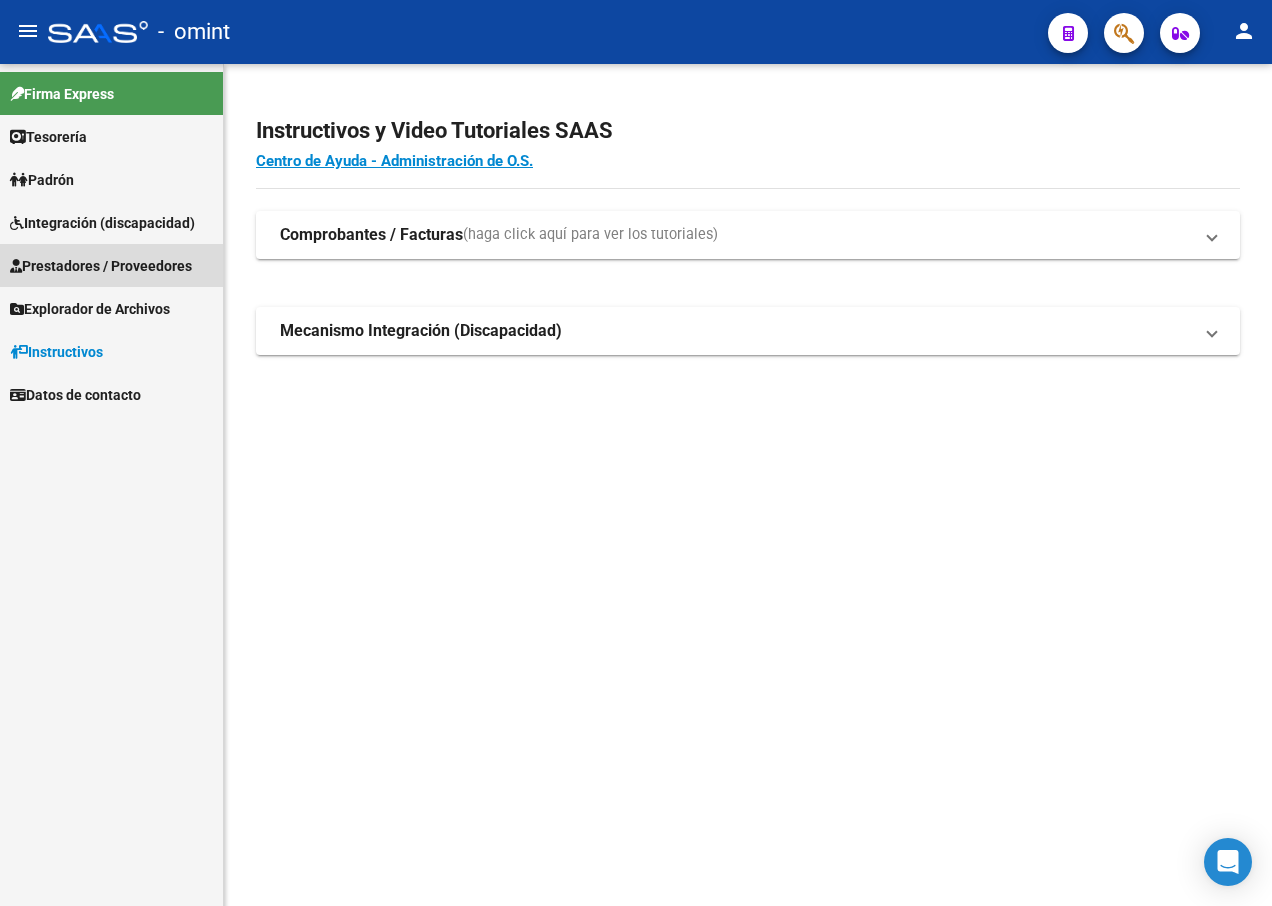 click on "Prestadores / Proveedores" at bounding box center (101, 266) 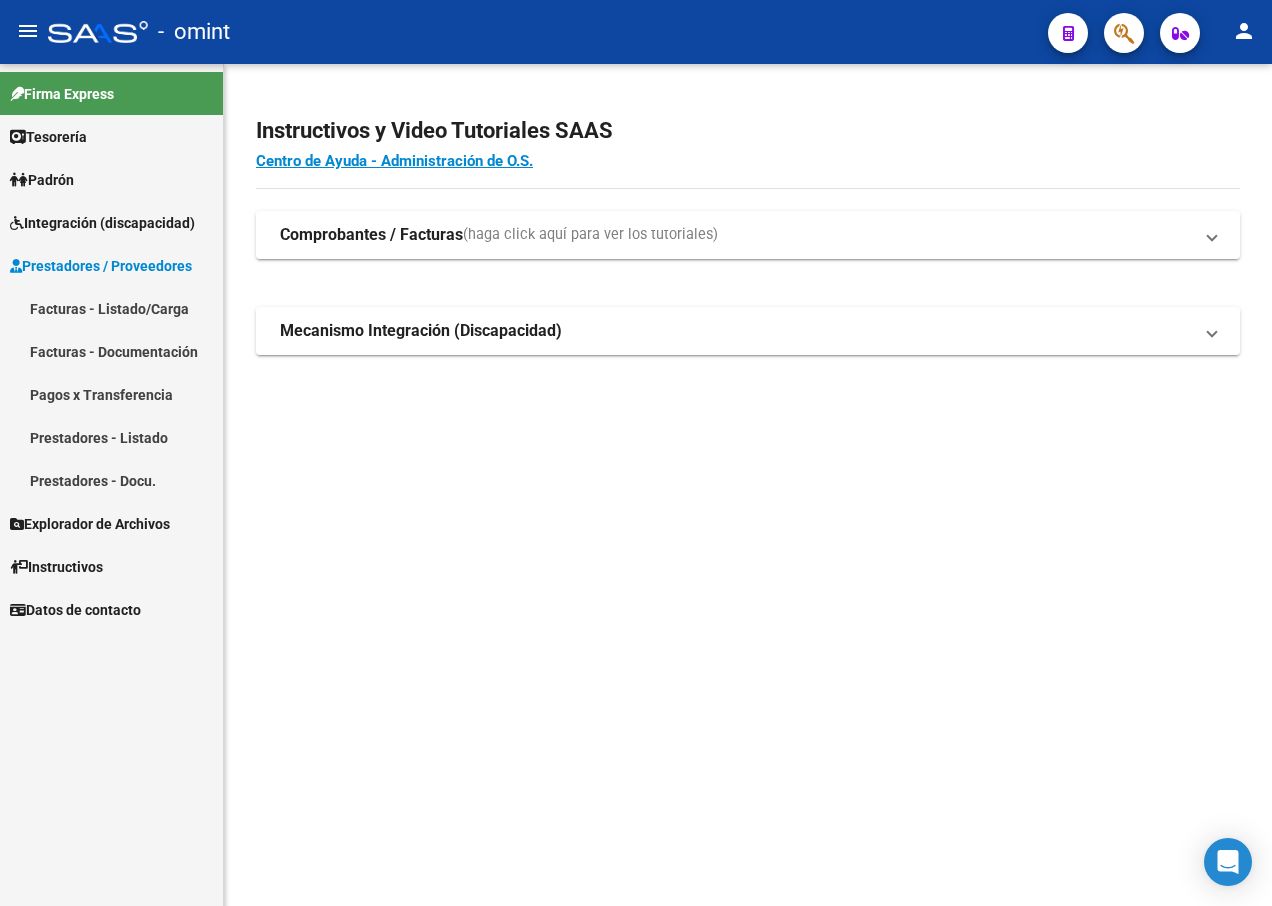 click on "Facturas - Listado/Carga" at bounding box center [111, 308] 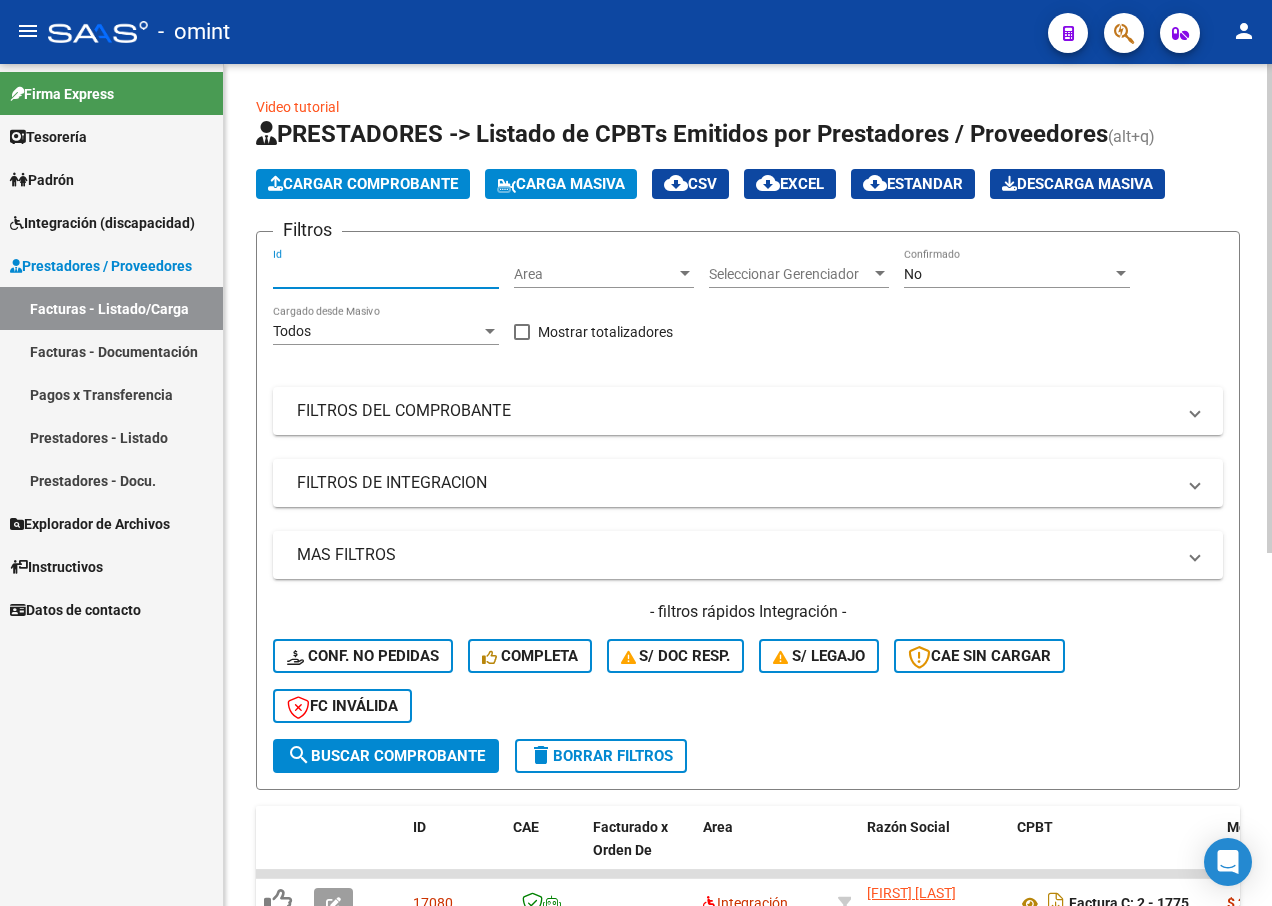 paste on "14856" 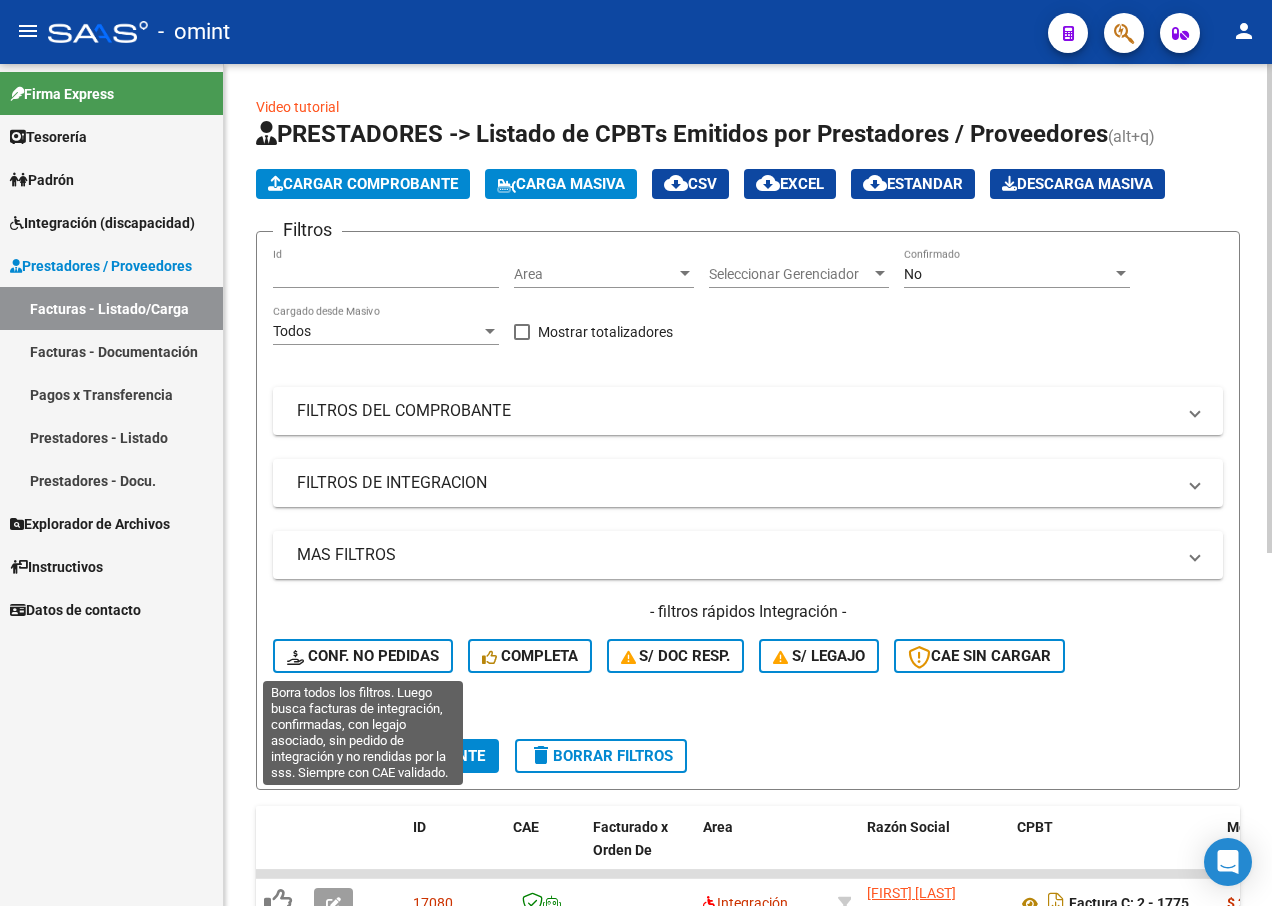 click on "Conf. no pedidas" 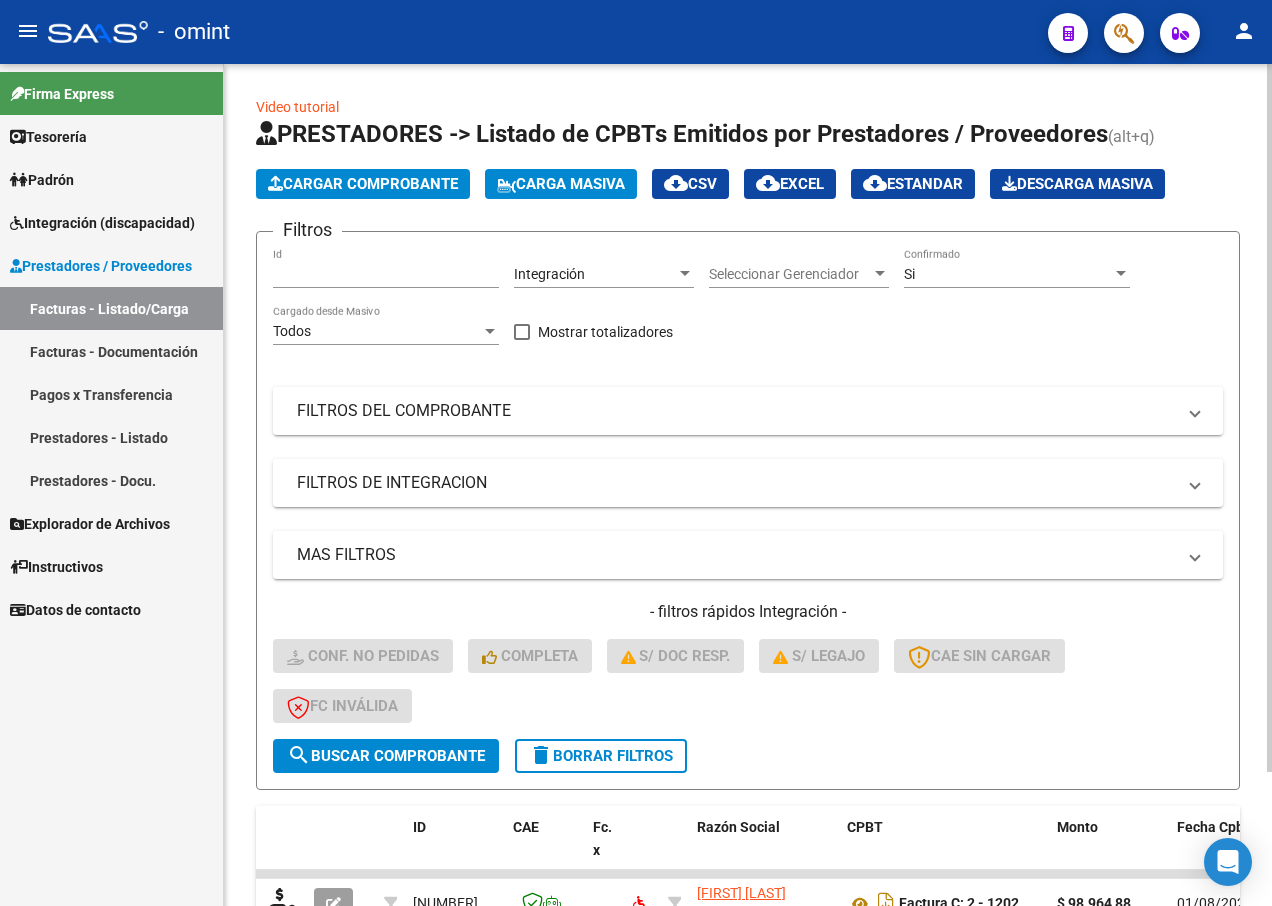 scroll, scrollTop: 159, scrollLeft: 0, axis: vertical 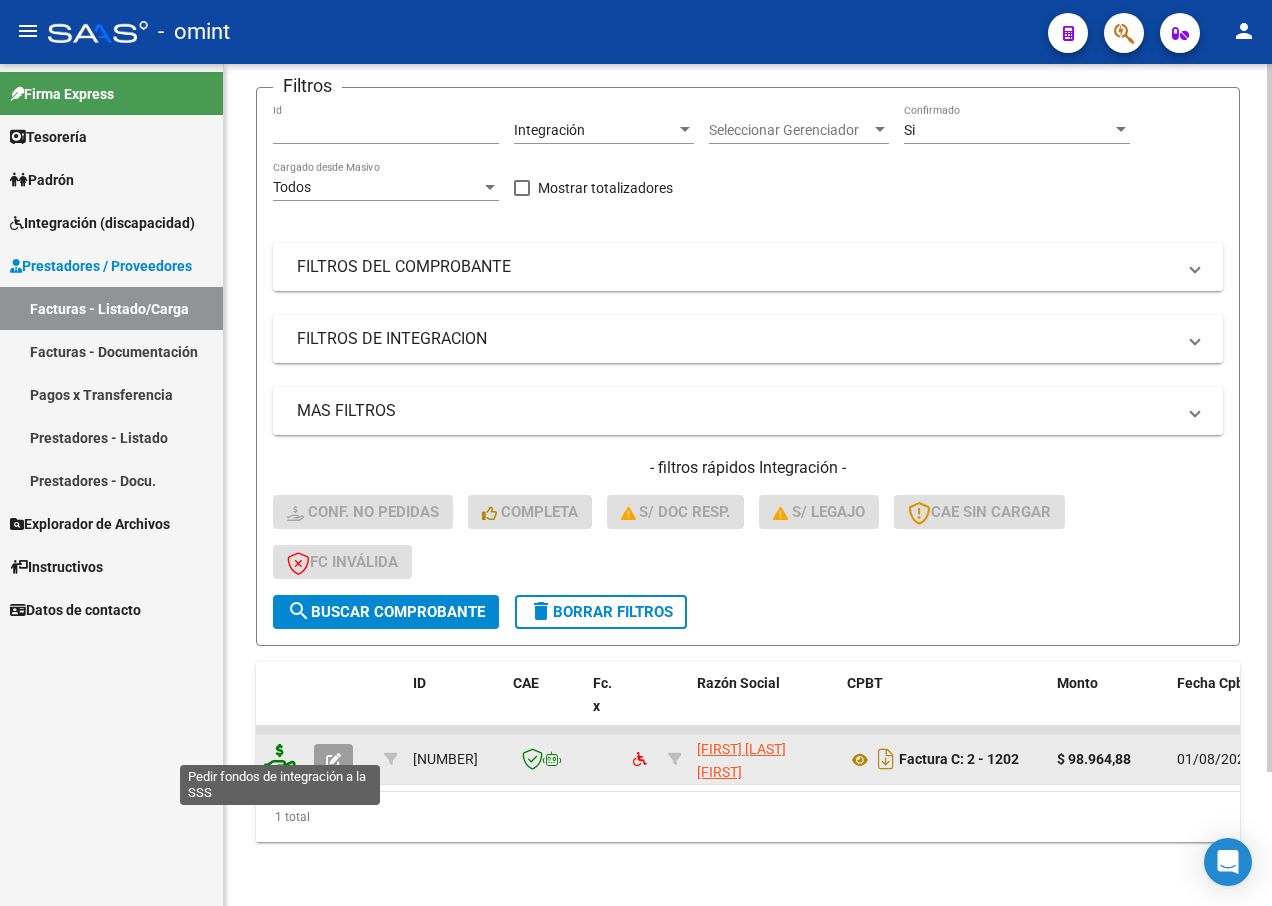 click 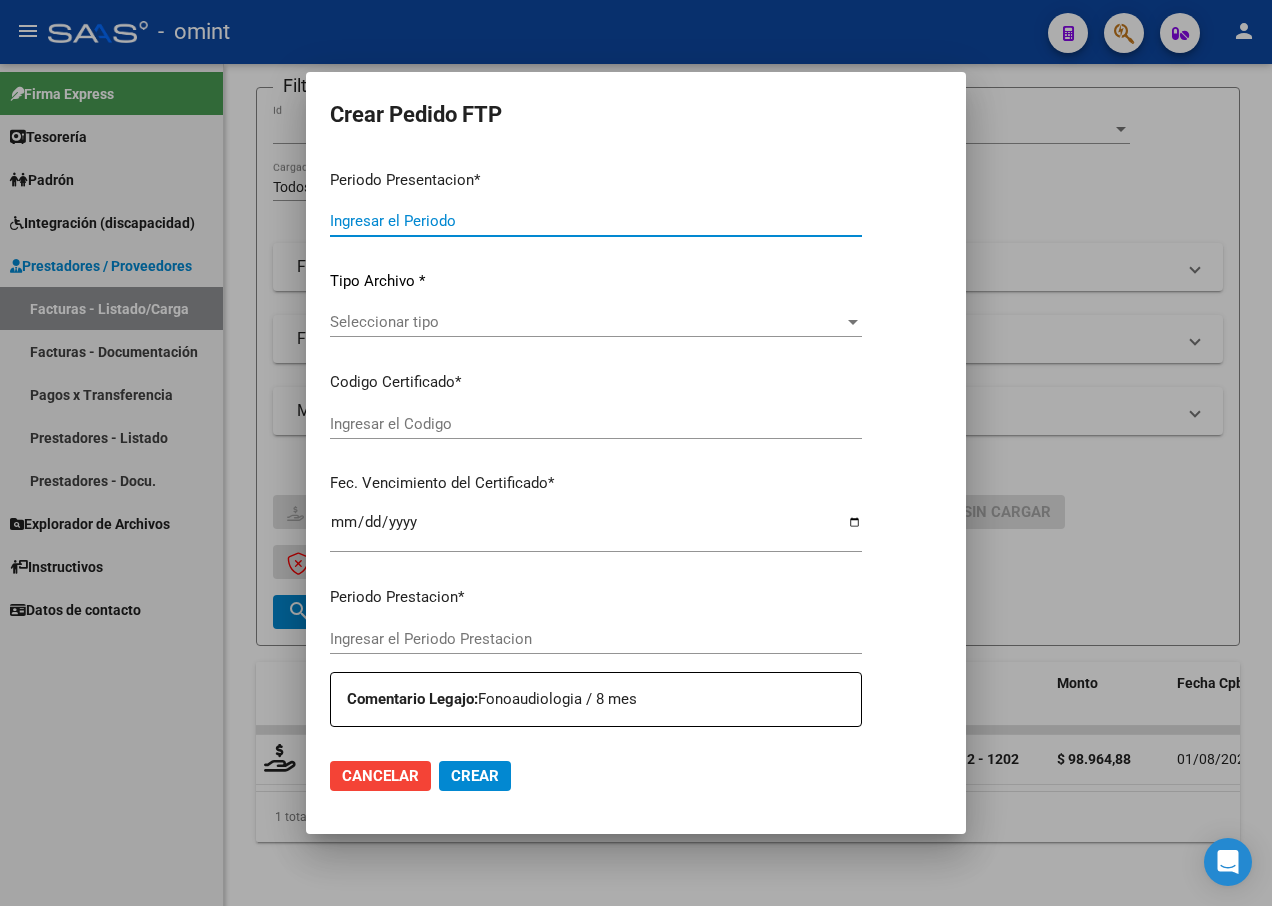 type on "202507" 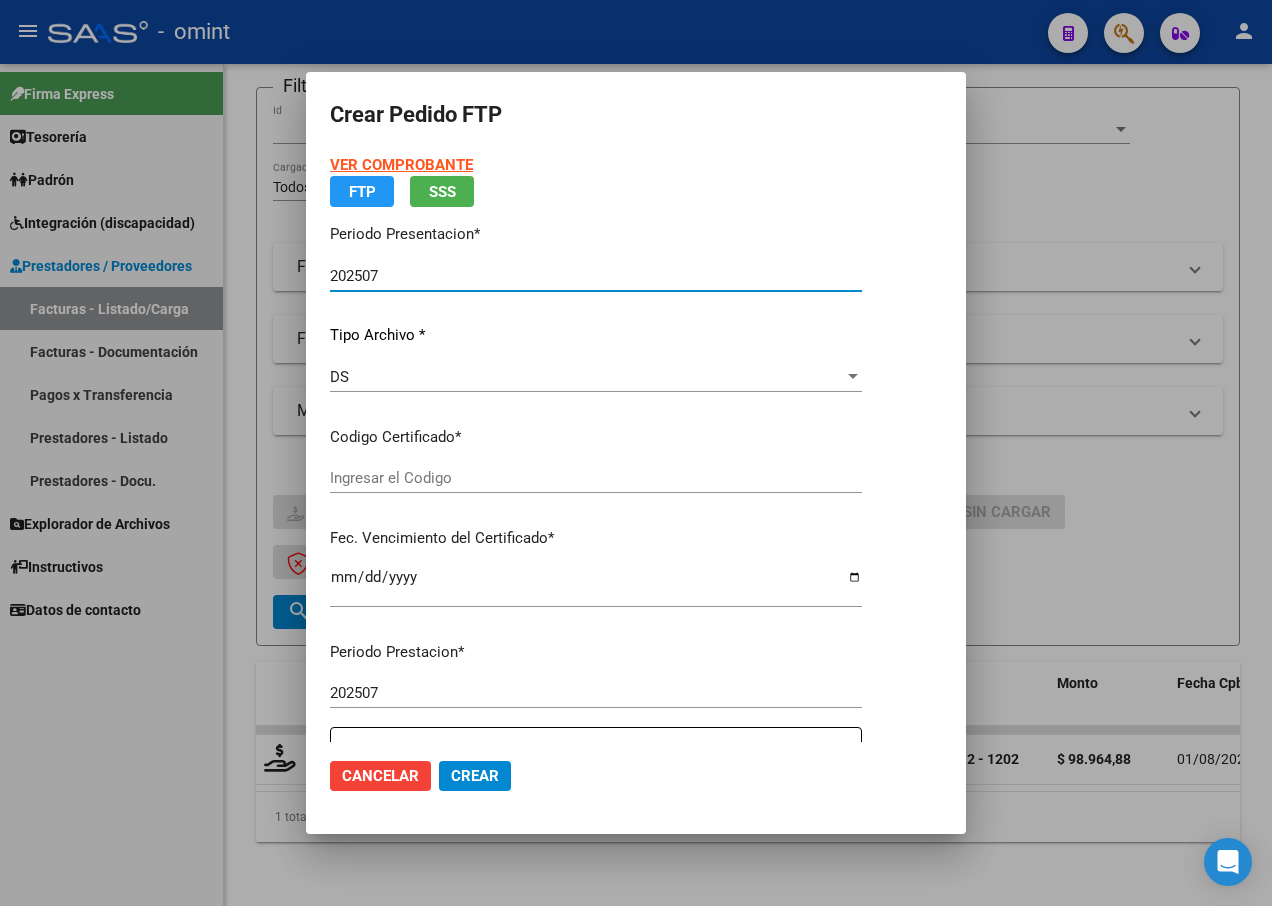type on "761710107" 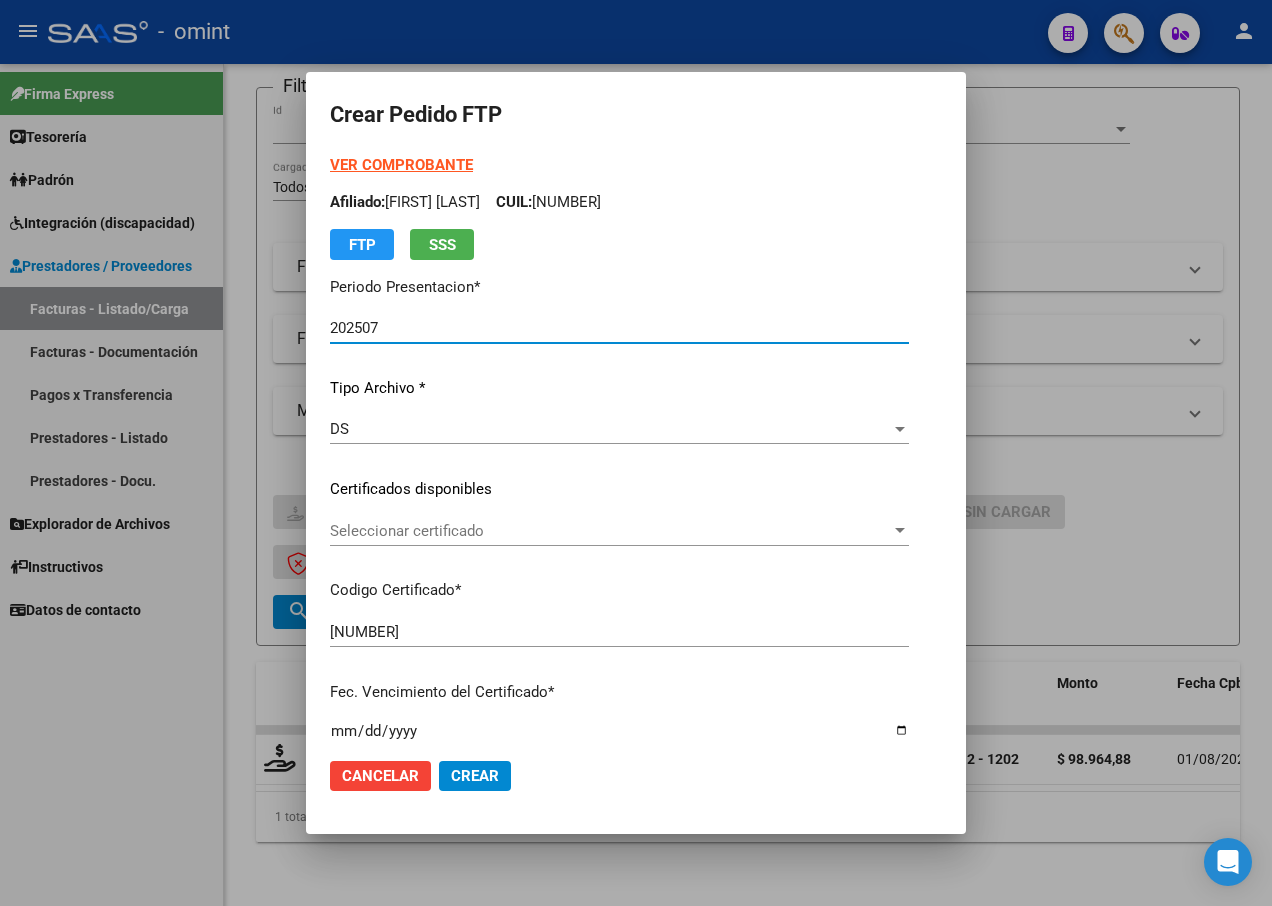 scroll, scrollTop: 100, scrollLeft: 0, axis: vertical 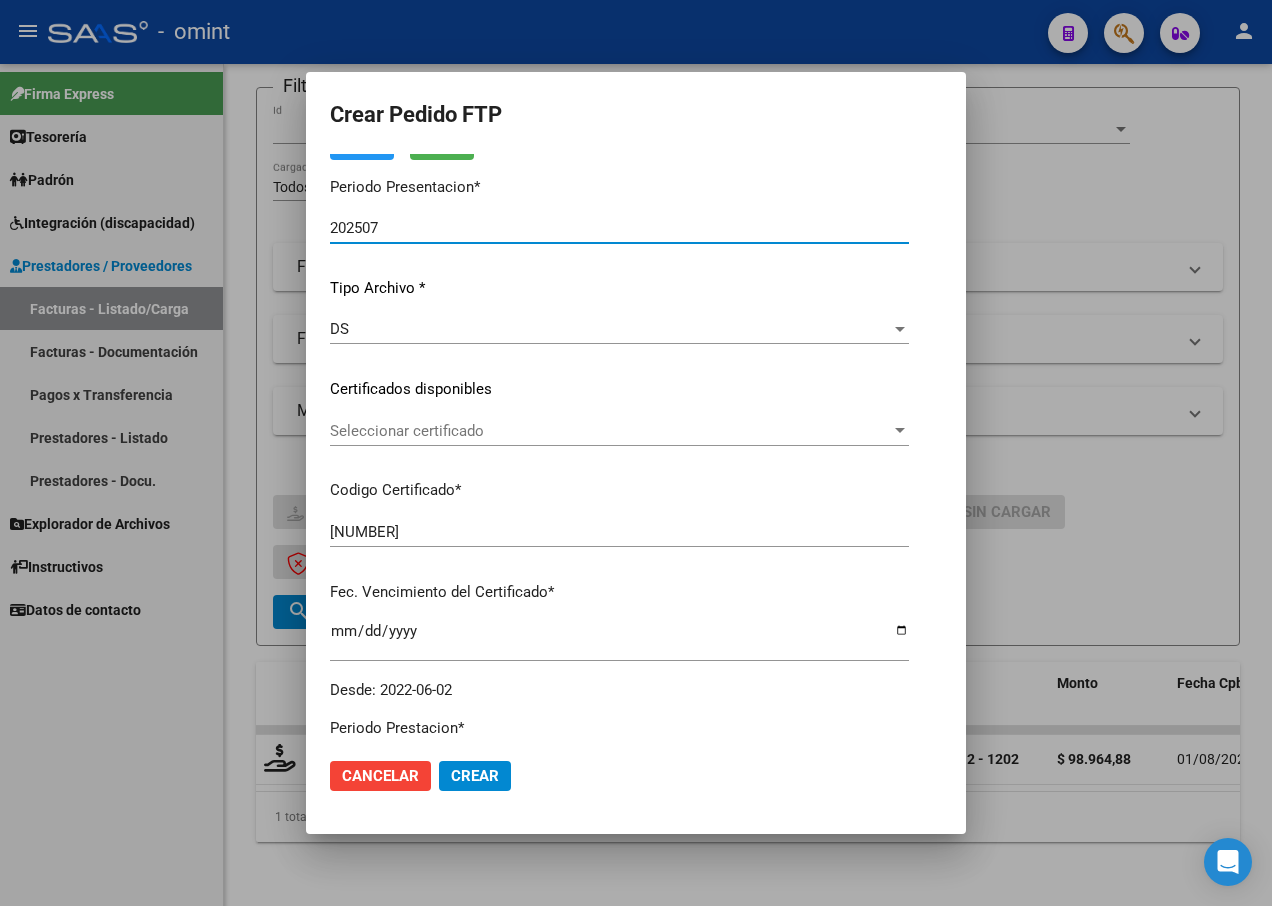 click at bounding box center [900, 430] 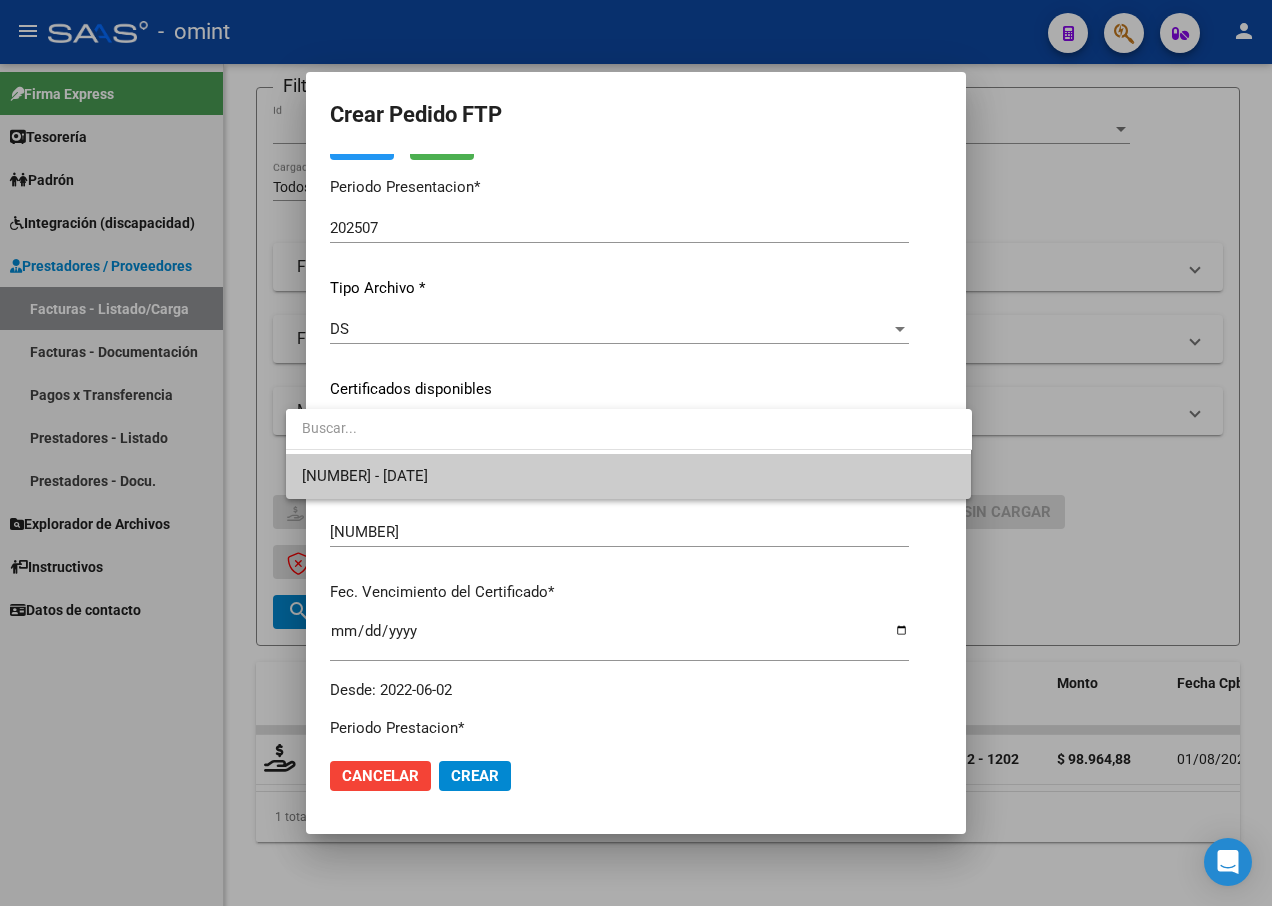 click on "761710107 - 2027-06-02" at bounding box center (629, 476) 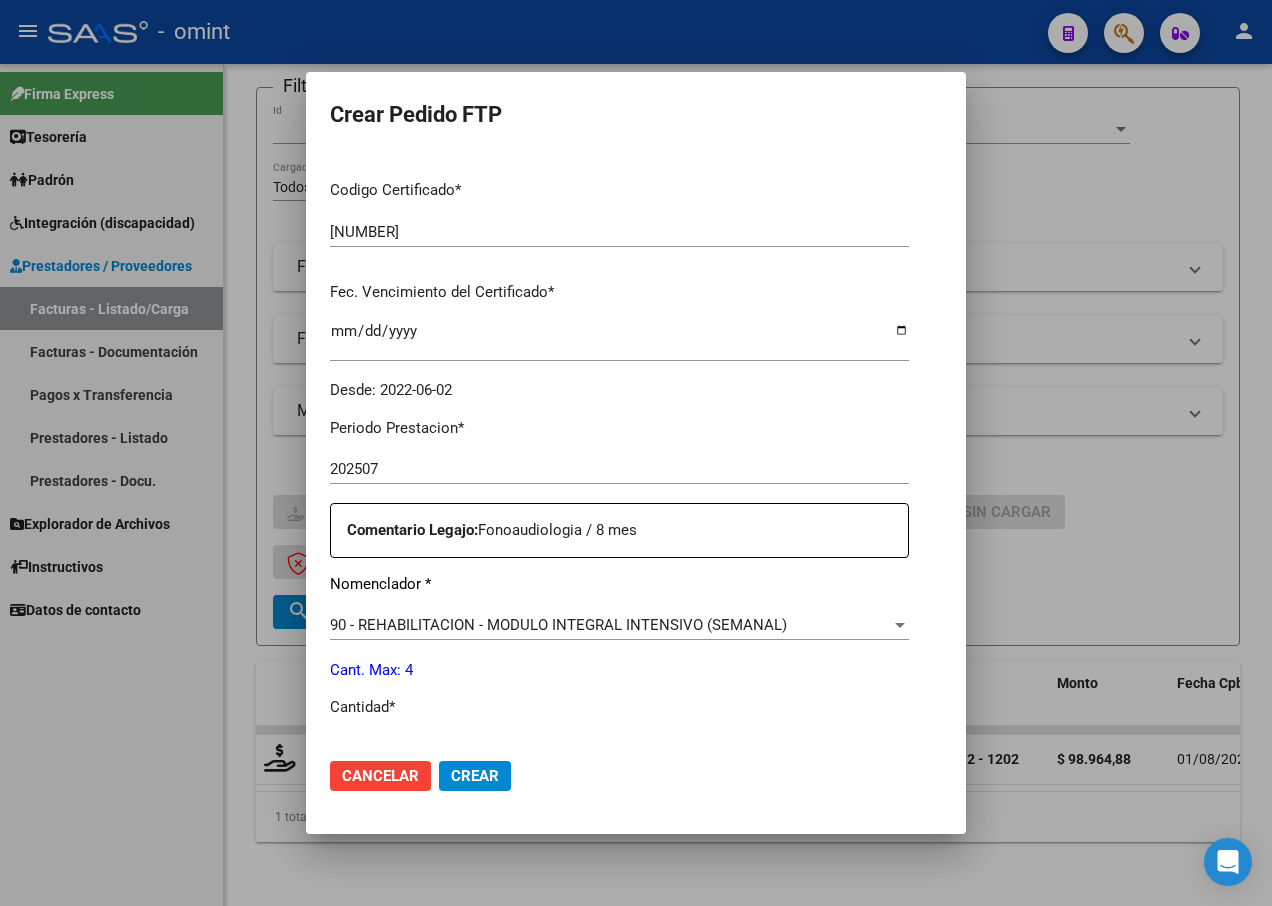 scroll, scrollTop: 500, scrollLeft: 0, axis: vertical 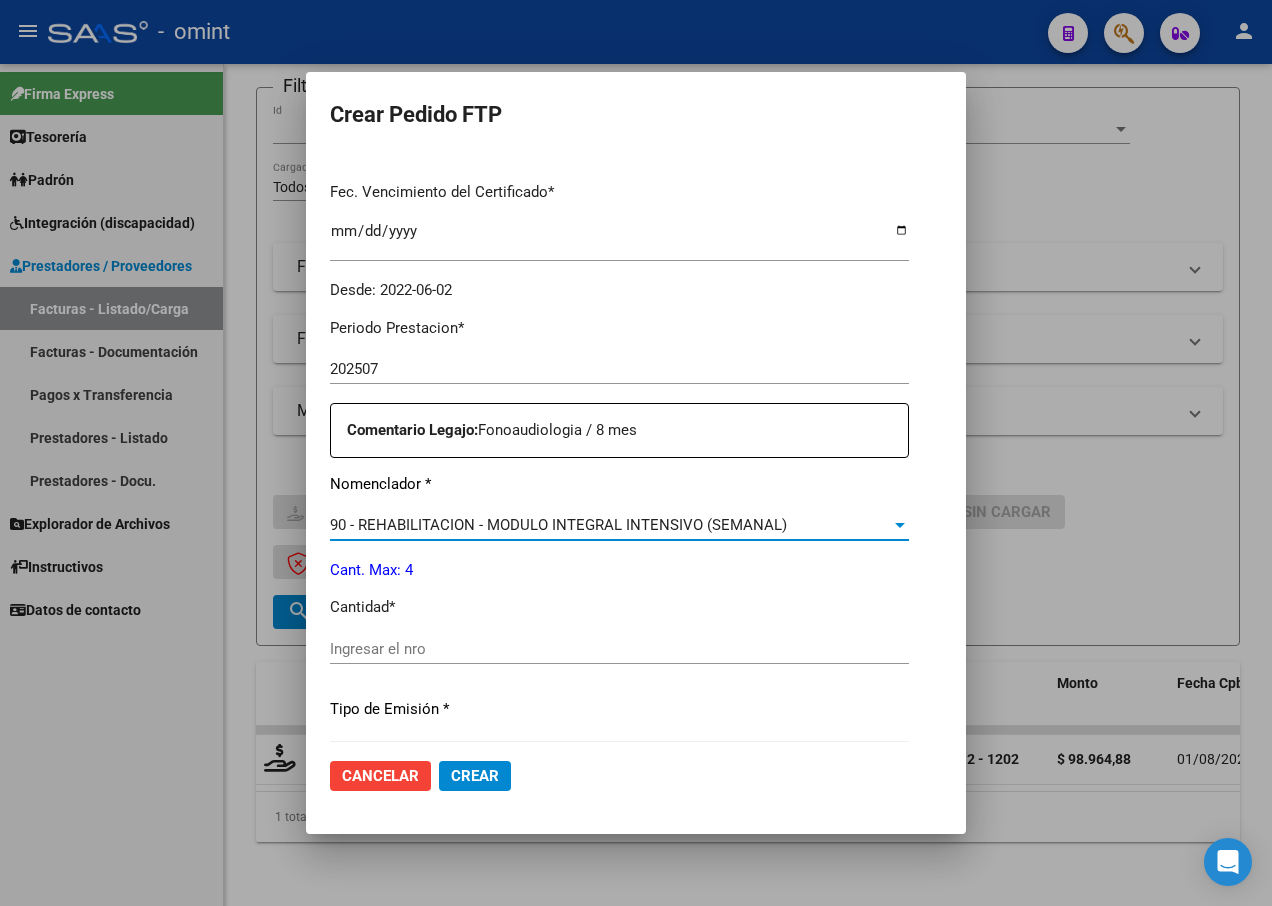 click at bounding box center (900, 525) 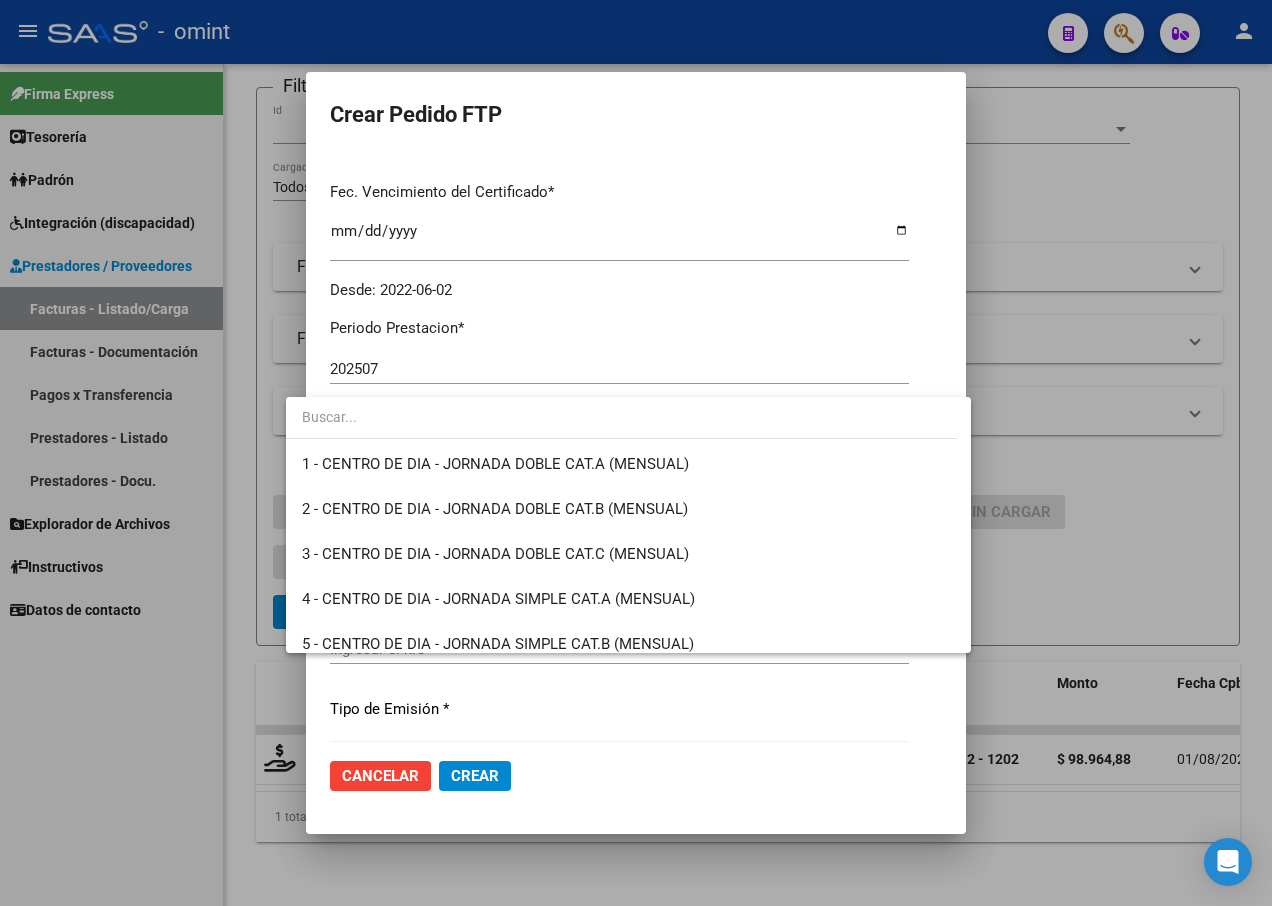 scroll, scrollTop: 3945, scrollLeft: 0, axis: vertical 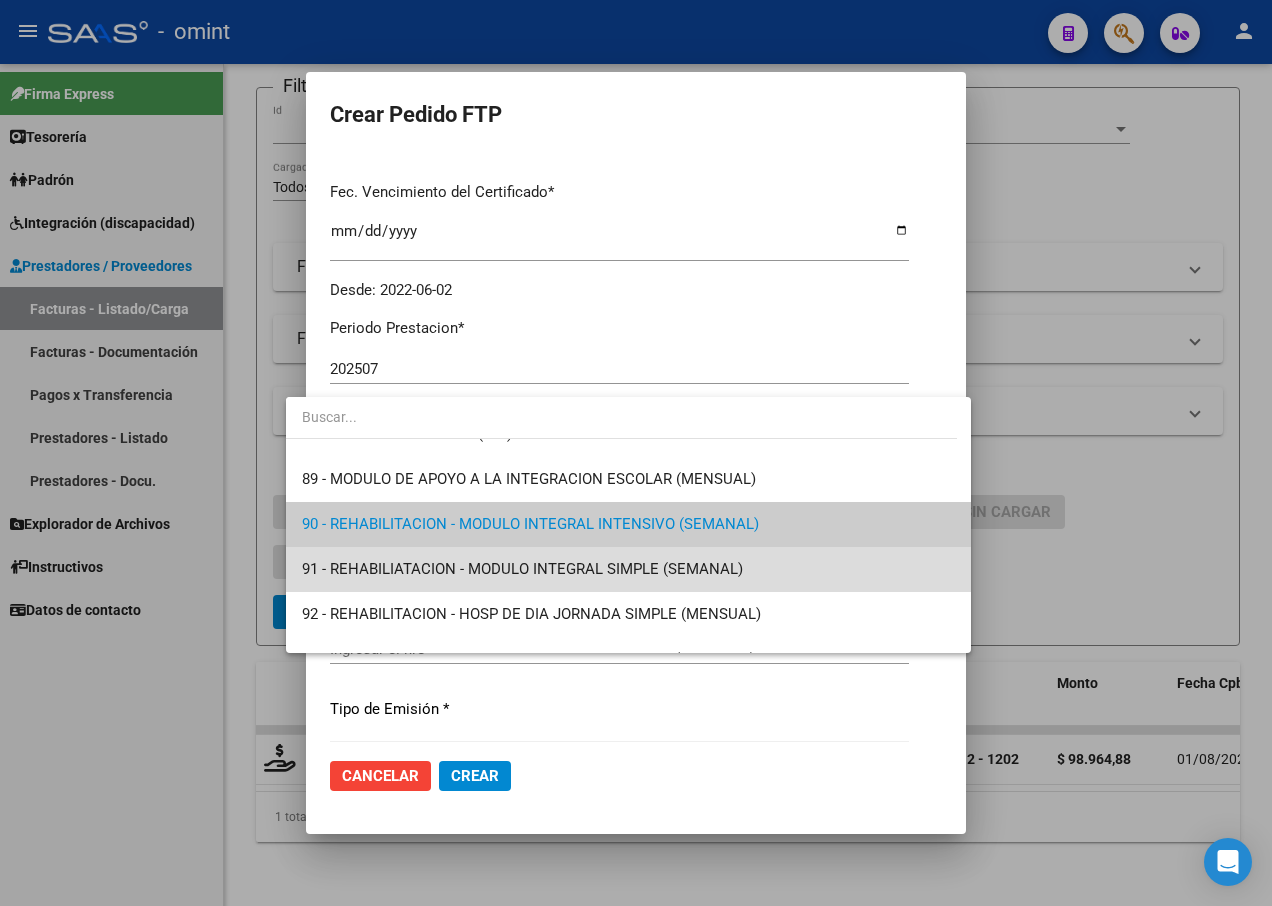 click on "91 - REHABILIATACION - MODULO INTEGRAL SIMPLE (SEMANAL)" at bounding box center (629, 569) 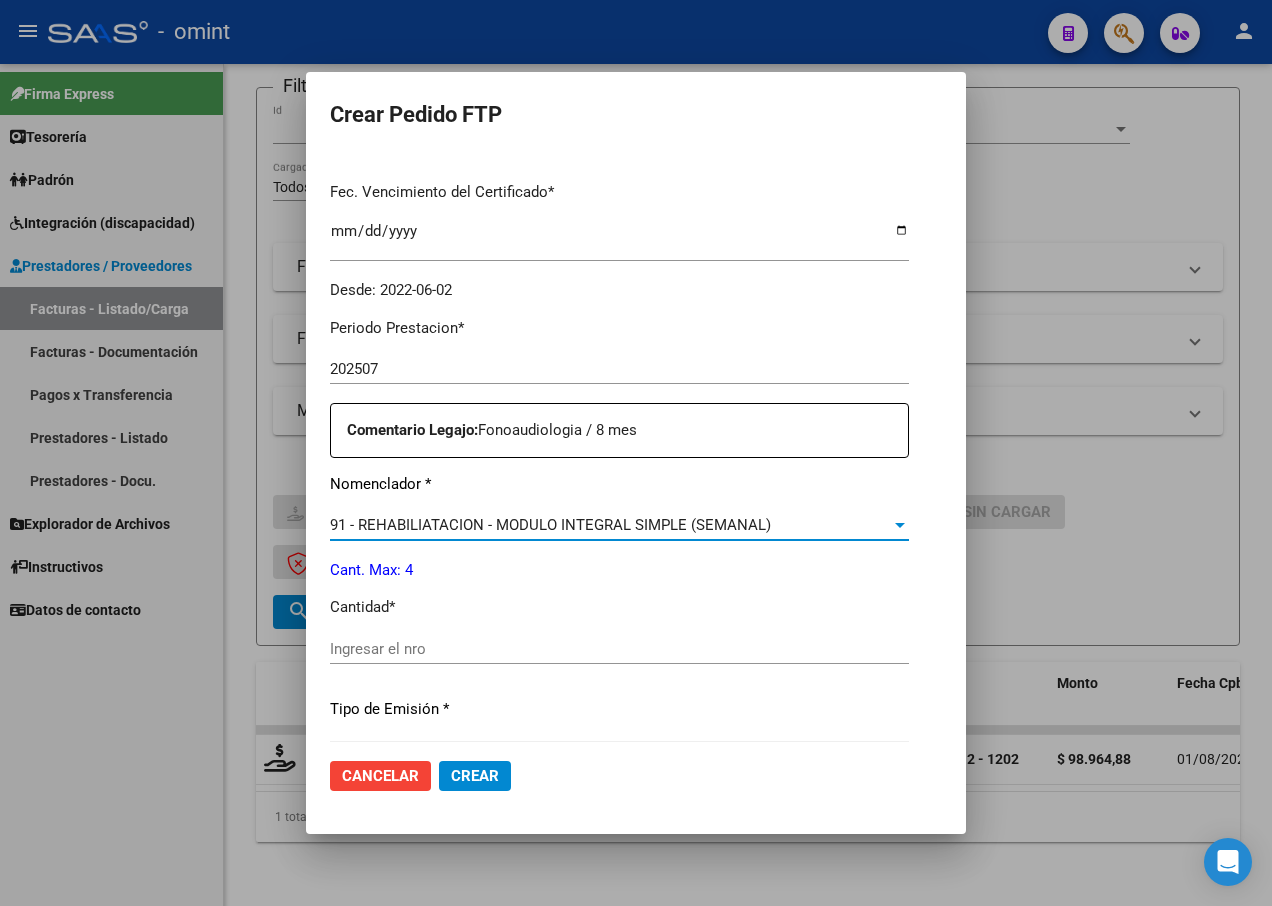 click on "Ingresar el nro" at bounding box center (619, 649) 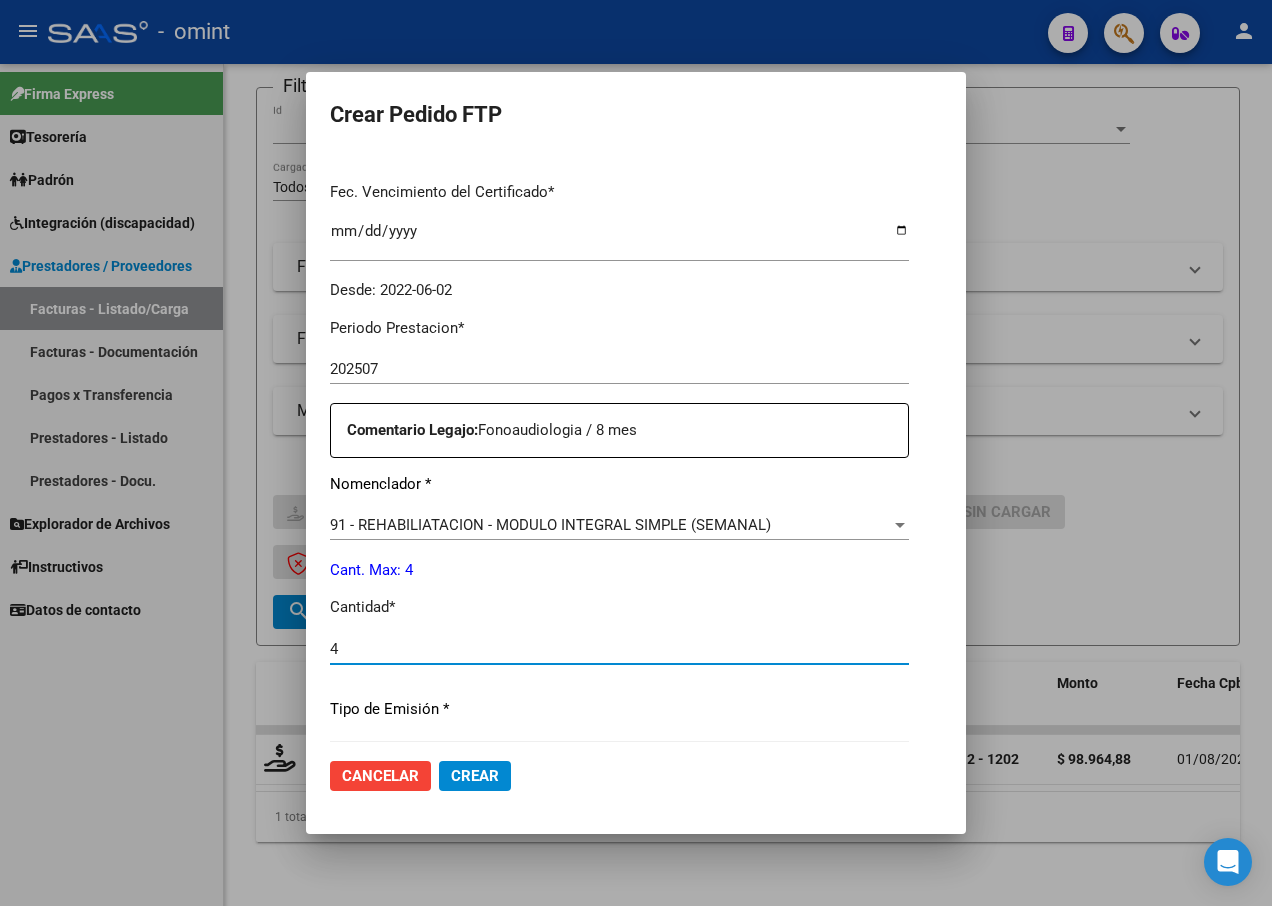 type on "4" 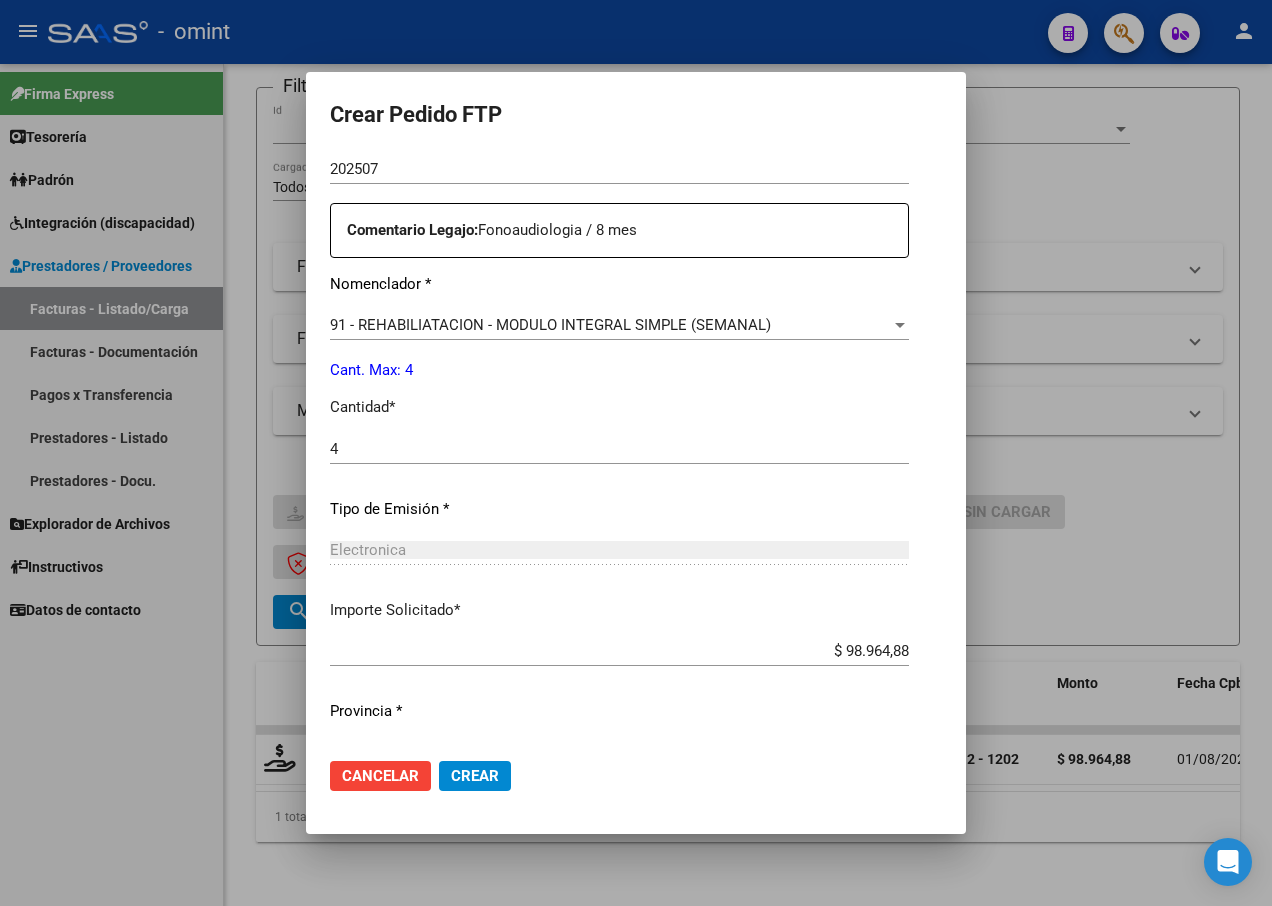 scroll, scrollTop: 744, scrollLeft: 0, axis: vertical 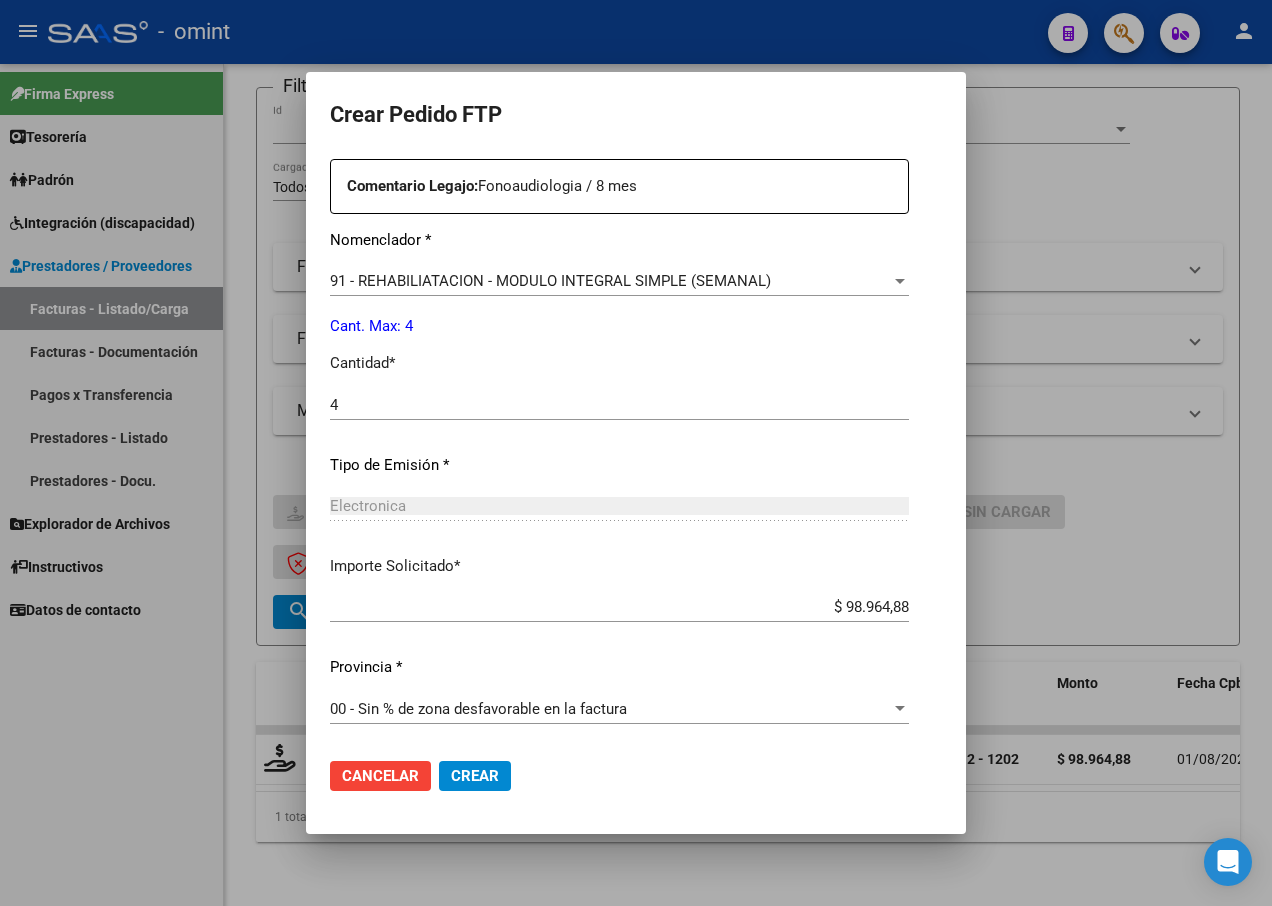 click on "Crear" 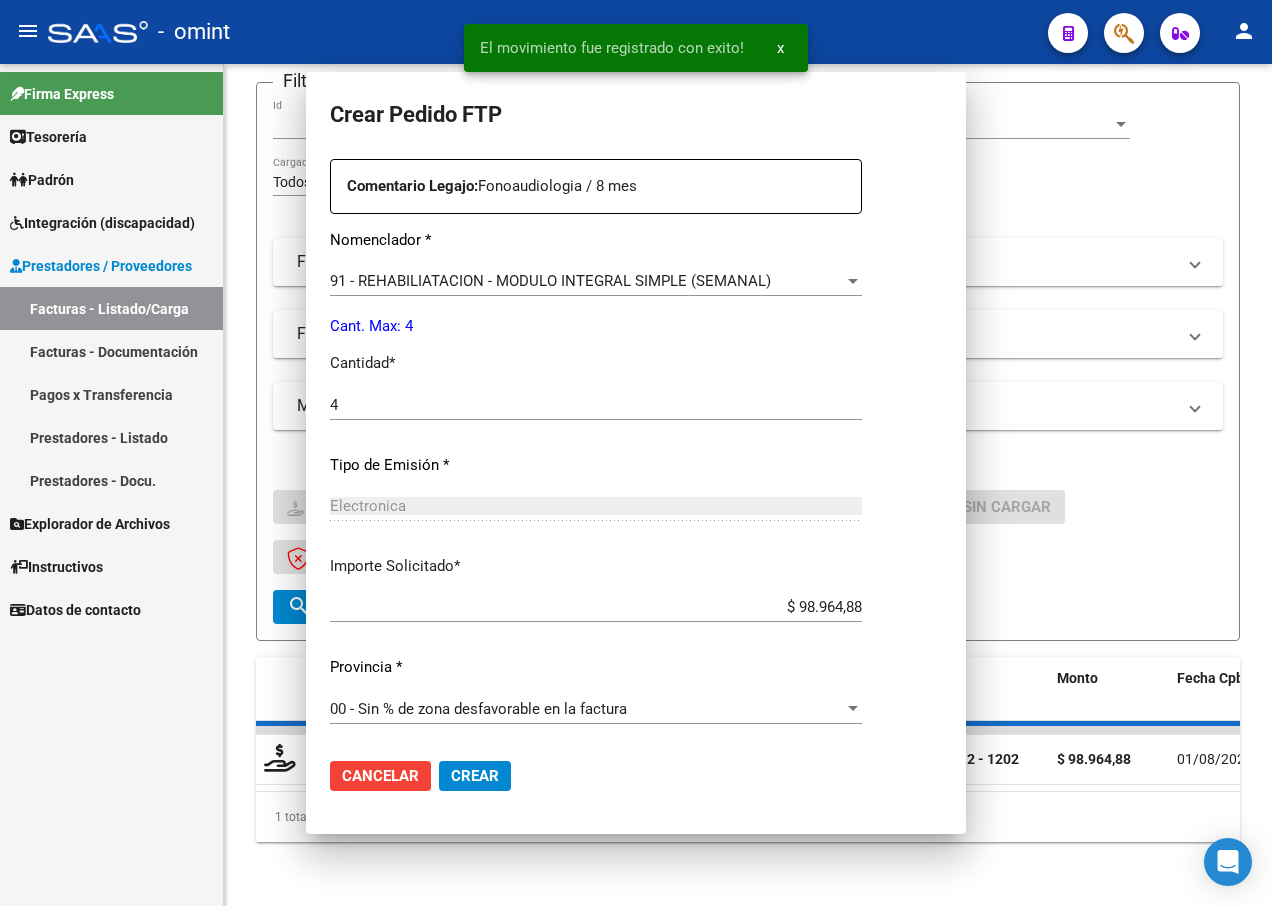 scroll, scrollTop: 637, scrollLeft: 0, axis: vertical 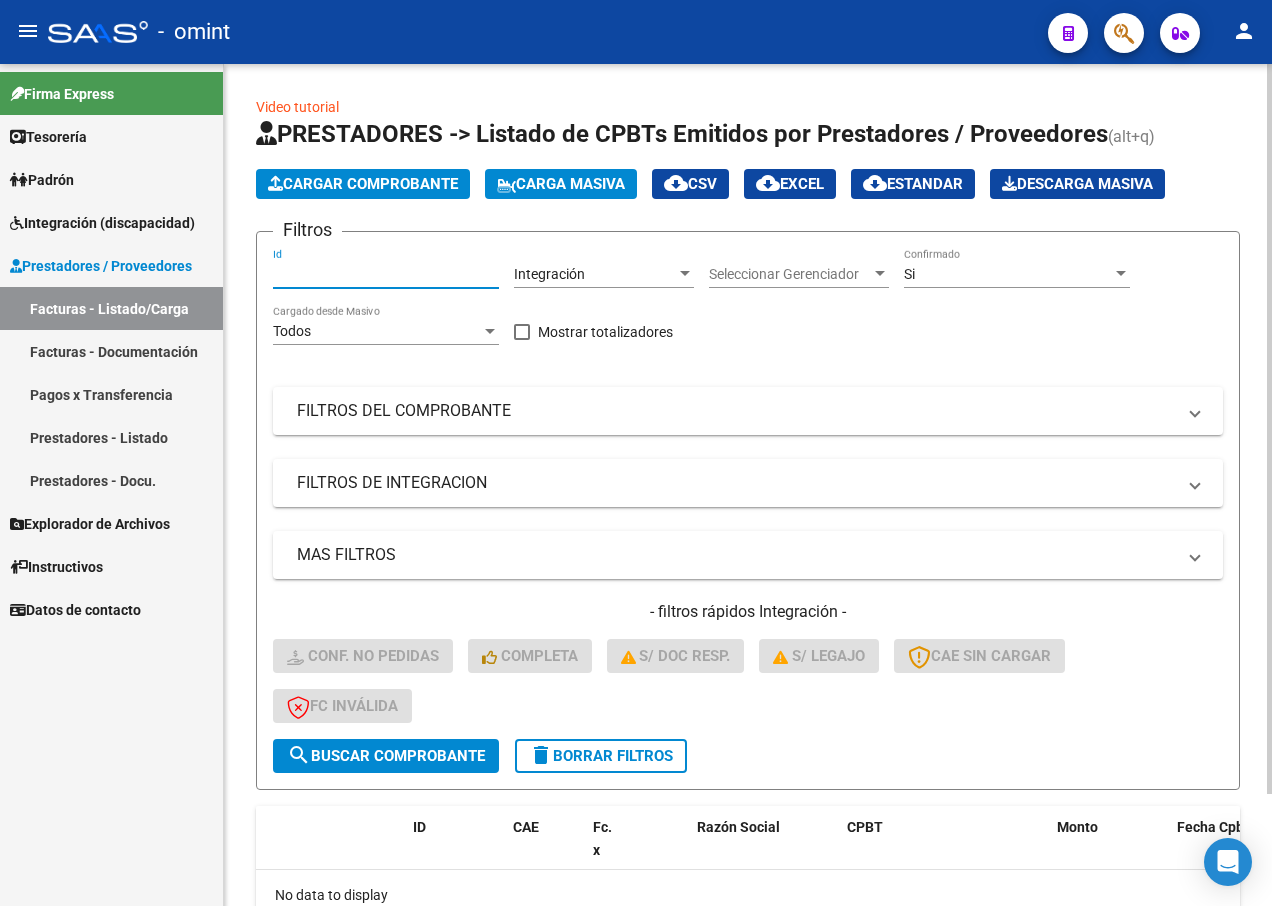 drag, startPoint x: 324, startPoint y: 271, endPoint x: 238, endPoint y: 250, distance: 88.52683 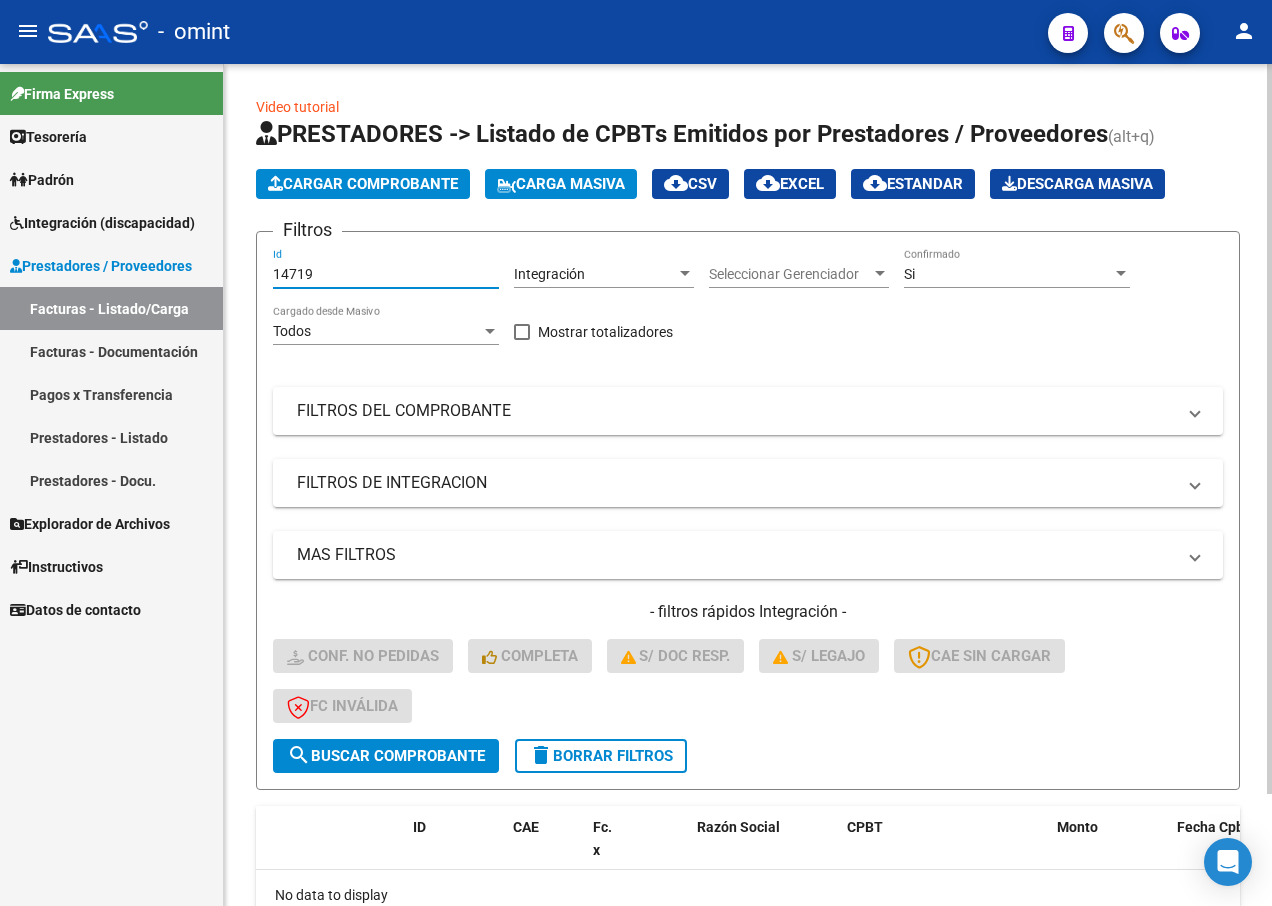 type on "14719" 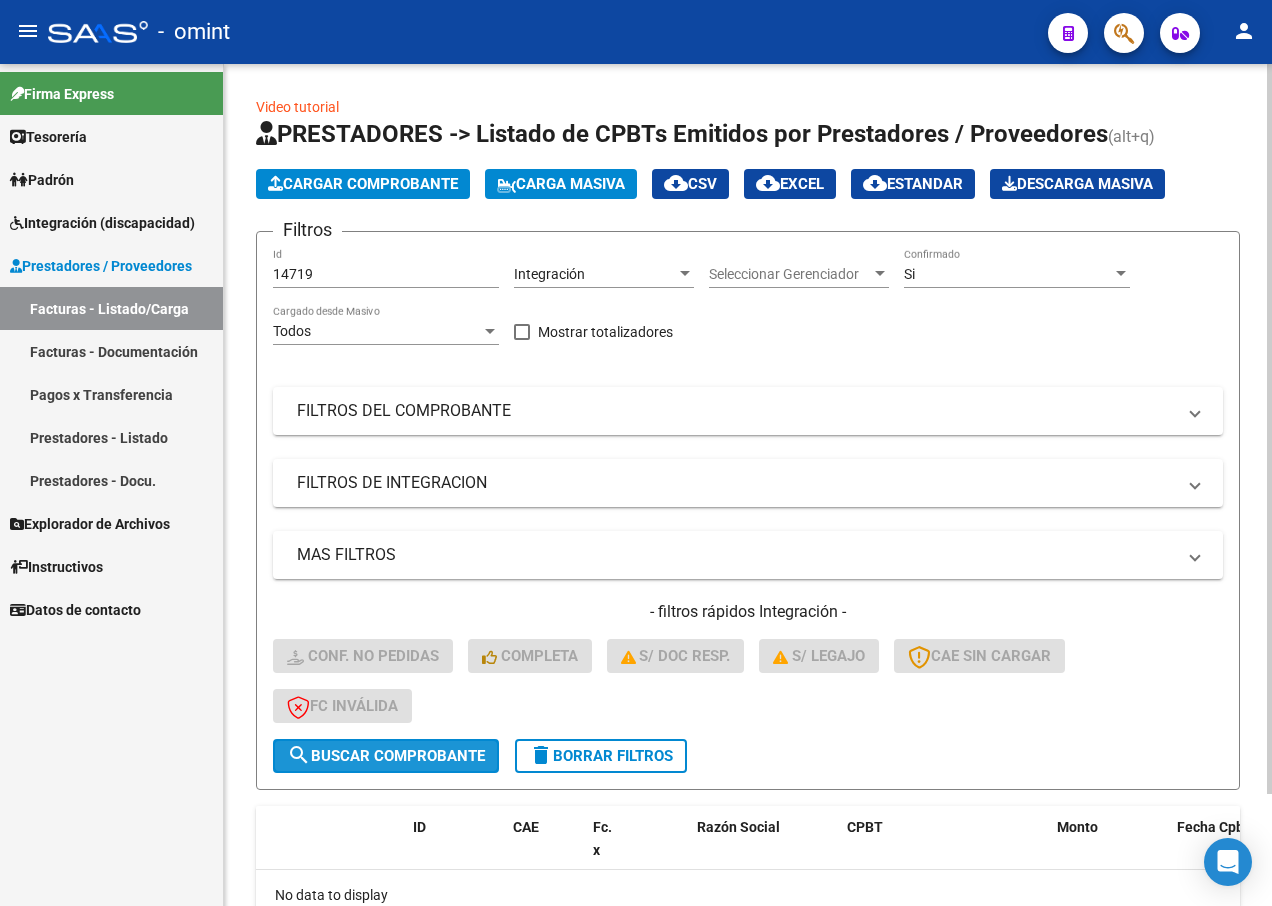 click on "search  Buscar Comprobante" 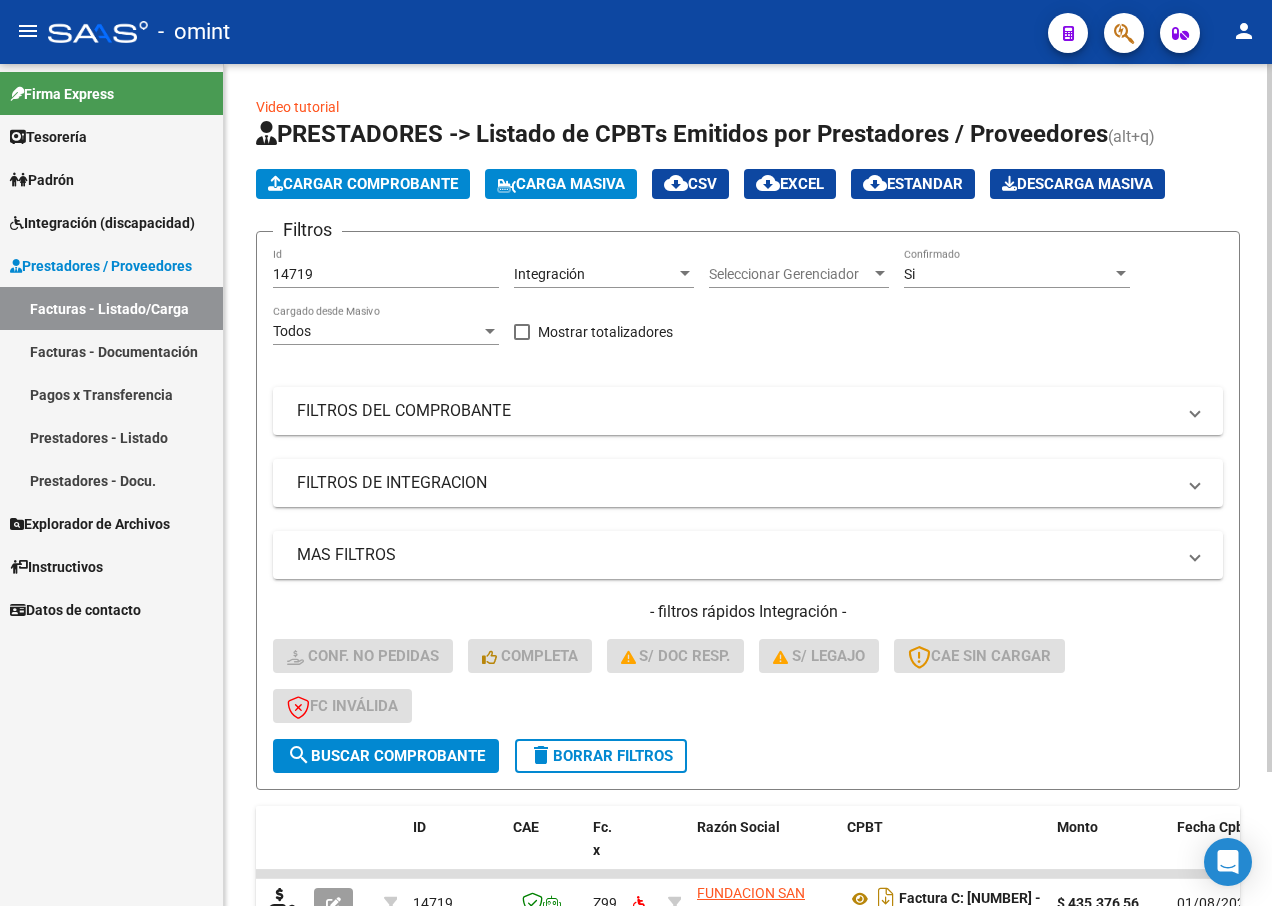 scroll, scrollTop: 159, scrollLeft: 0, axis: vertical 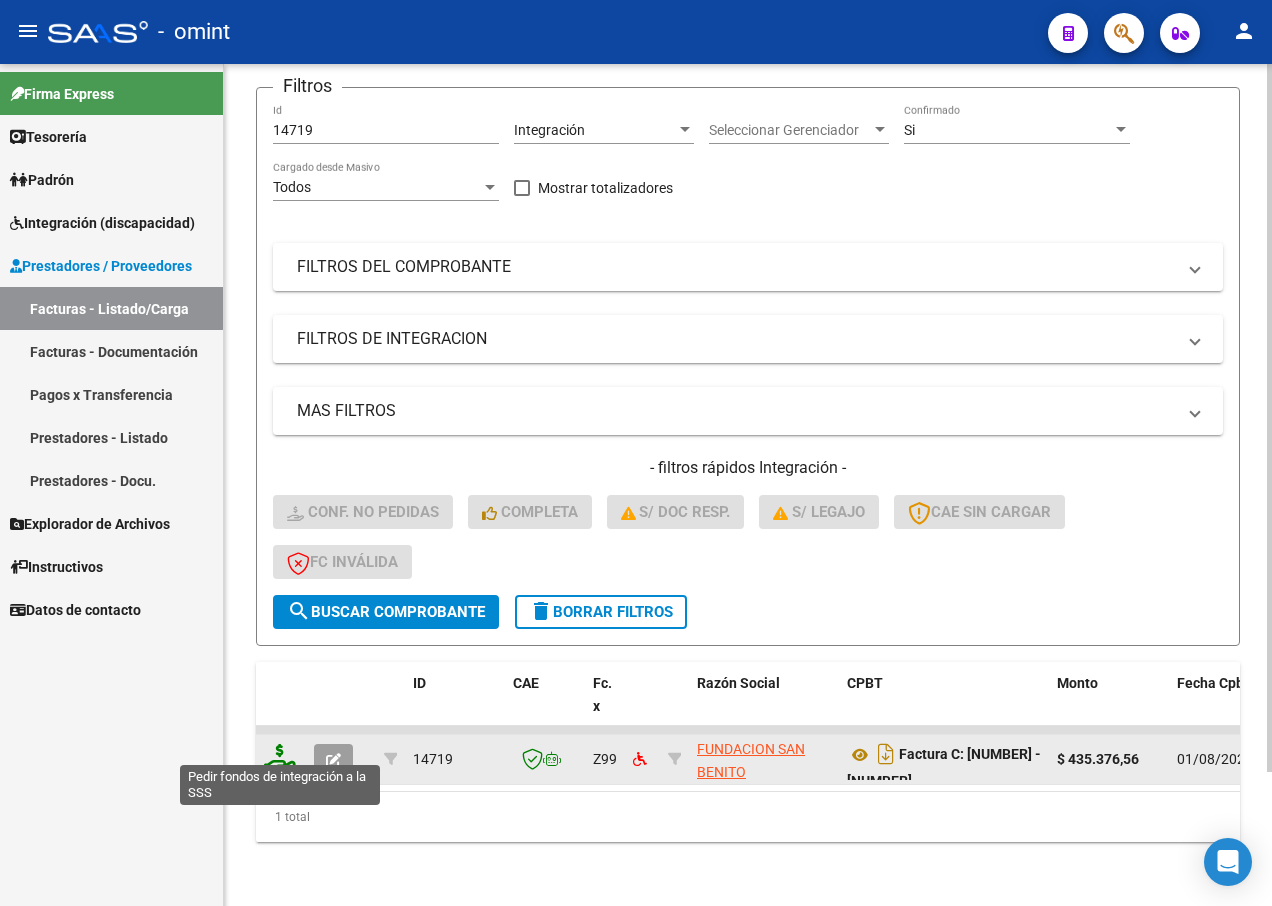 click 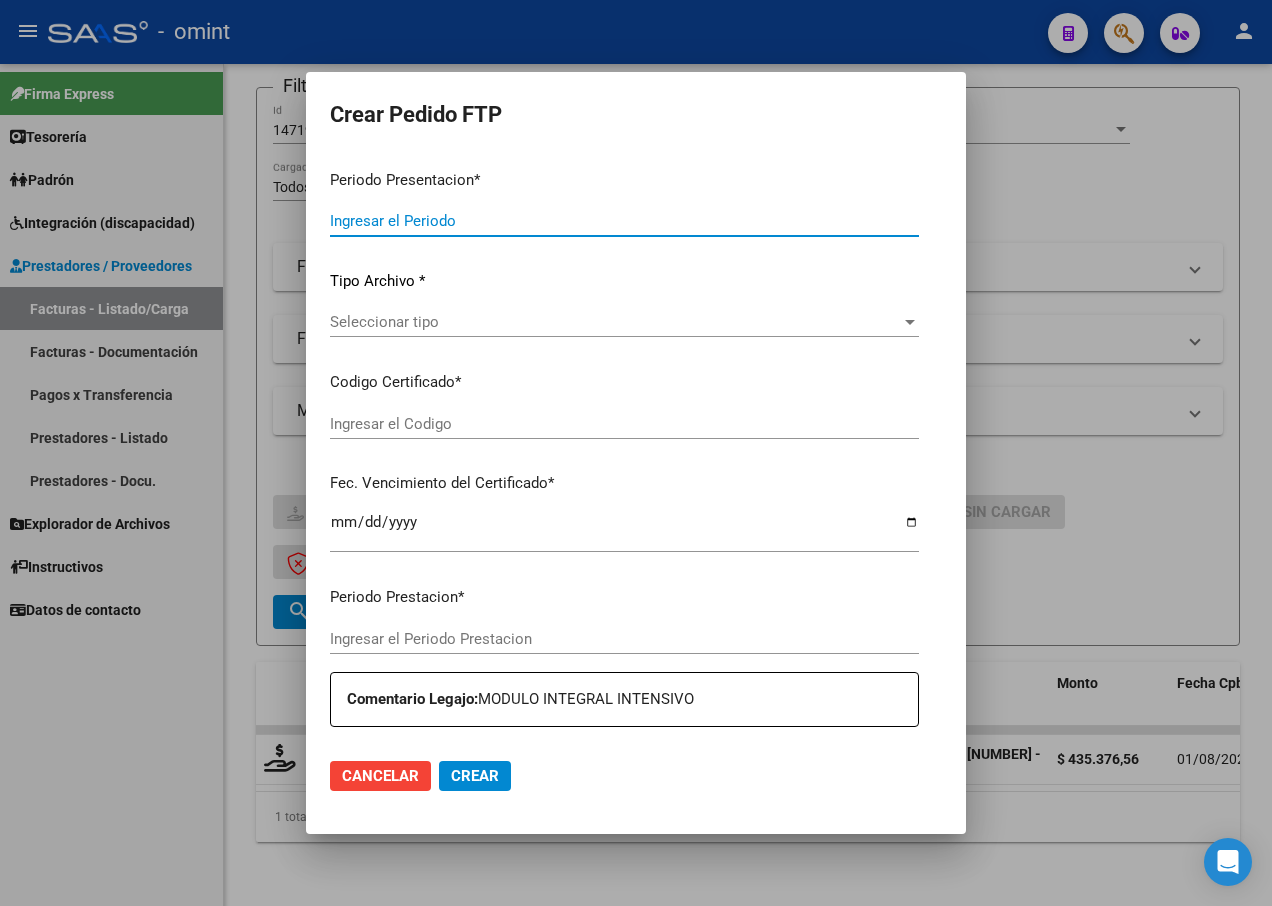 type on "202507" 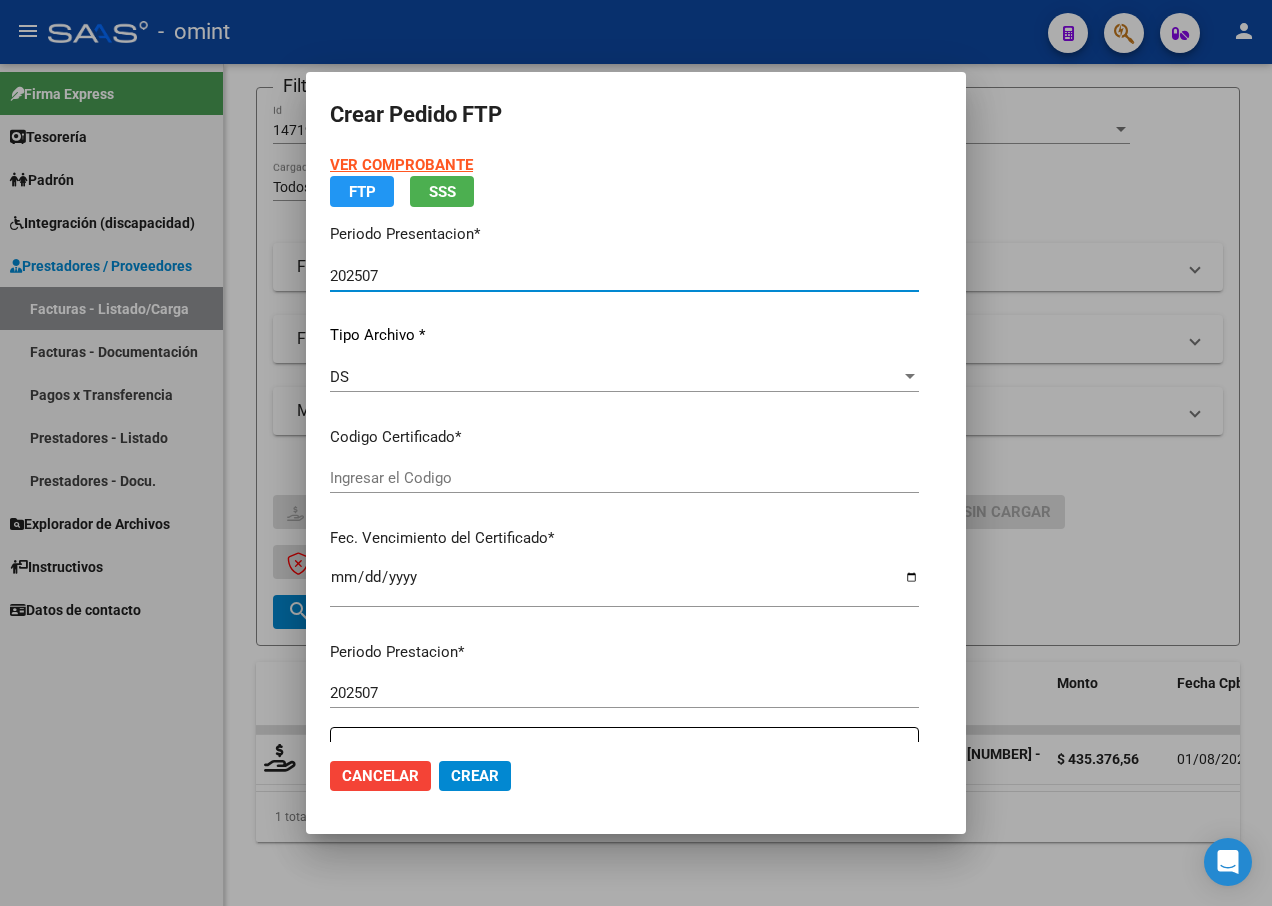 type on "5229982762" 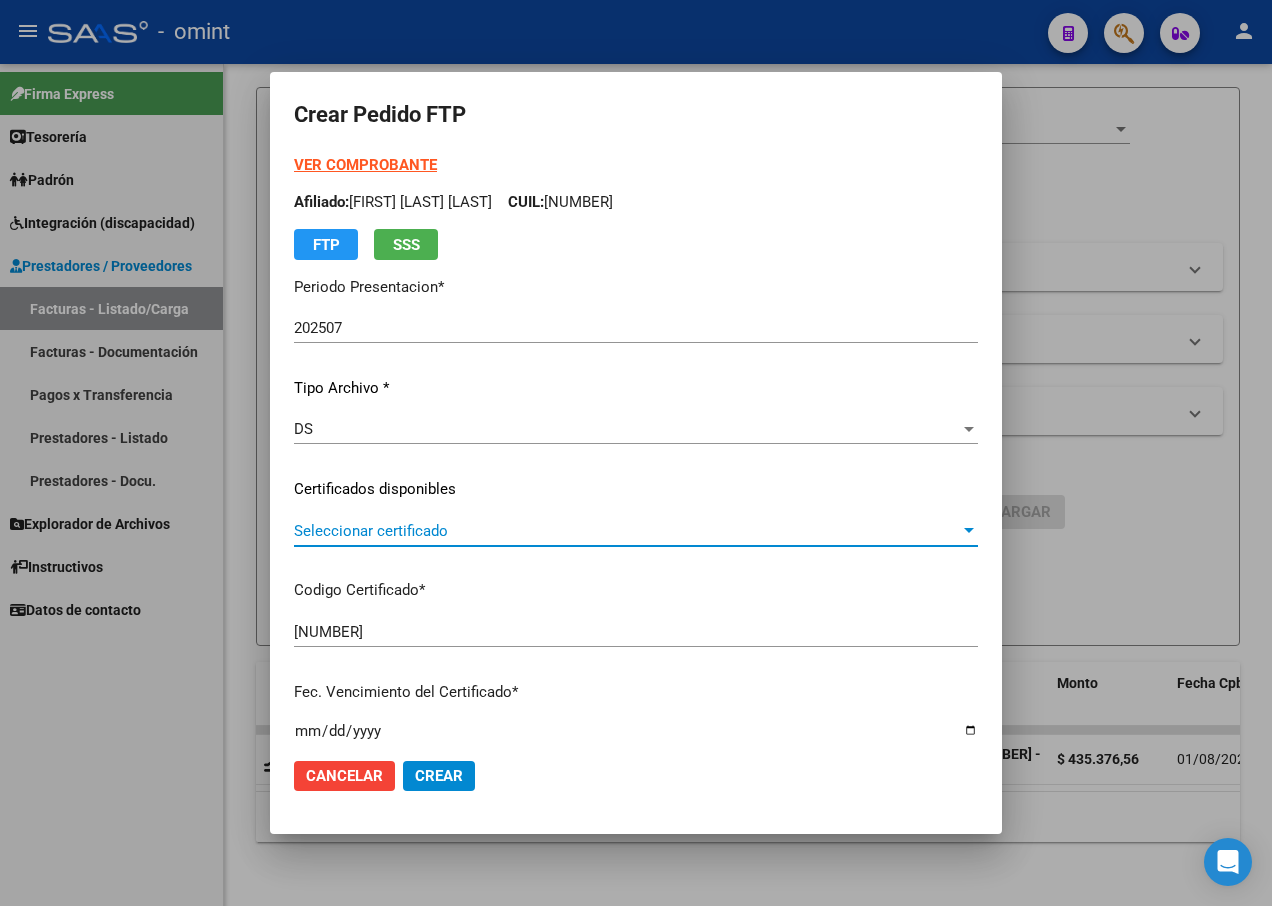 click at bounding box center [969, 531] 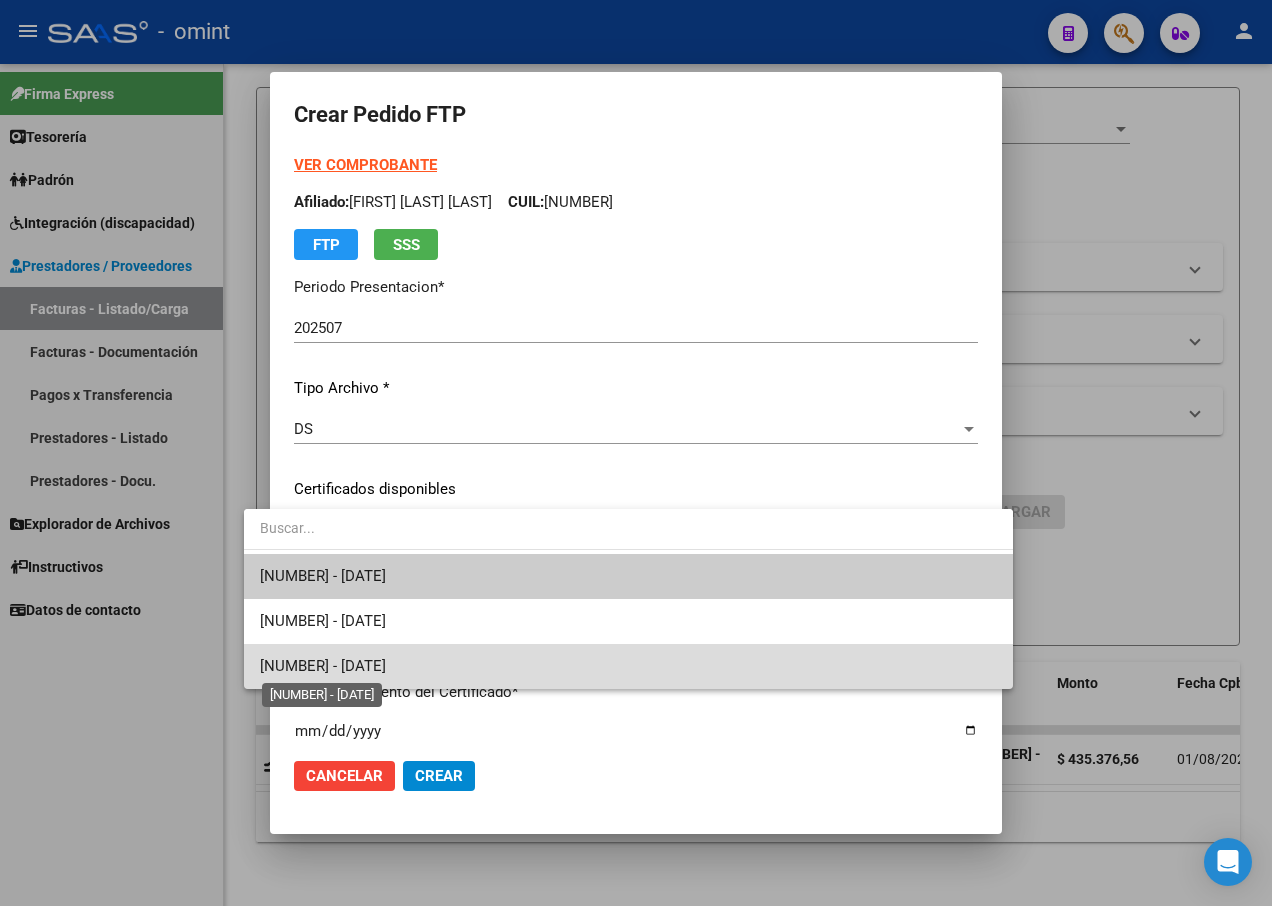click on "5229982762 - 2026-07-14" at bounding box center (323, 666) 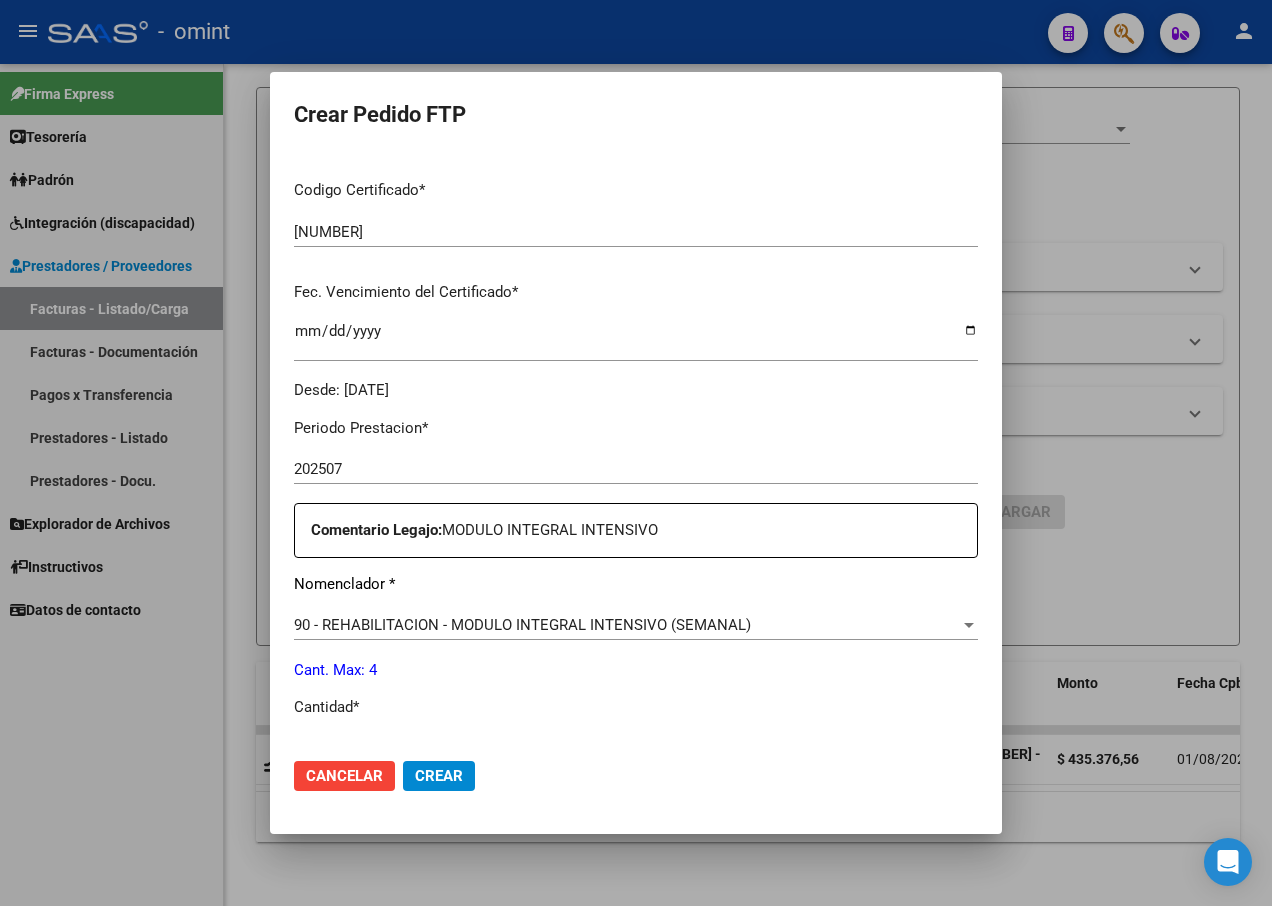 scroll, scrollTop: 500, scrollLeft: 0, axis: vertical 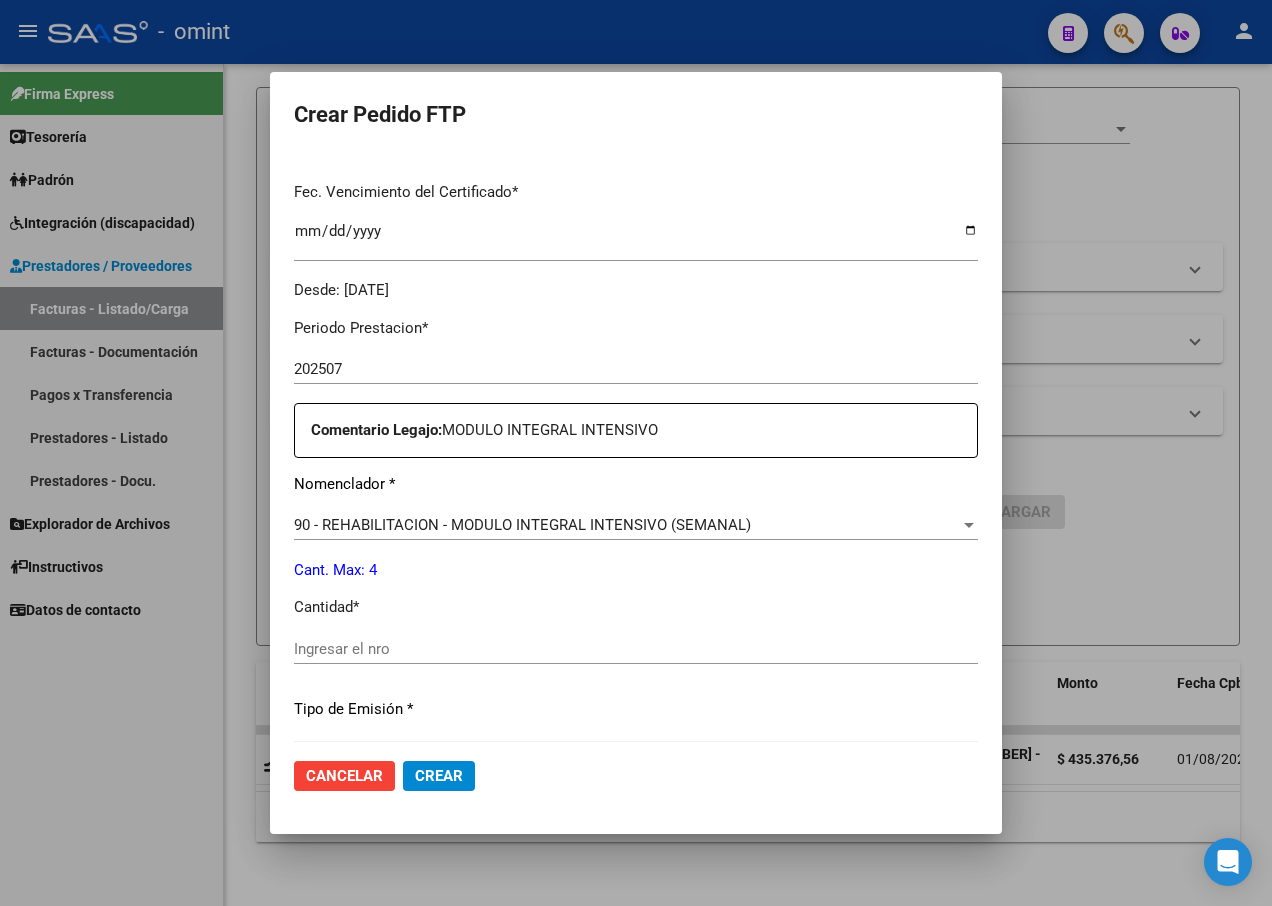 click at bounding box center [969, 525] 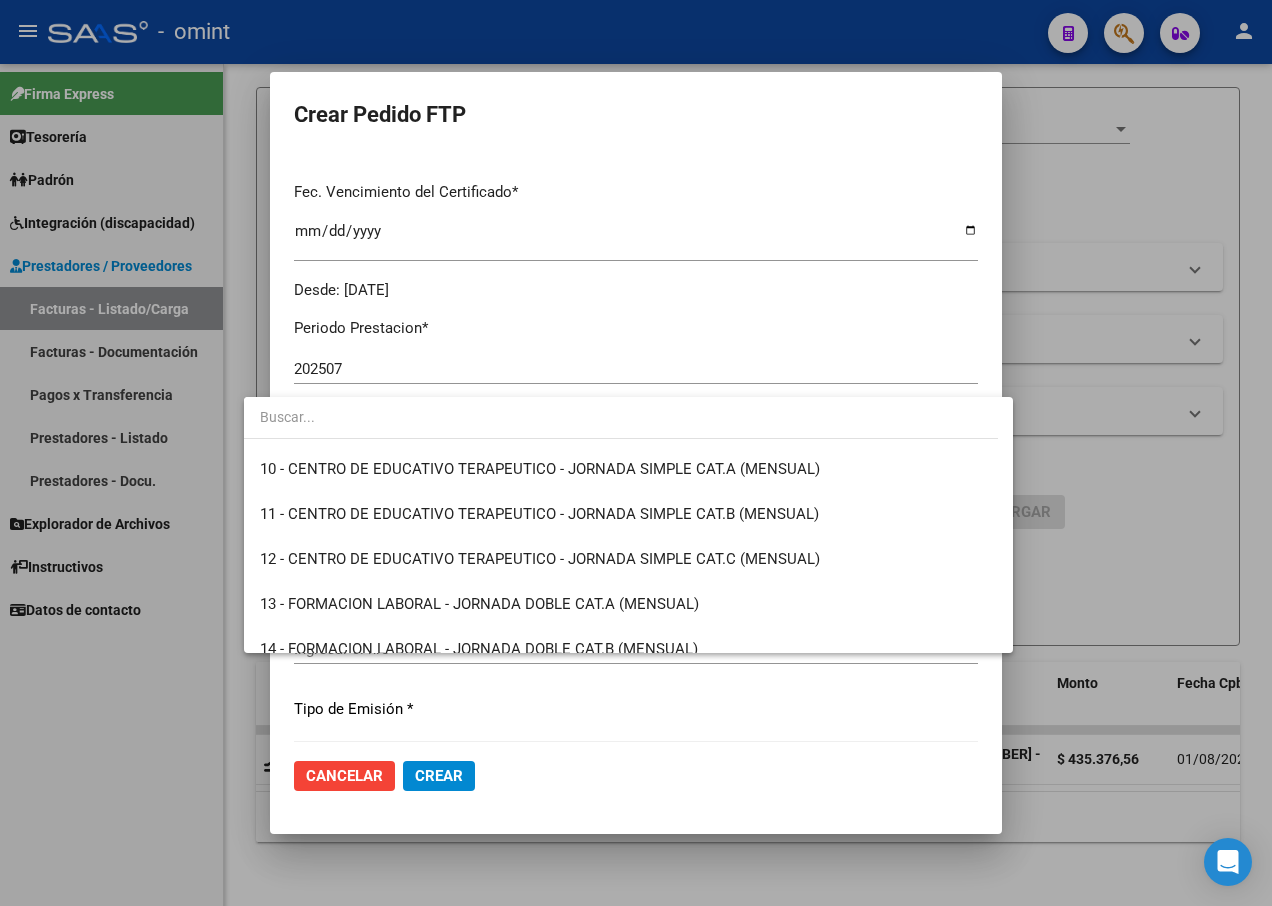 scroll, scrollTop: 300, scrollLeft: 0, axis: vertical 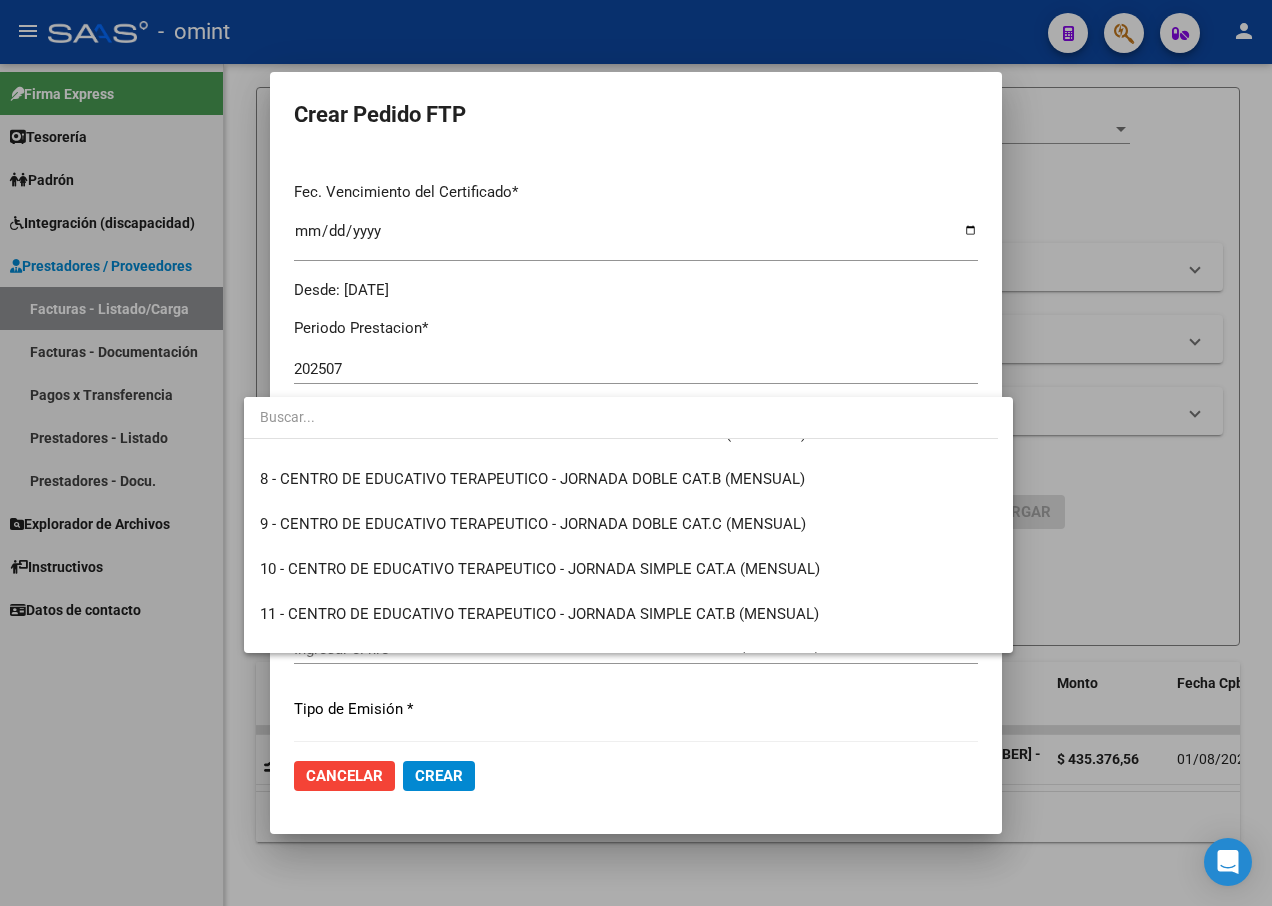 click at bounding box center (636, 453) 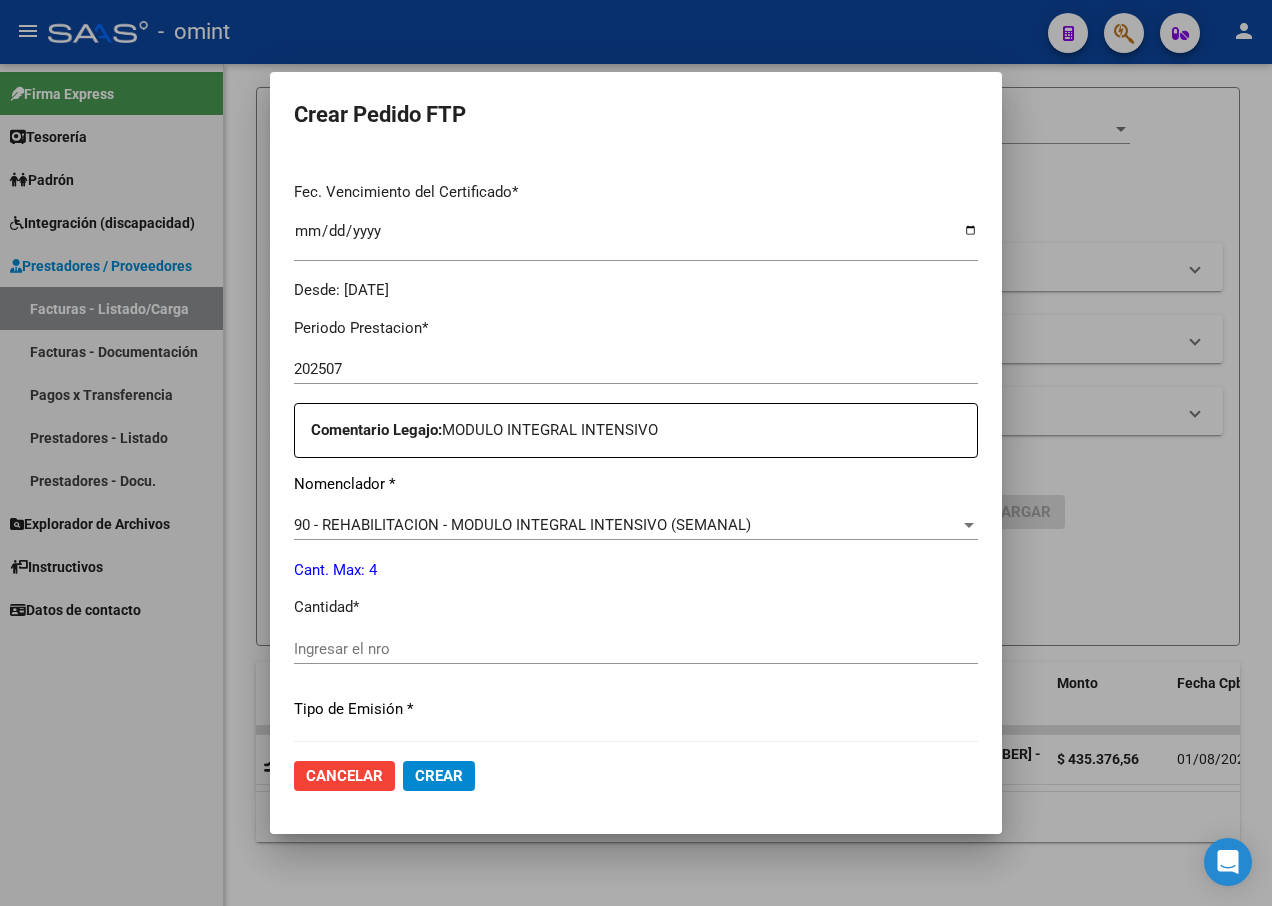 click on "Ingresar el nro" at bounding box center [636, 649] 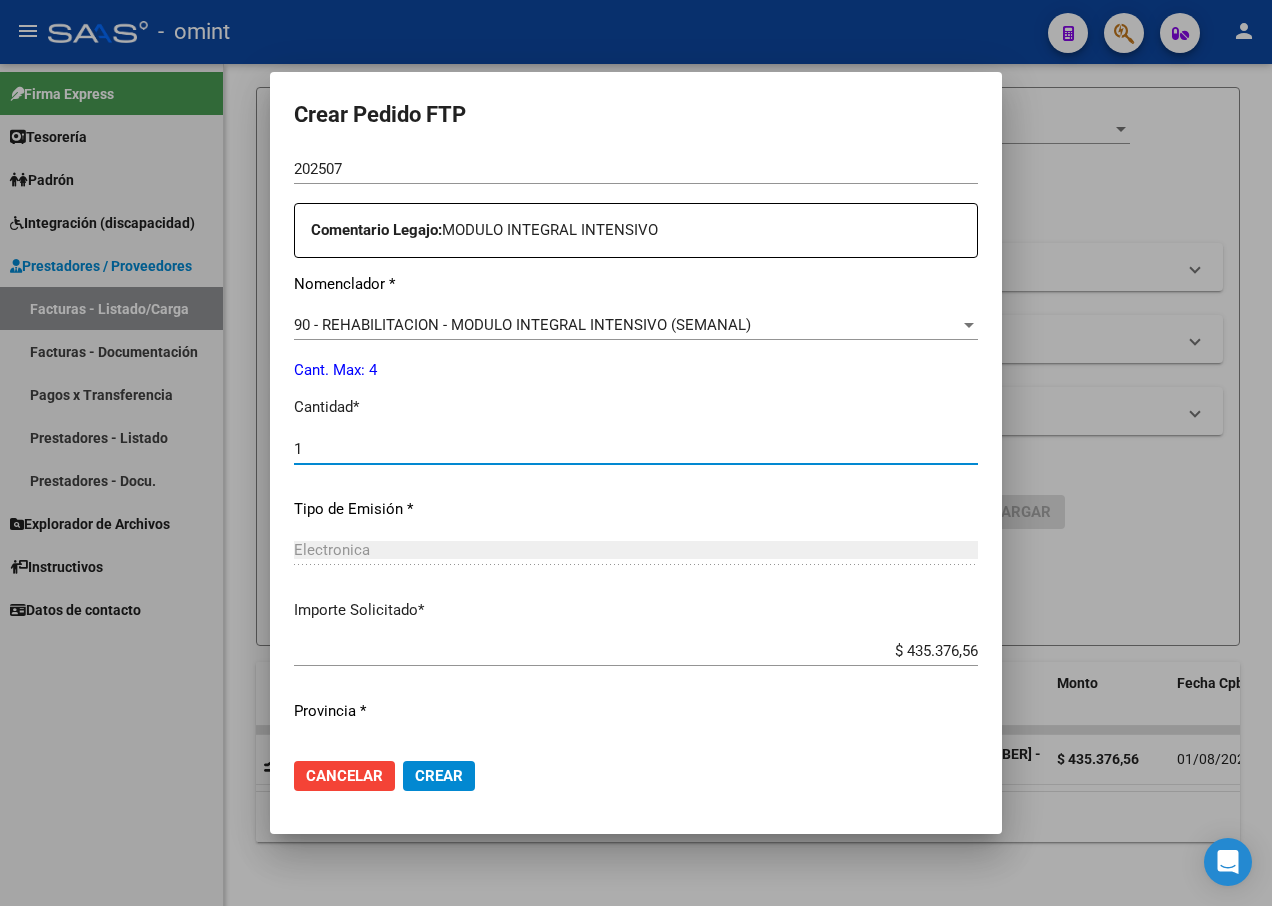 scroll, scrollTop: 744, scrollLeft: 0, axis: vertical 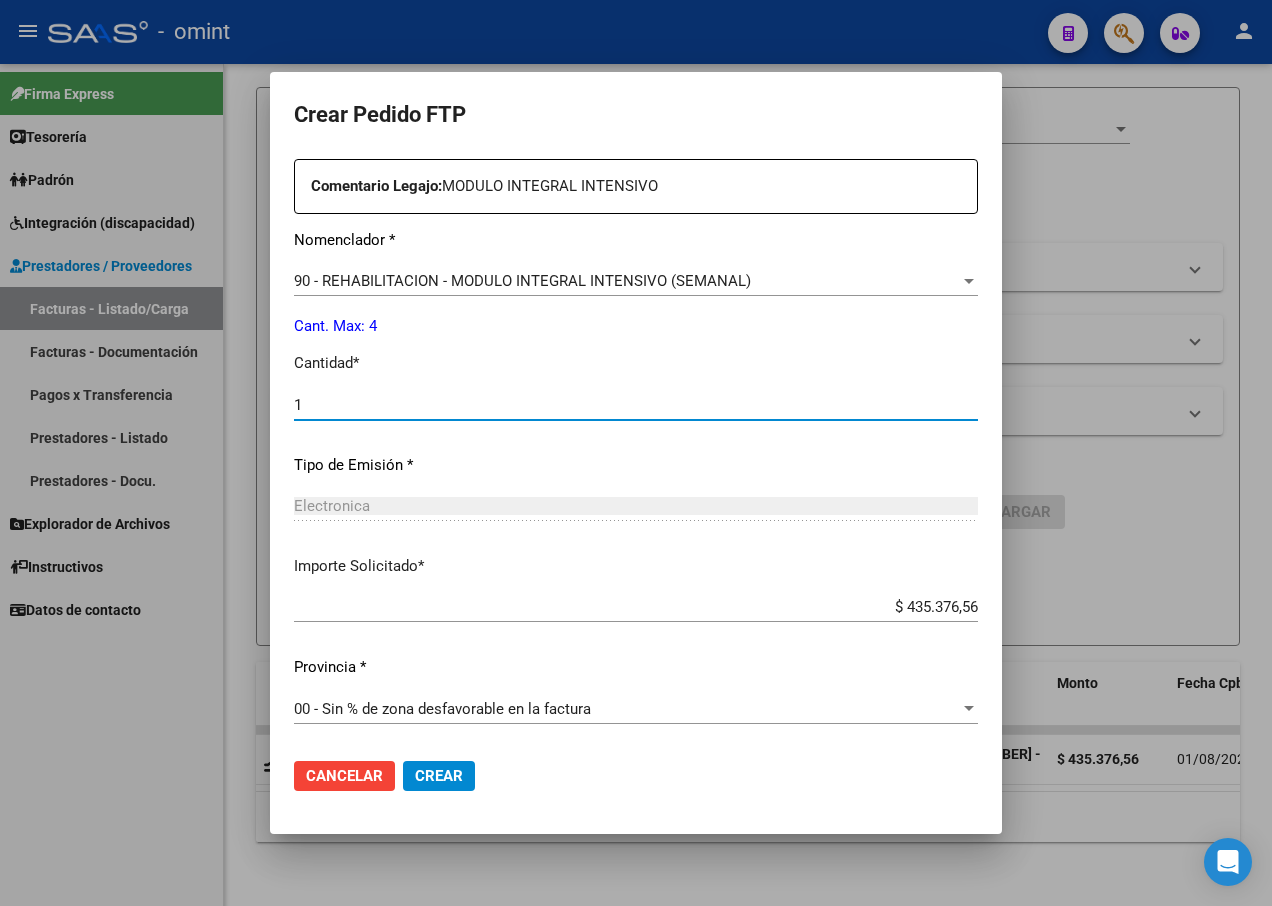 type on "1" 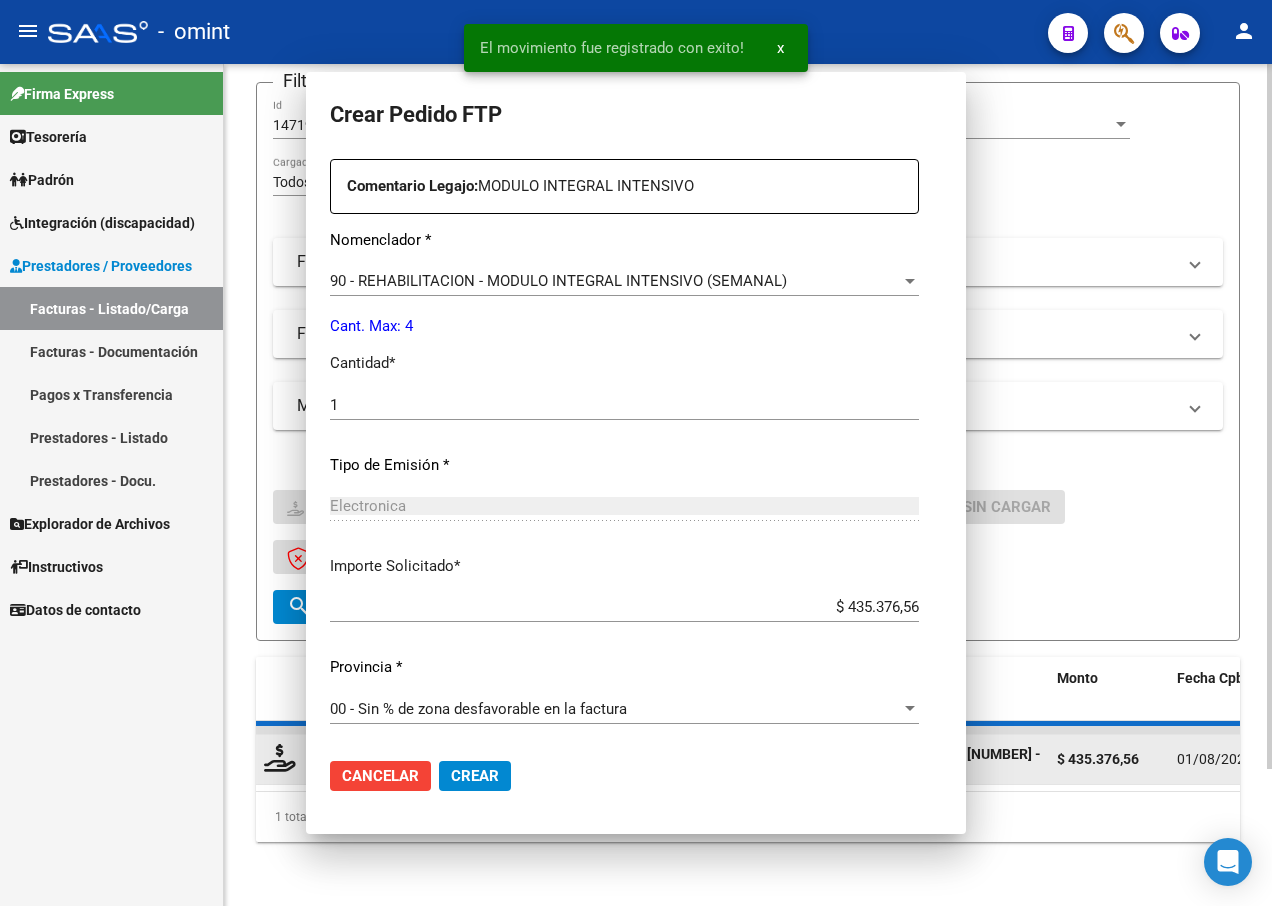 scroll, scrollTop: 0, scrollLeft: 0, axis: both 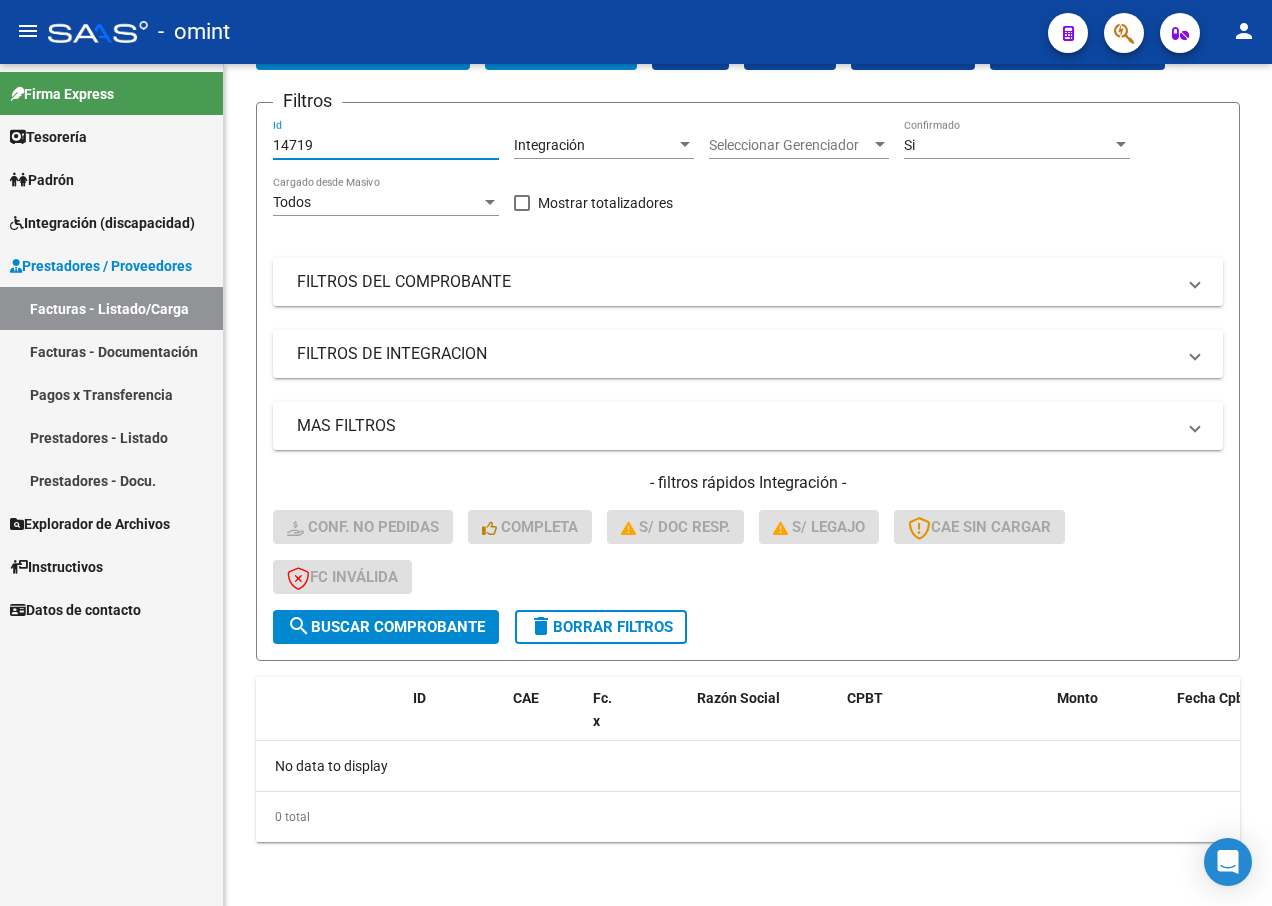 drag, startPoint x: 309, startPoint y: 141, endPoint x: 180, endPoint y: 112, distance: 132.21951 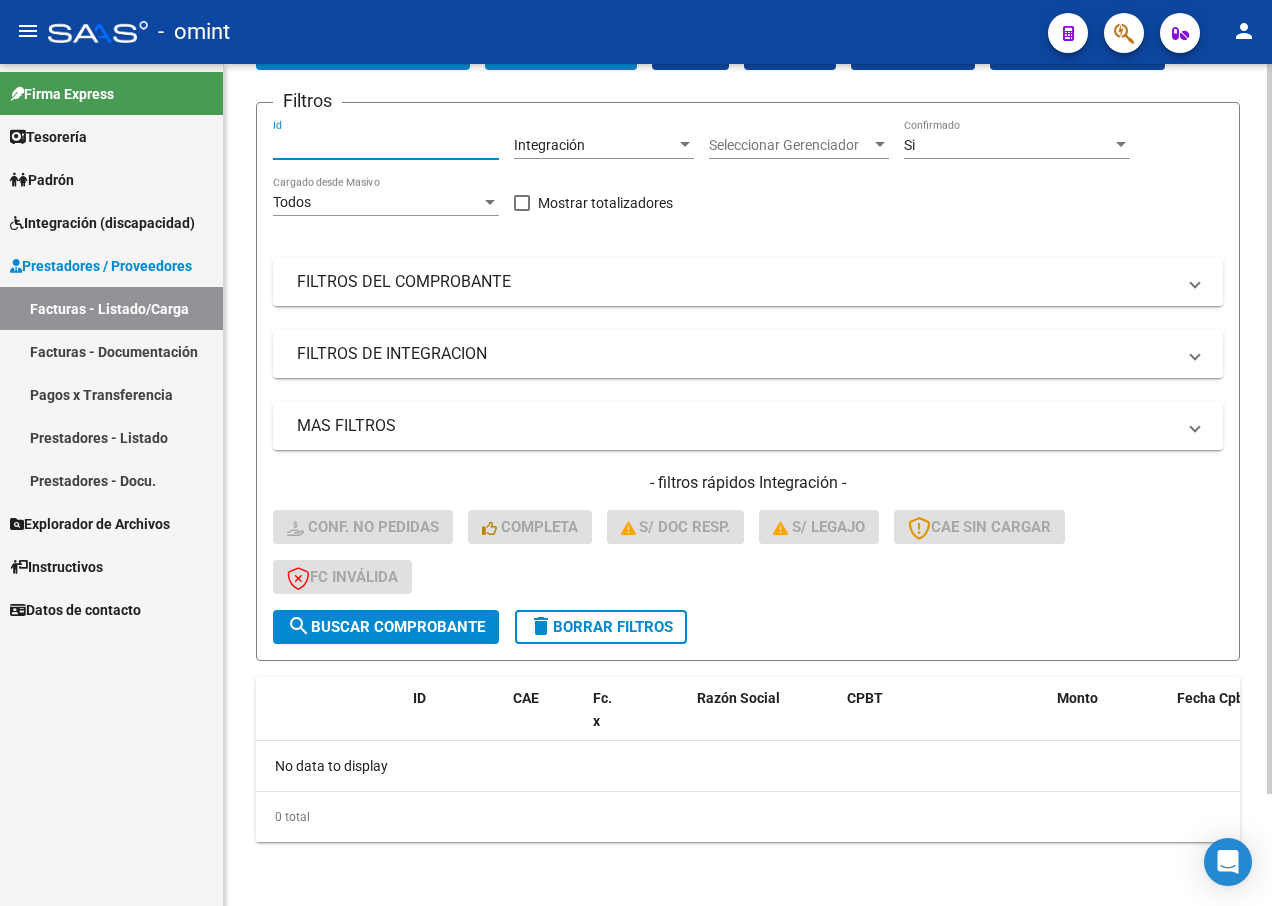 paste on "16436" 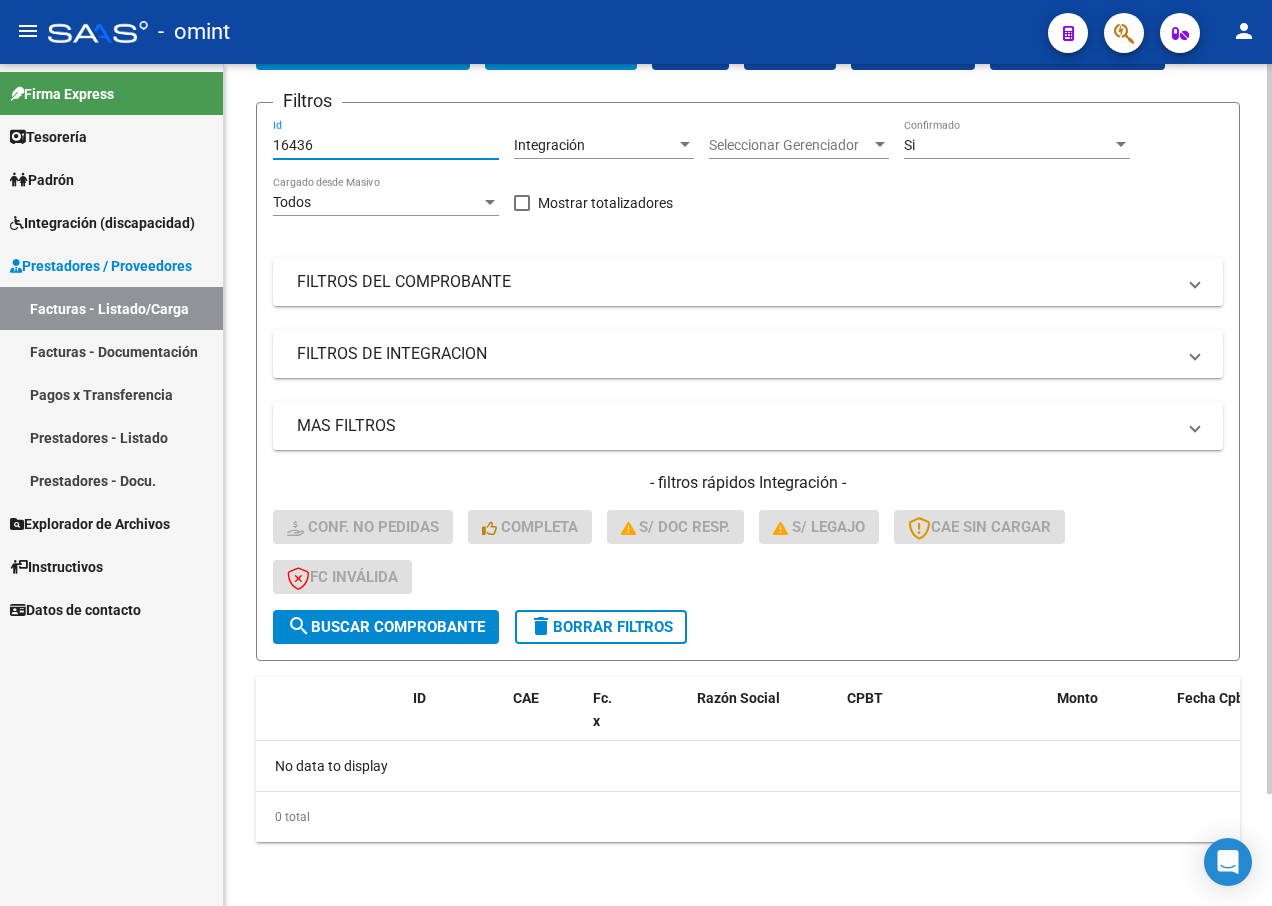 type on "16436" 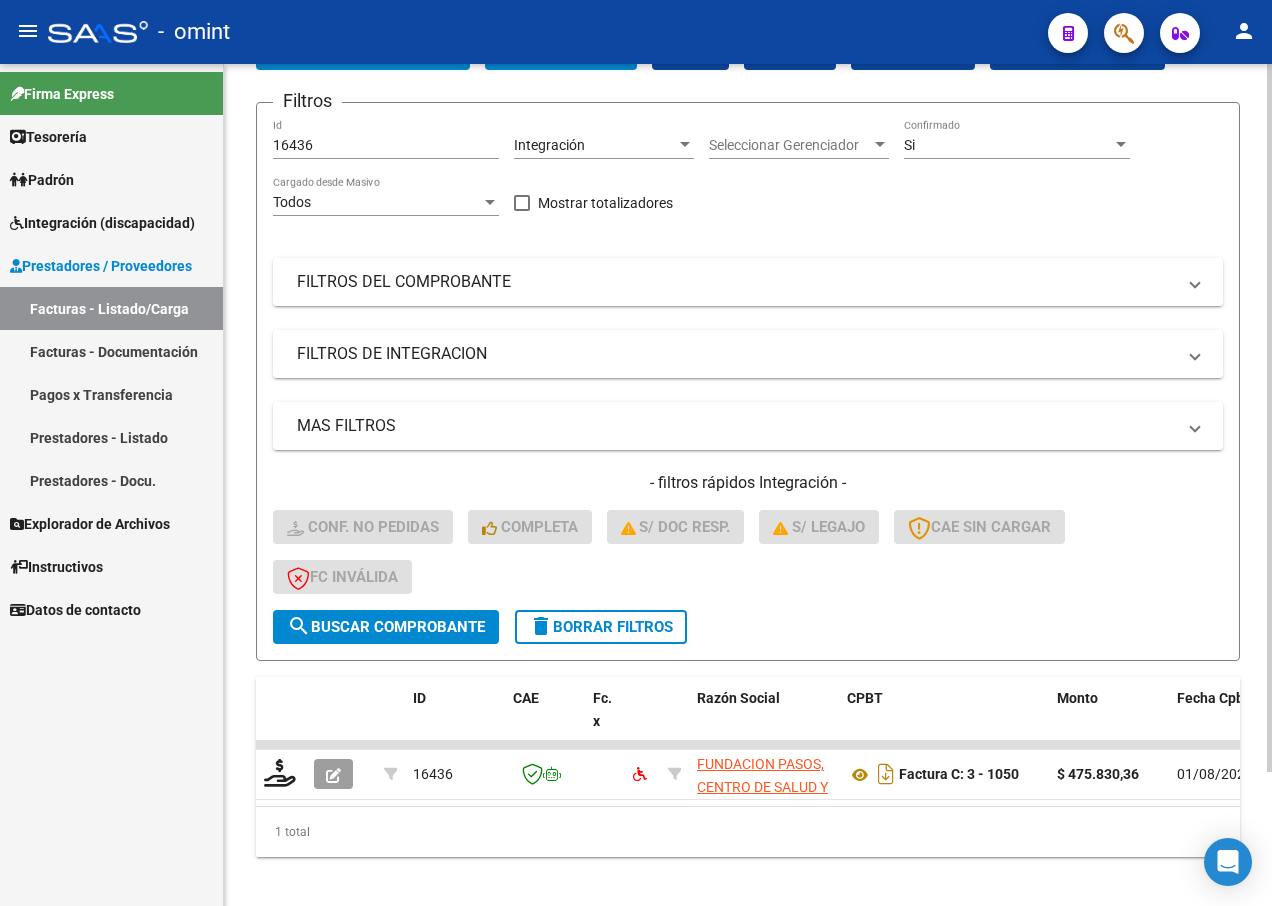 scroll, scrollTop: 159, scrollLeft: 0, axis: vertical 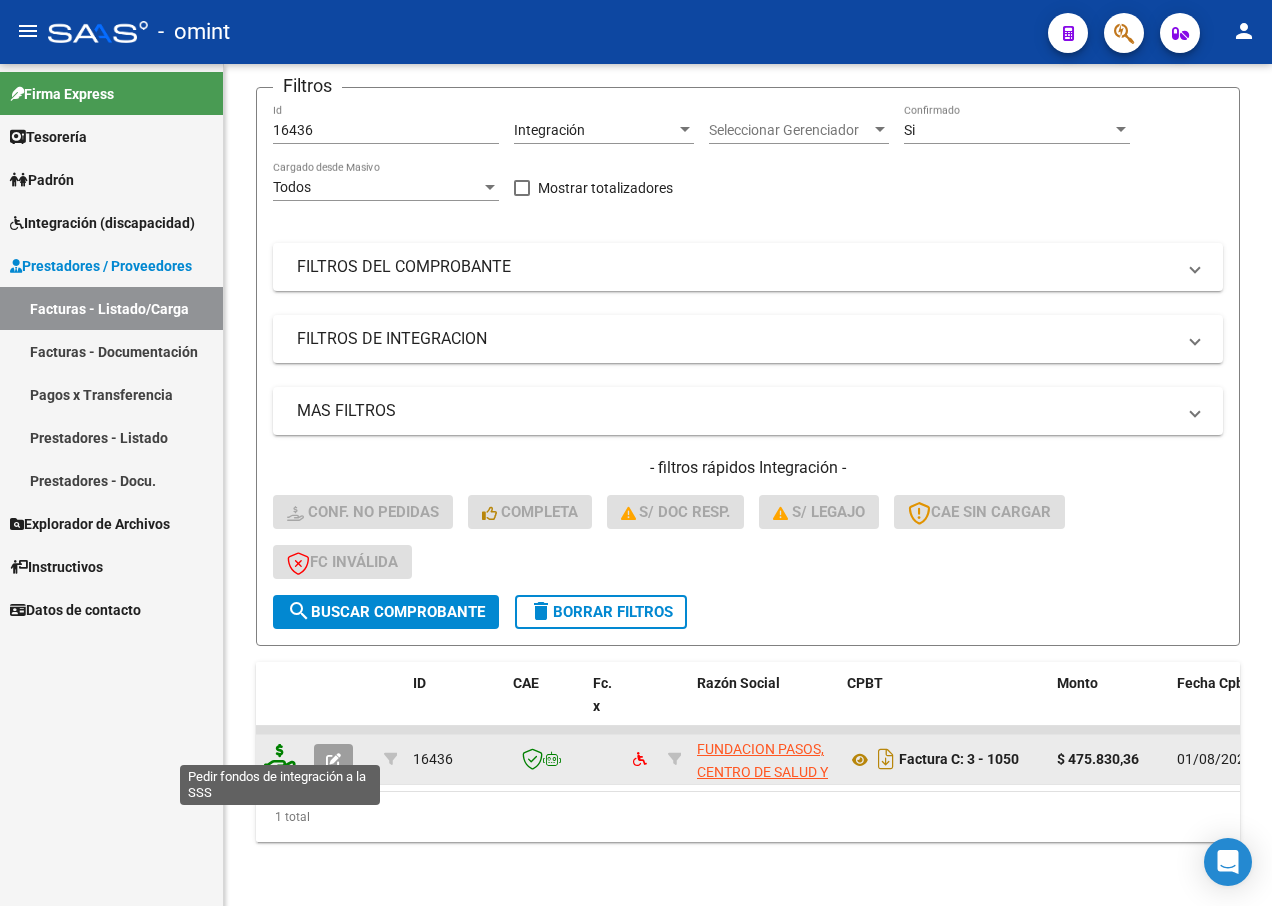 click 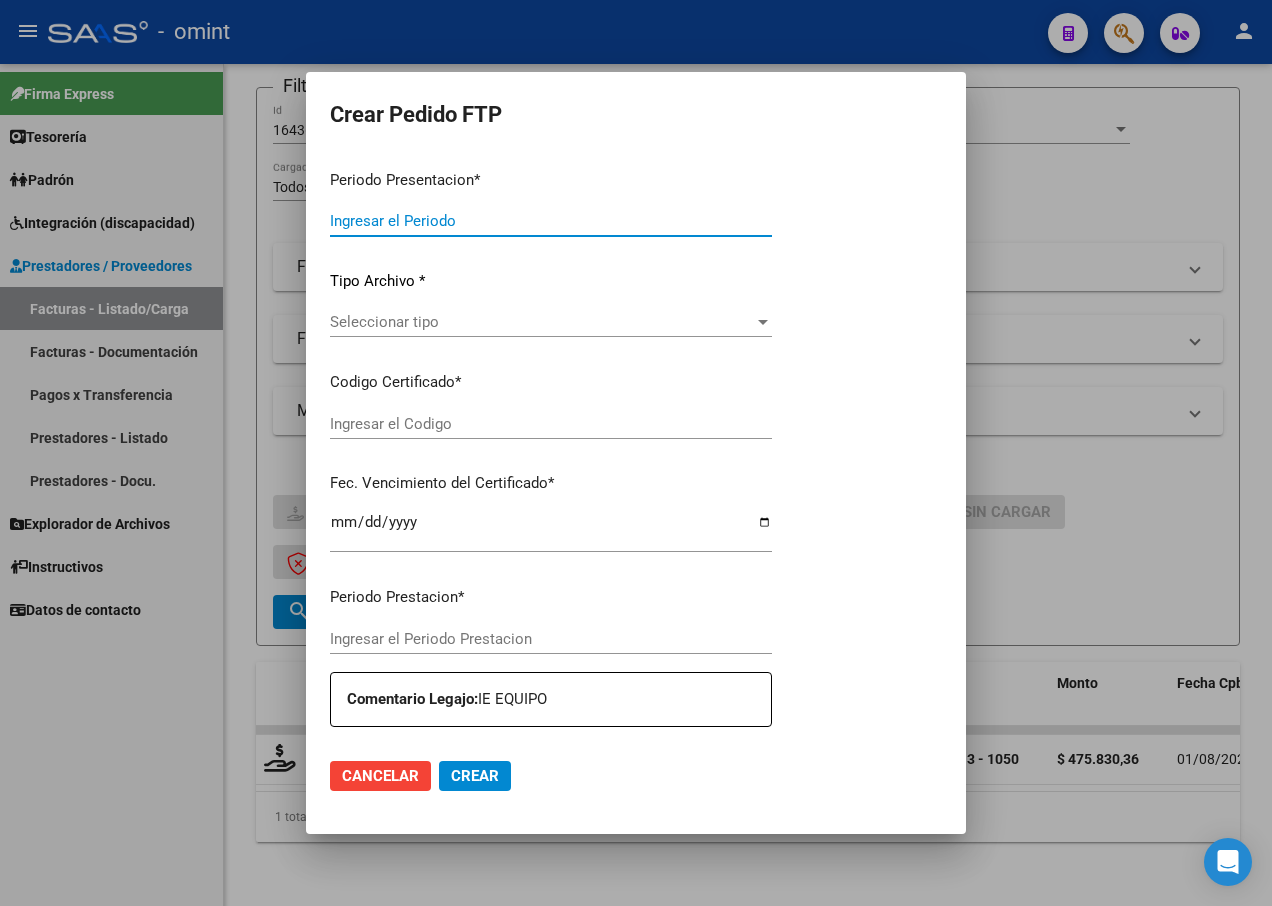 type on "202507" 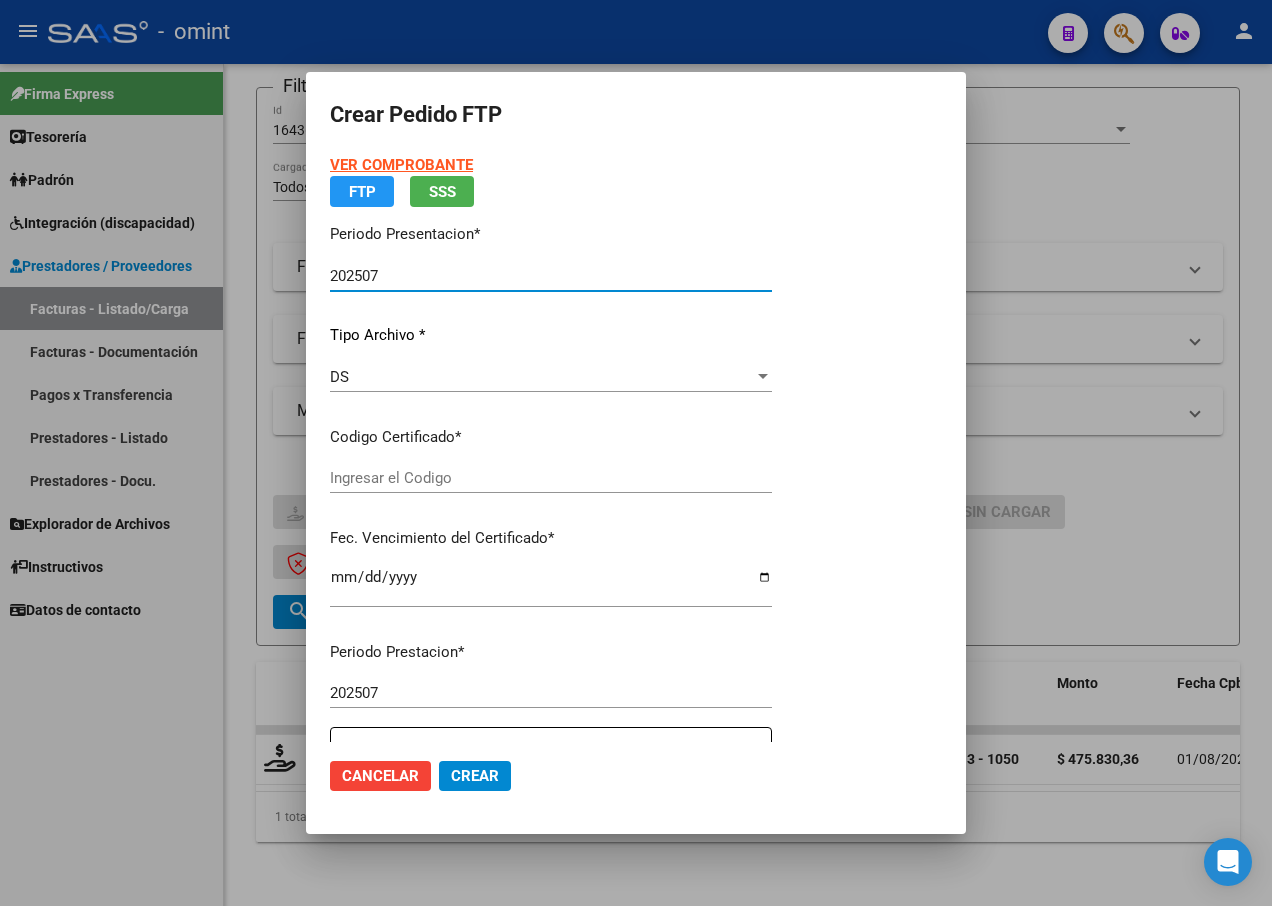 type on "1688560389" 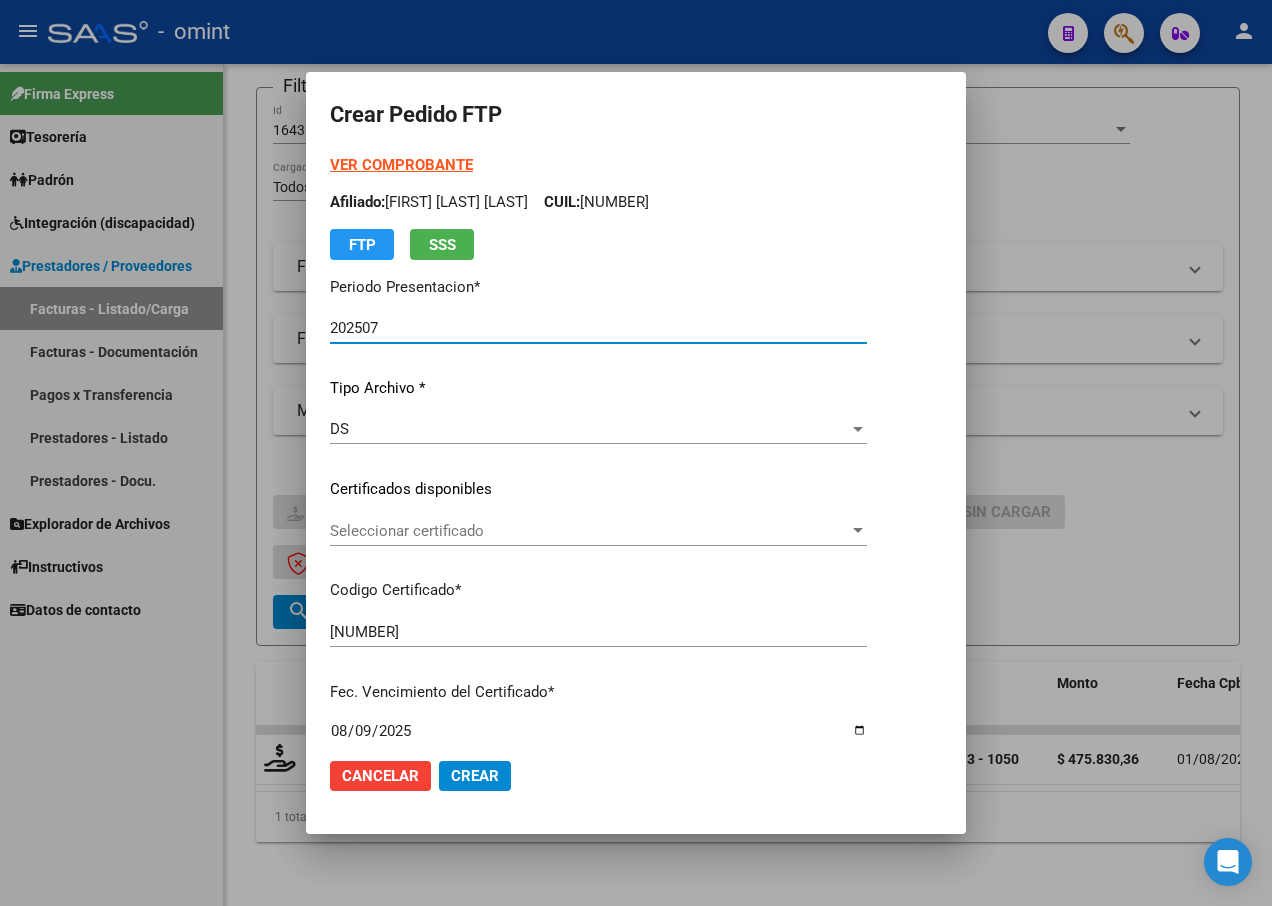 scroll, scrollTop: 100, scrollLeft: 0, axis: vertical 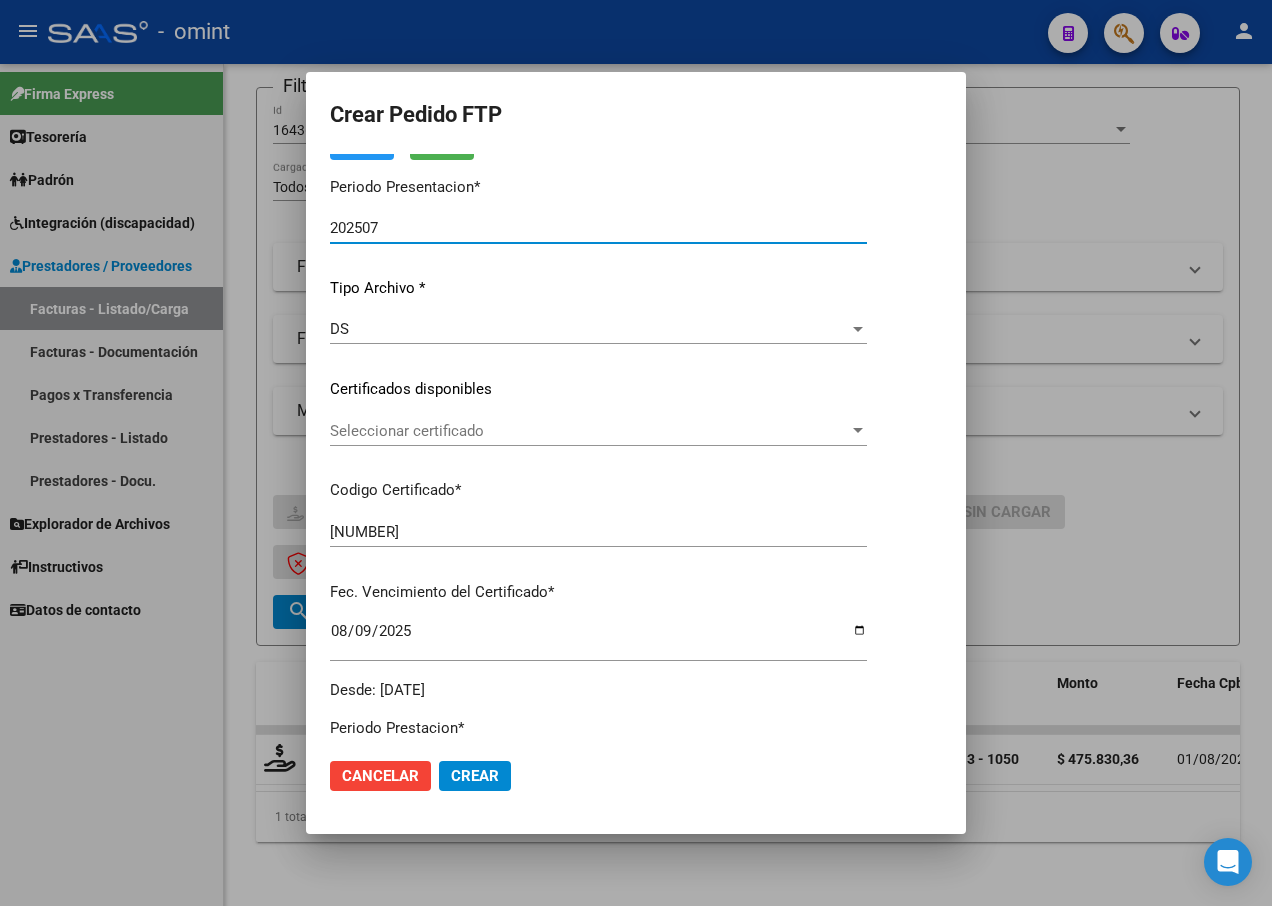click at bounding box center [858, 431] 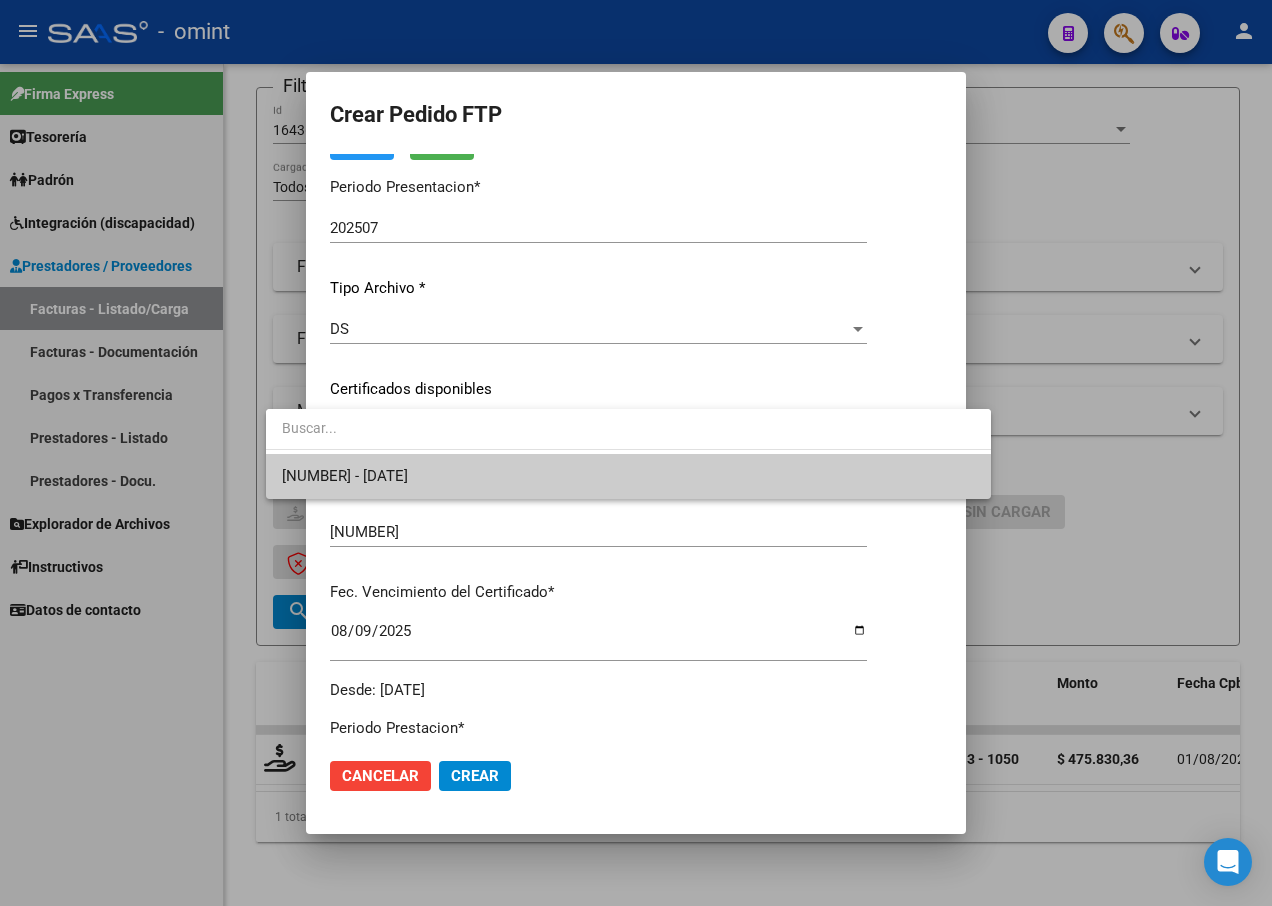click on "1688560389 - 2025-08-09" at bounding box center [628, 476] 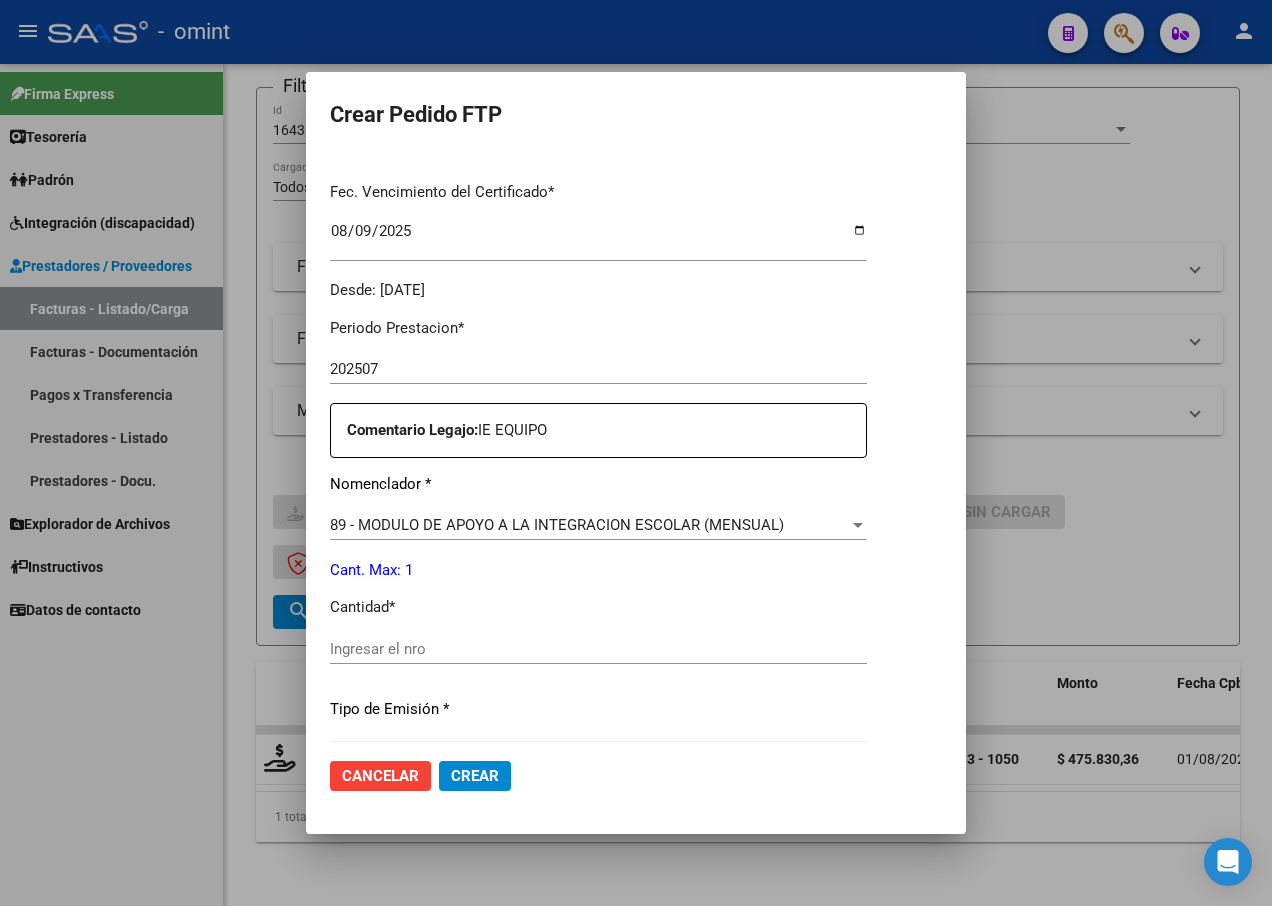scroll, scrollTop: 600, scrollLeft: 0, axis: vertical 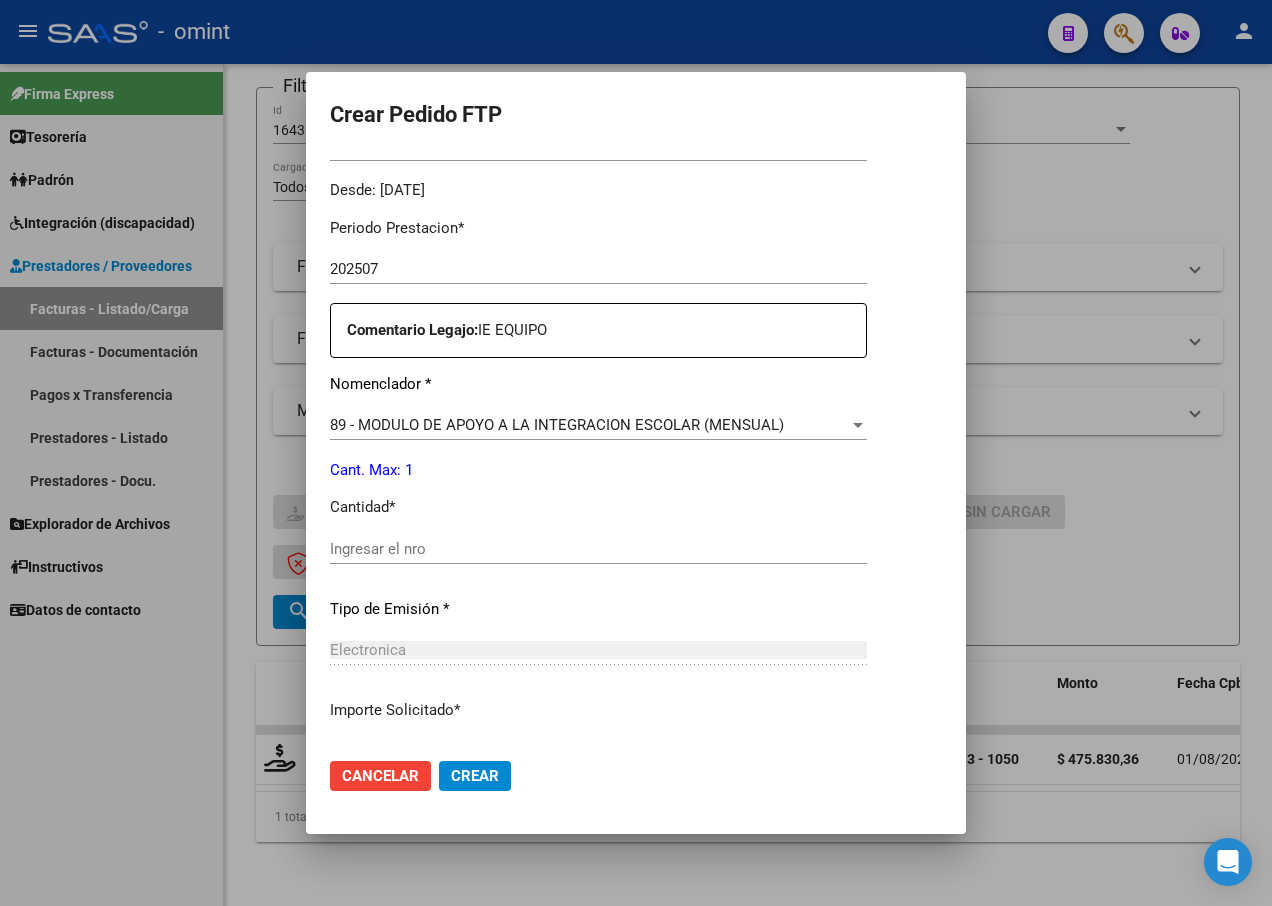 click on "Ingresar el nro" at bounding box center [598, 549] 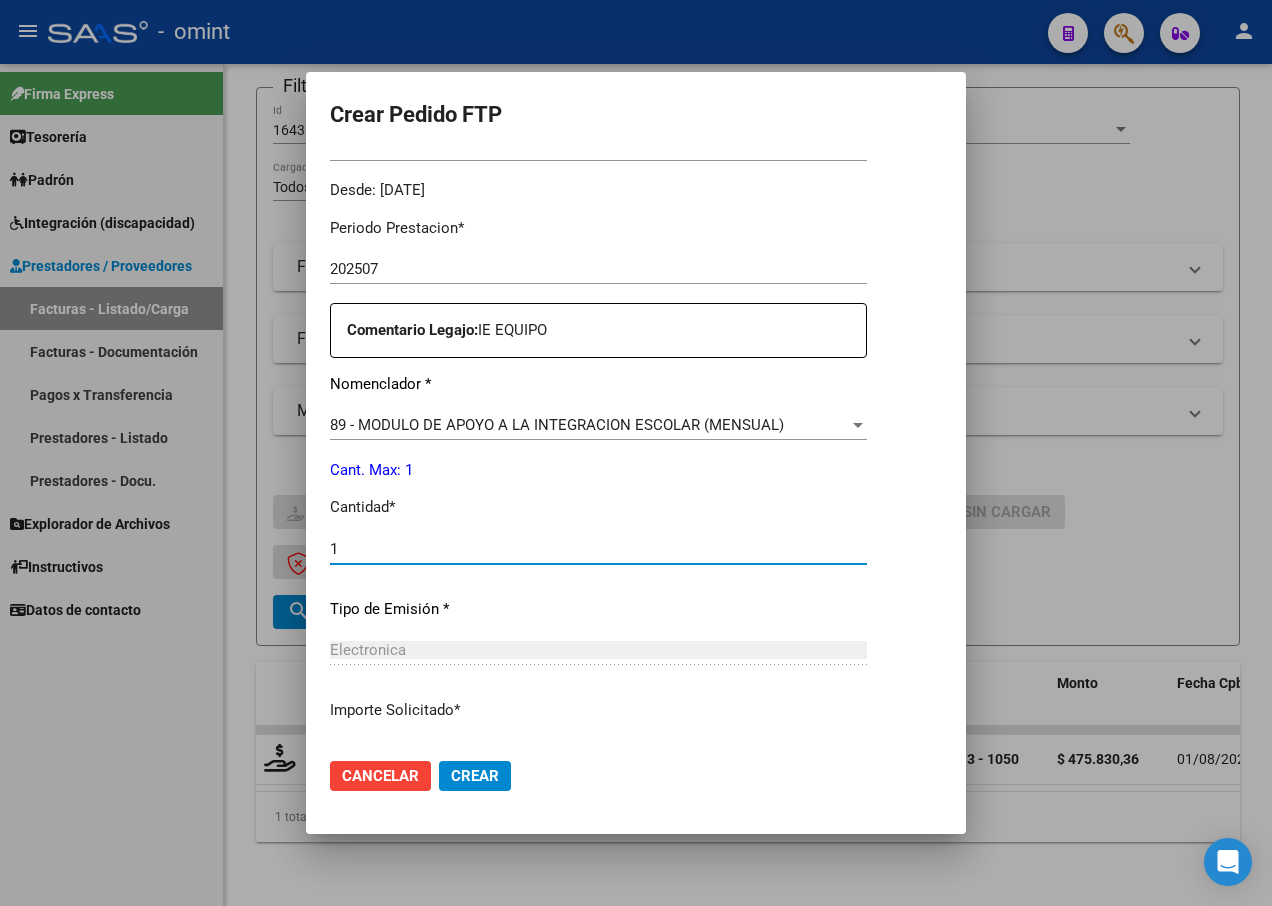 type on "1" 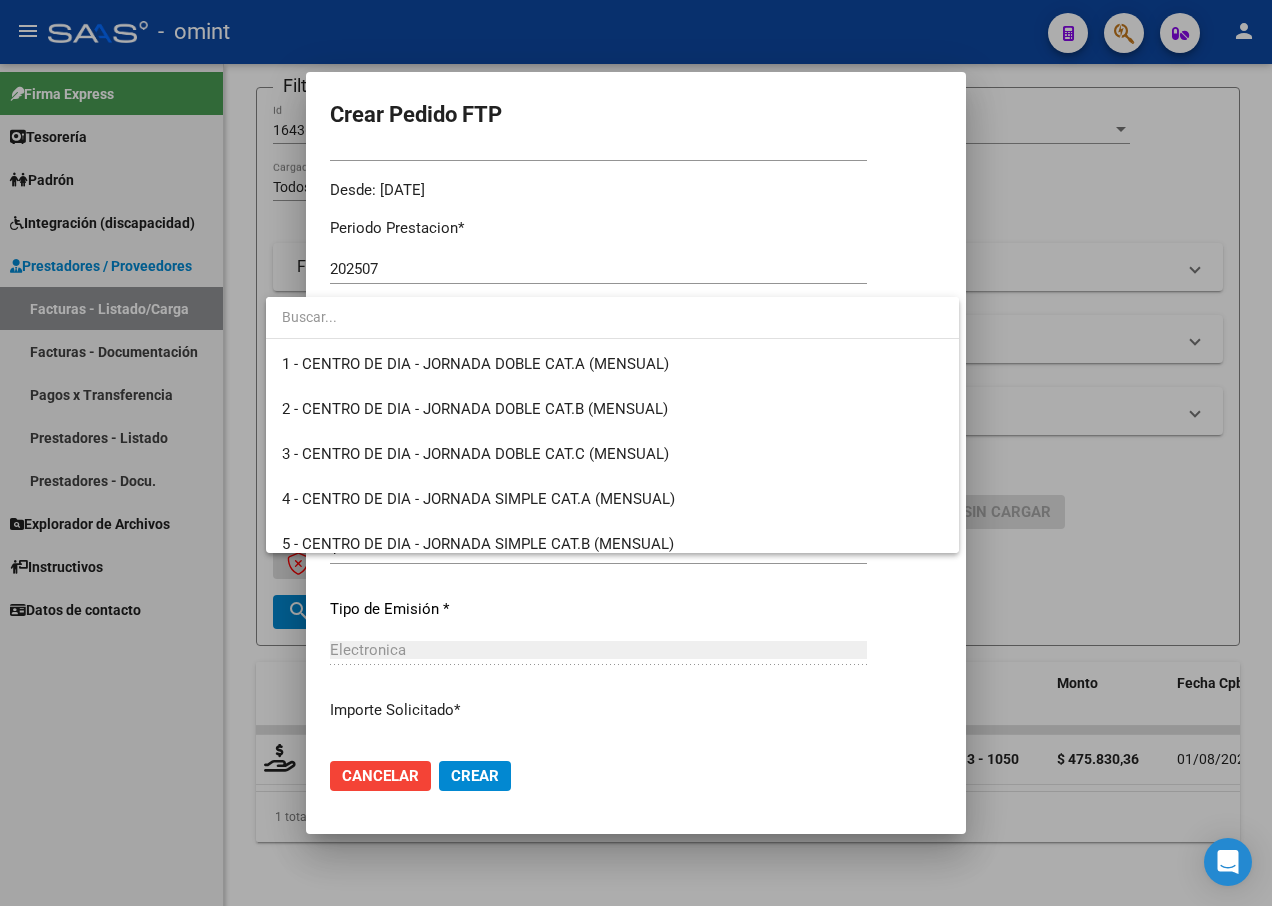 scroll, scrollTop: 3900, scrollLeft: 0, axis: vertical 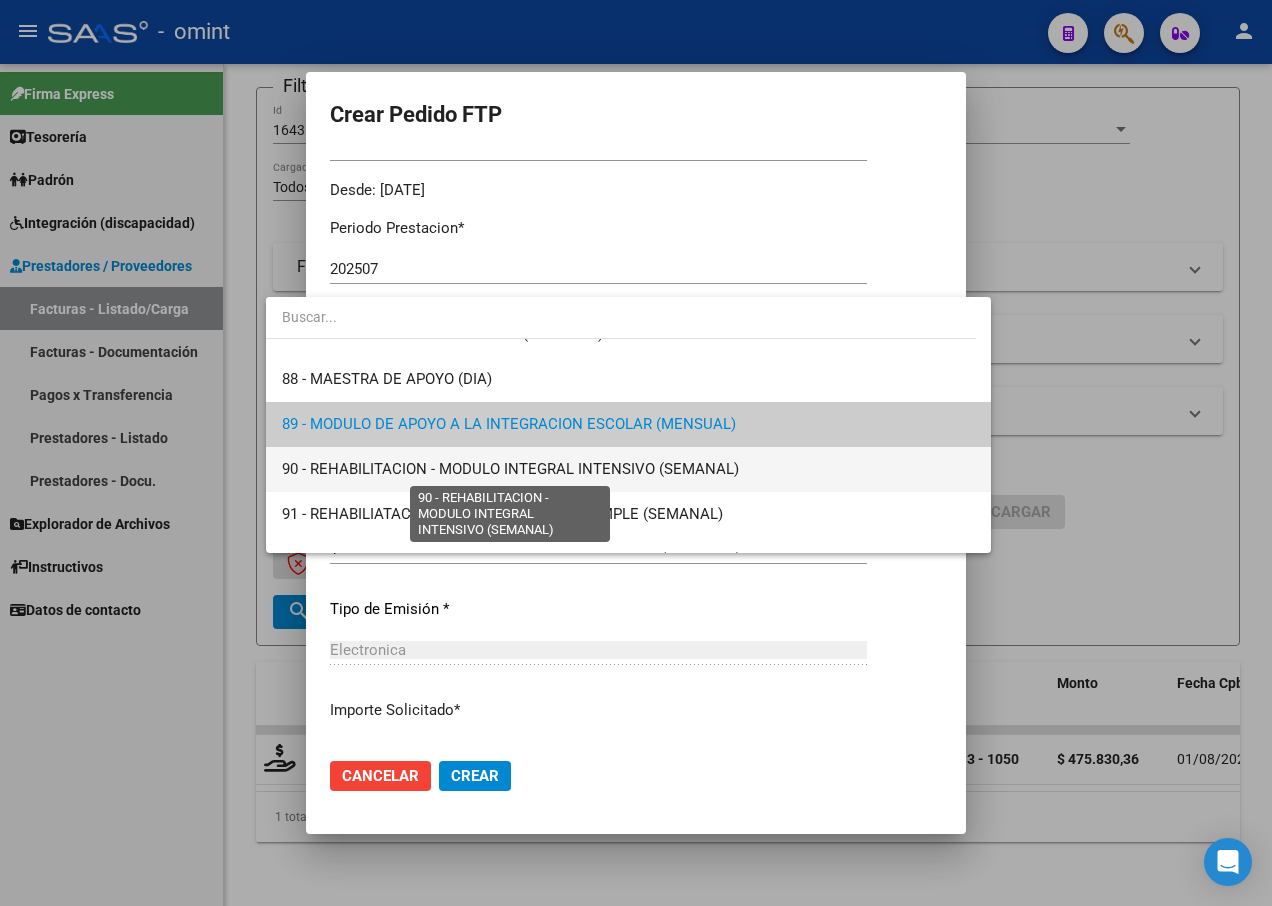 click on "90 - REHABILITACION - MODULO INTEGRAL INTENSIVO (SEMANAL)" at bounding box center (510, 469) 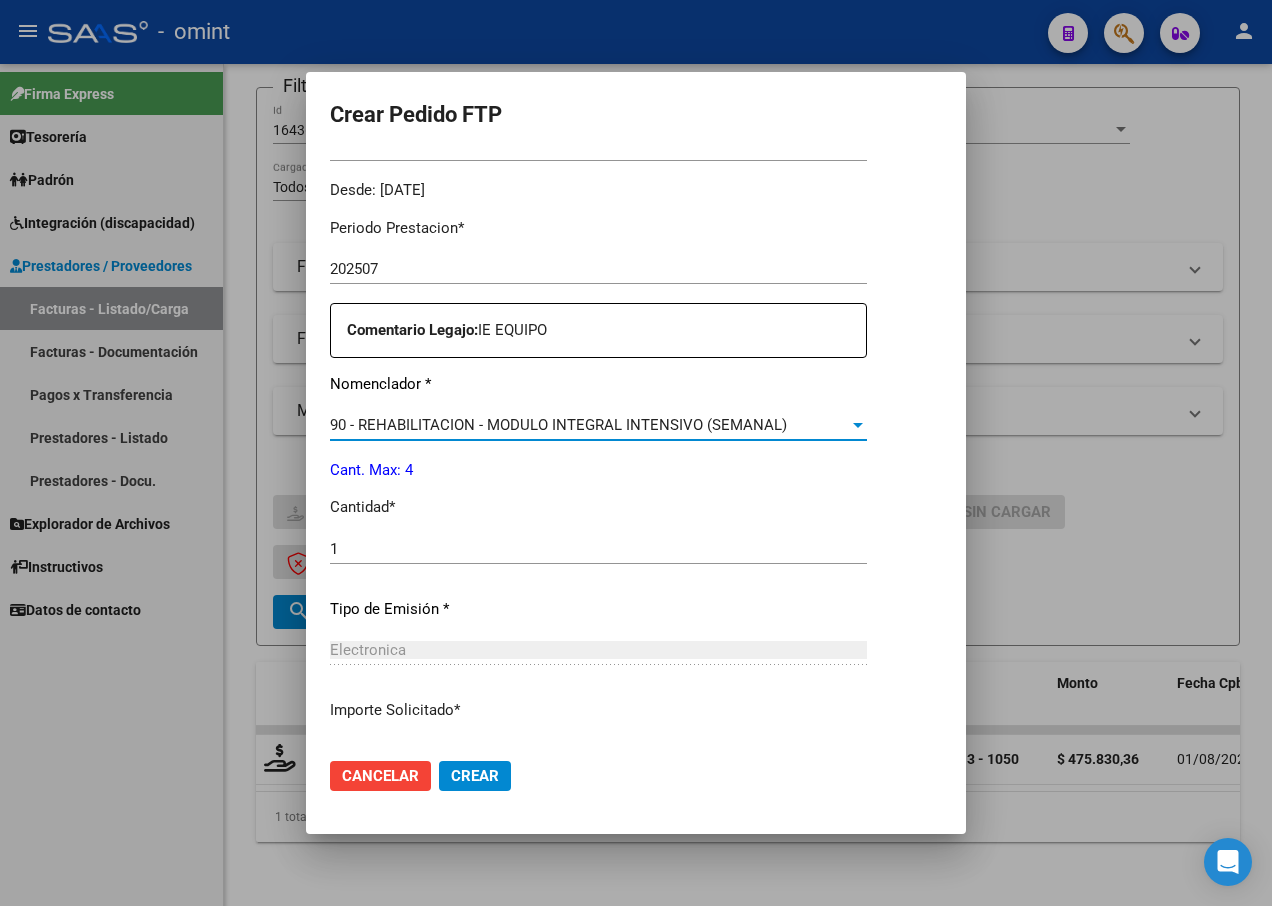 scroll, scrollTop: 700, scrollLeft: 0, axis: vertical 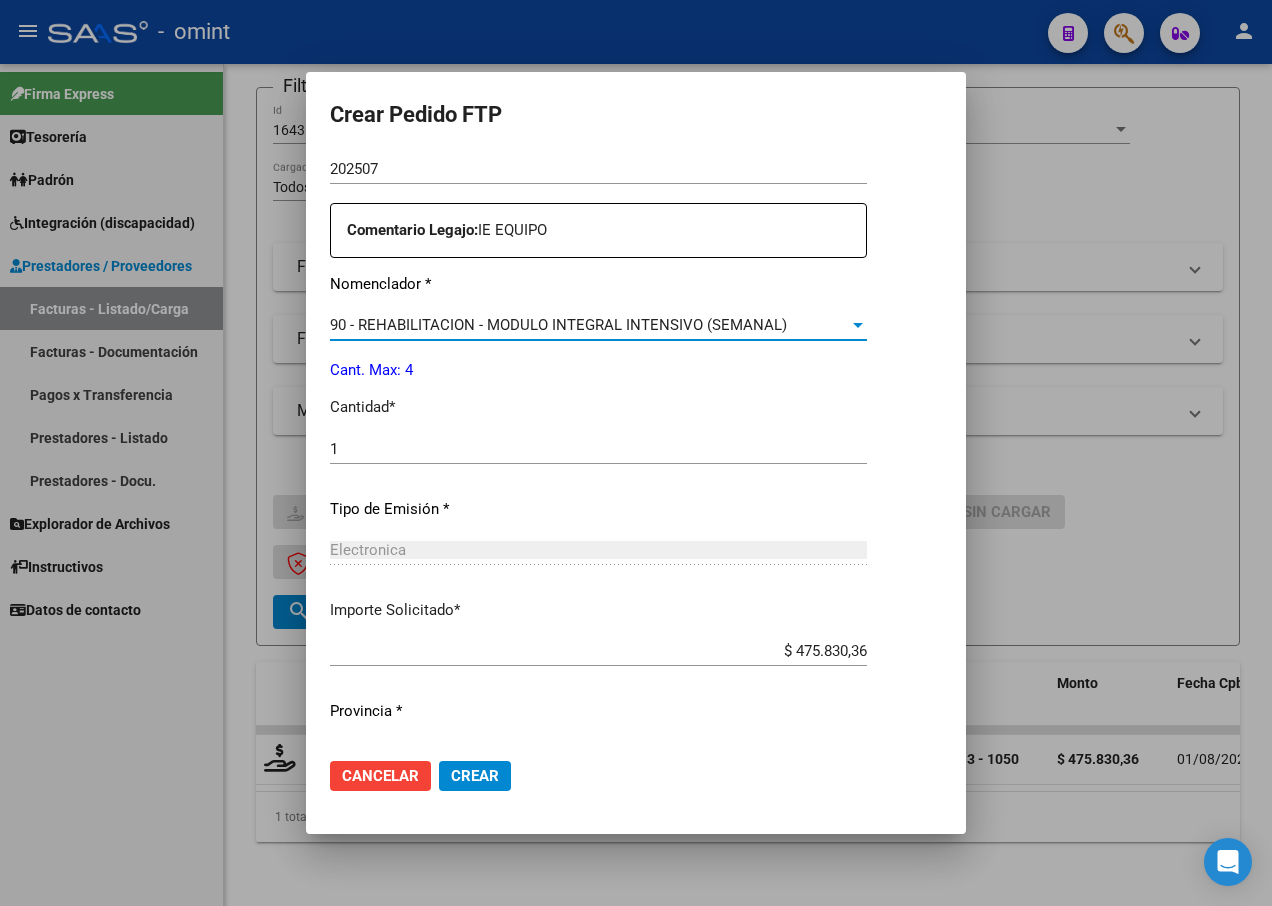 click at bounding box center [858, 325] 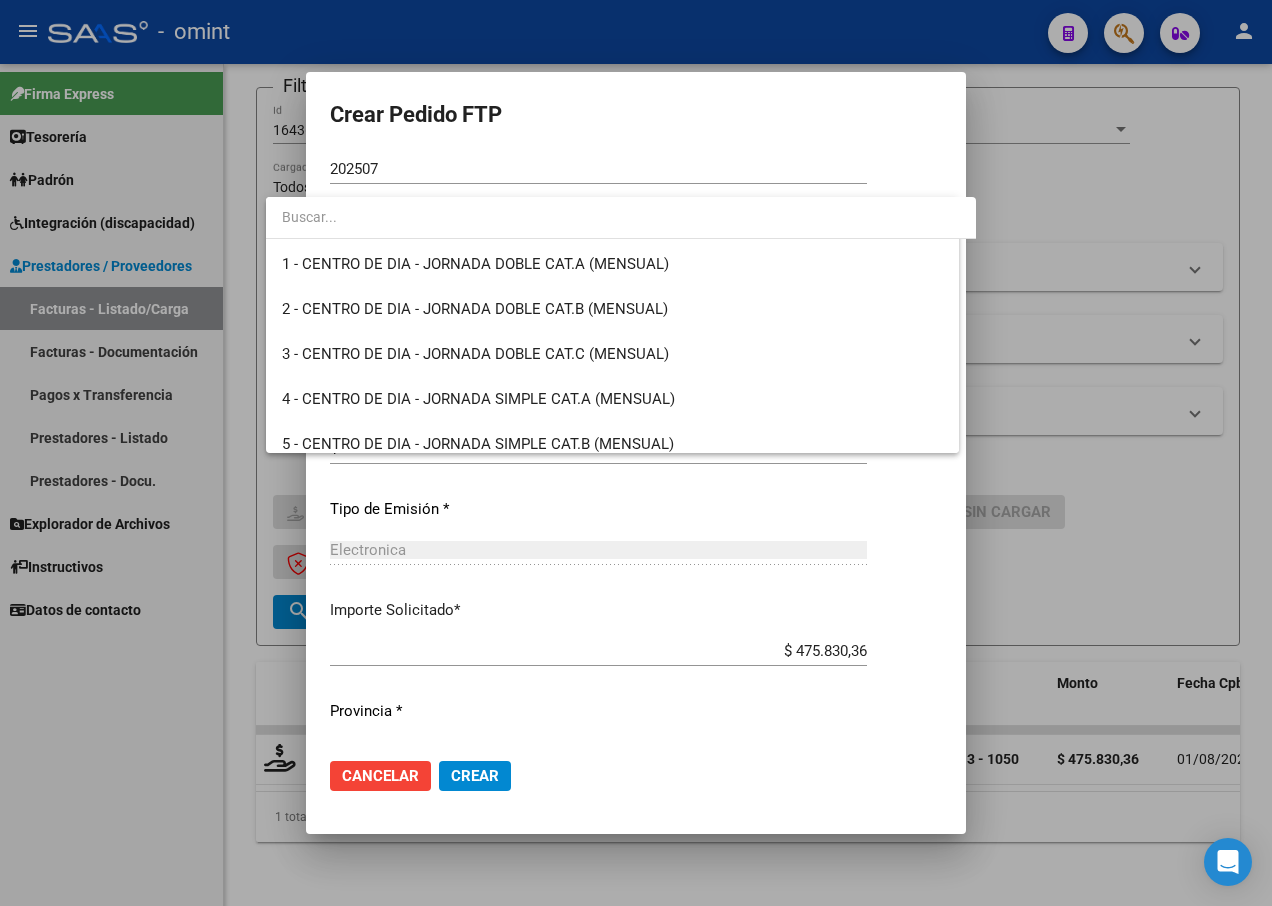 scroll, scrollTop: 3945, scrollLeft: 0, axis: vertical 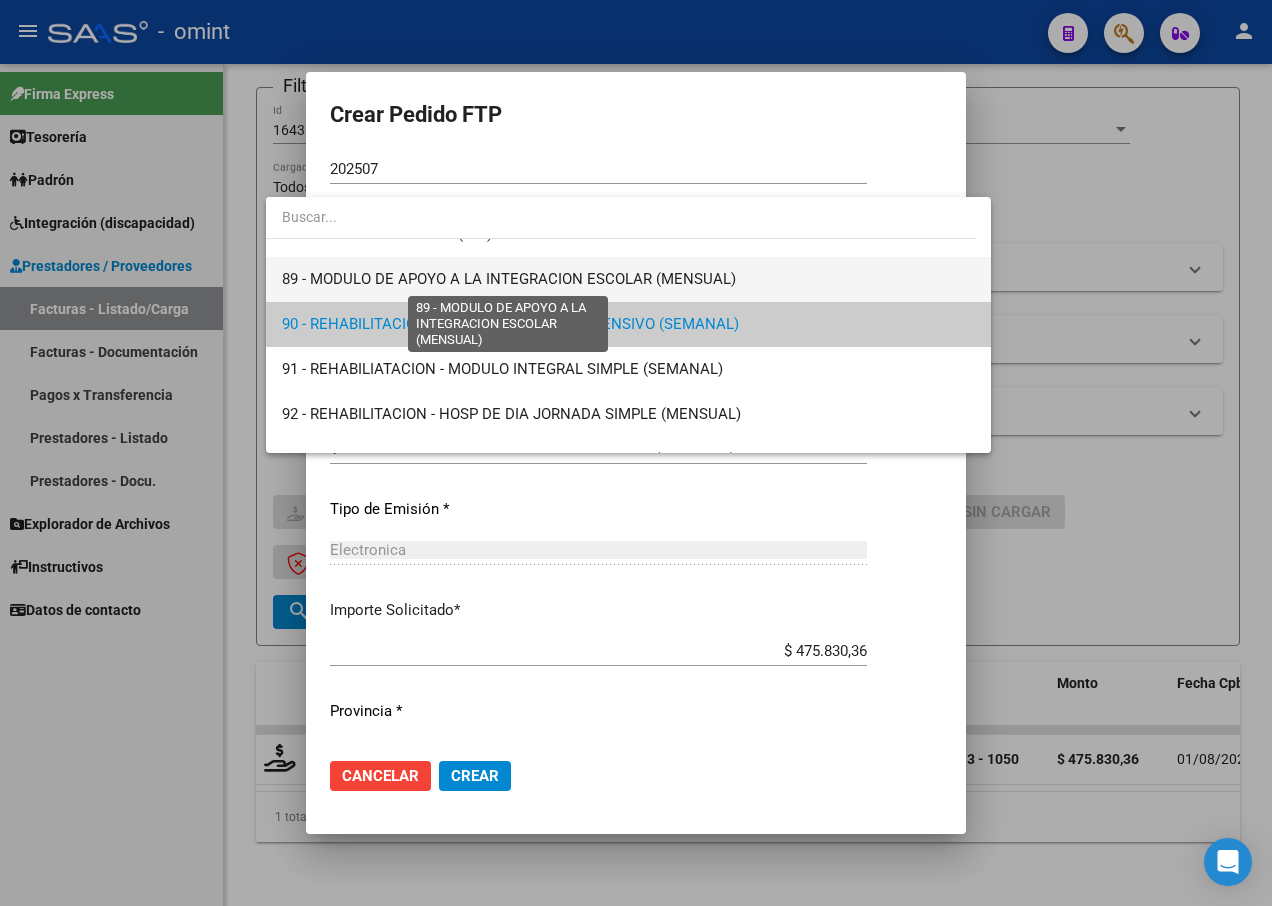 click on "89 - MODULO DE APOYO A LA INTEGRACION ESCOLAR (MENSUAL)" at bounding box center (509, 279) 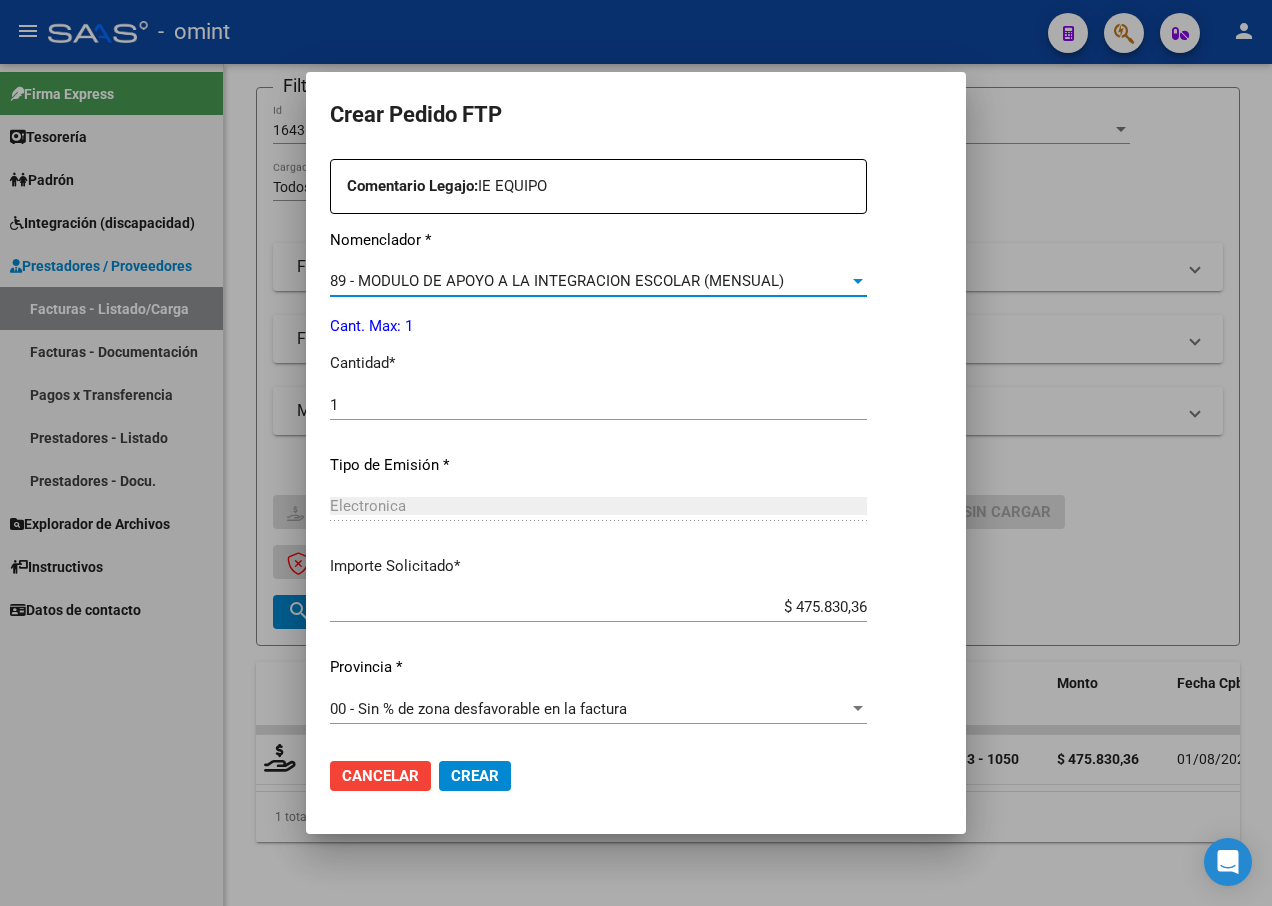 scroll, scrollTop: 644, scrollLeft: 0, axis: vertical 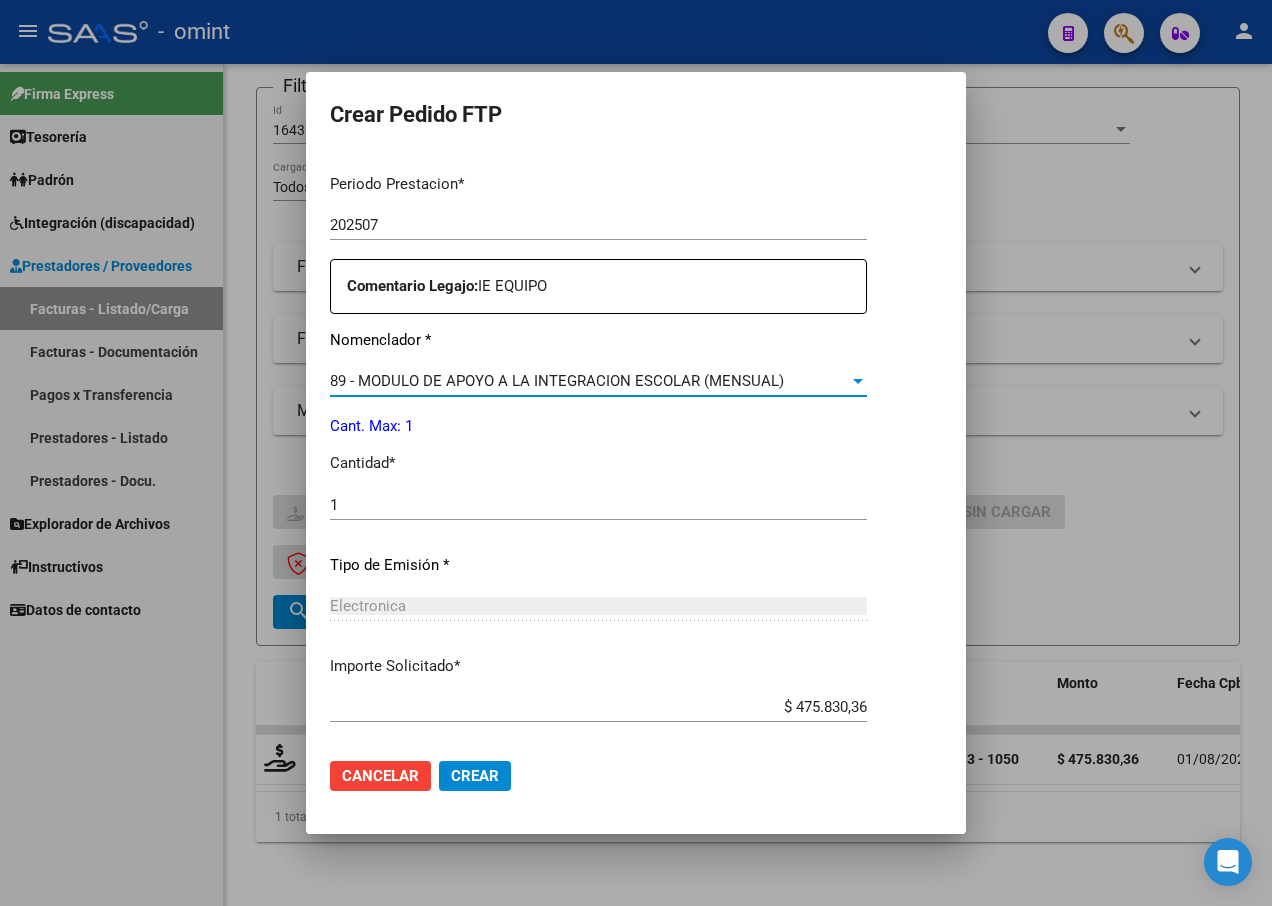 click on "Crear" 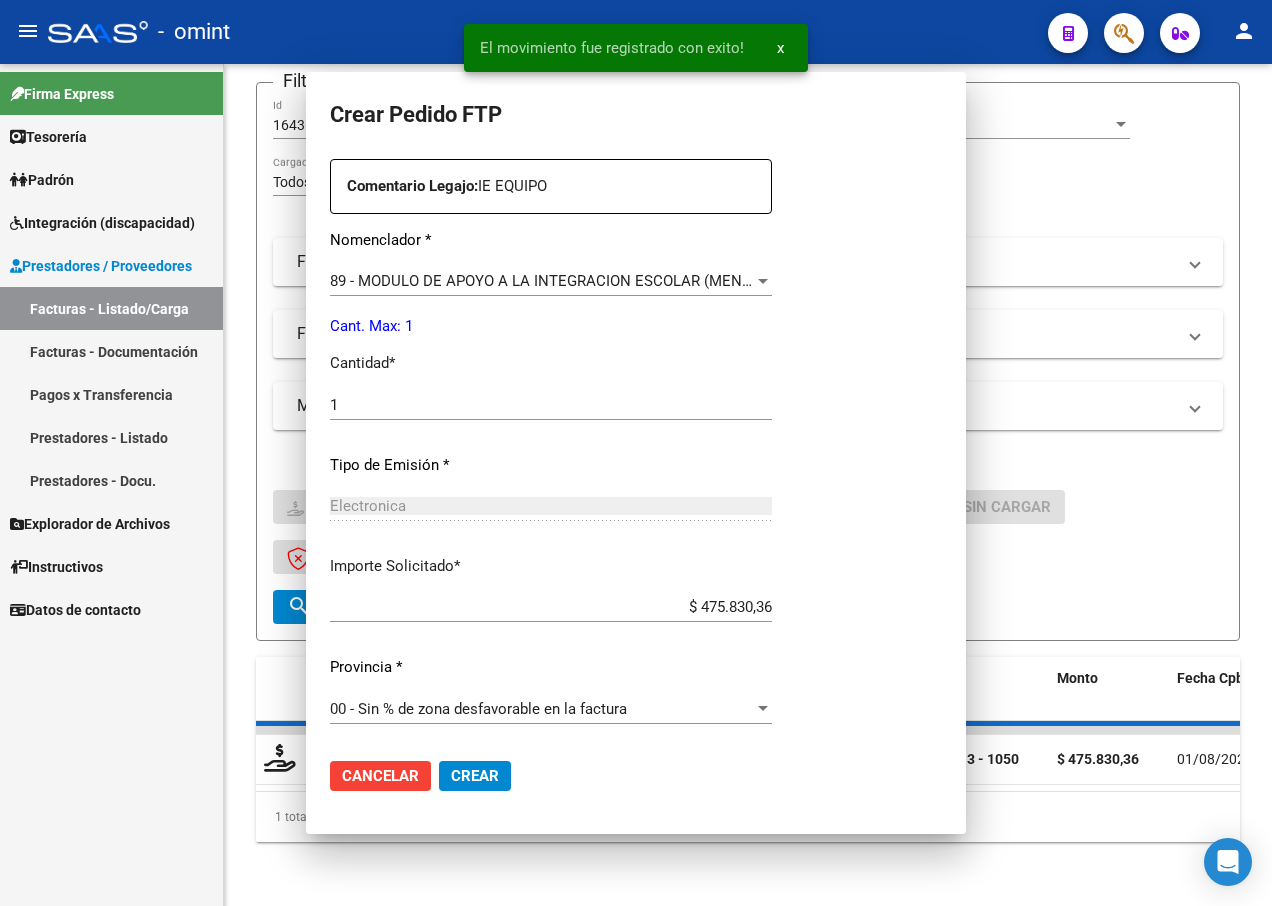 scroll, scrollTop: 0, scrollLeft: 0, axis: both 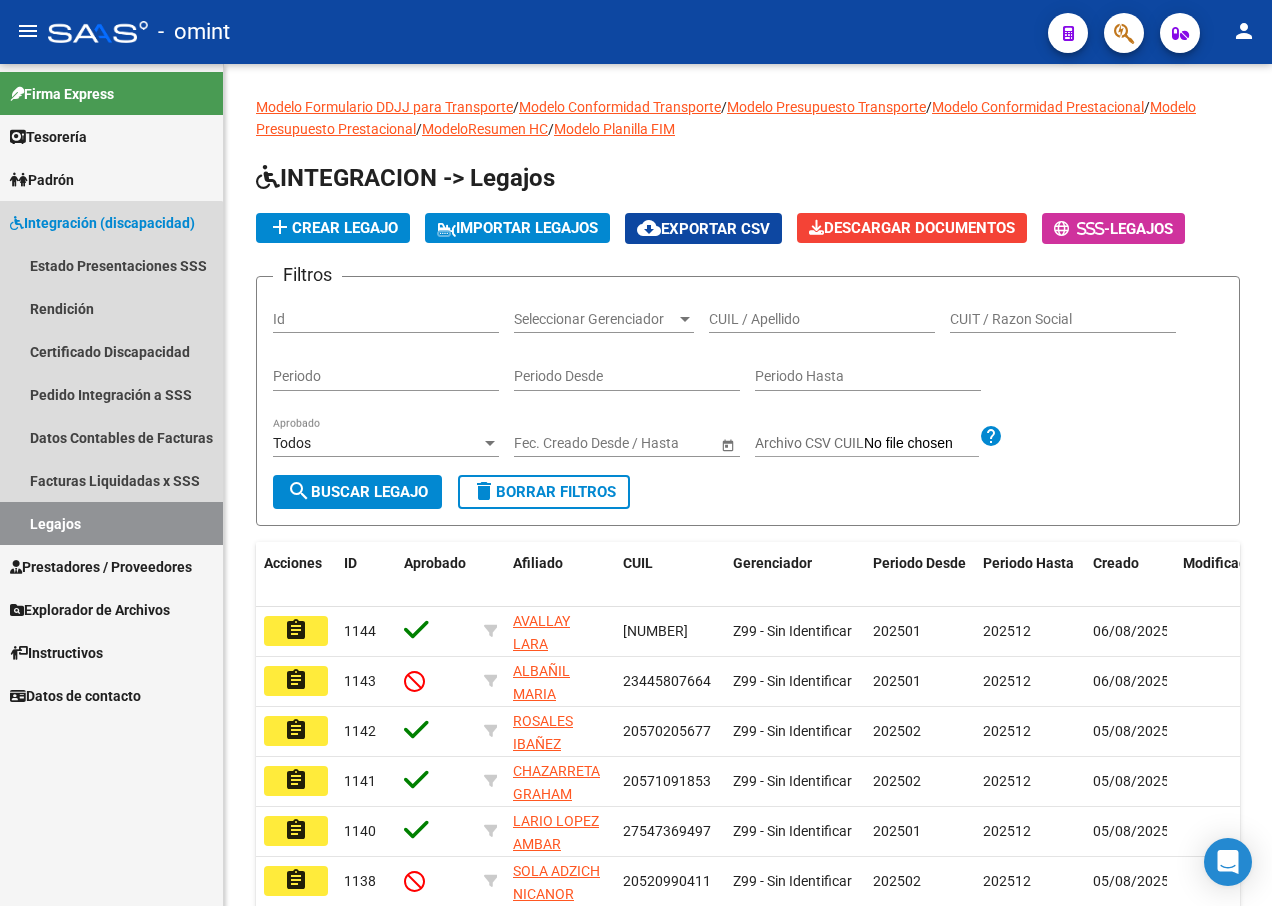 click on "Legajos" at bounding box center (111, 523) 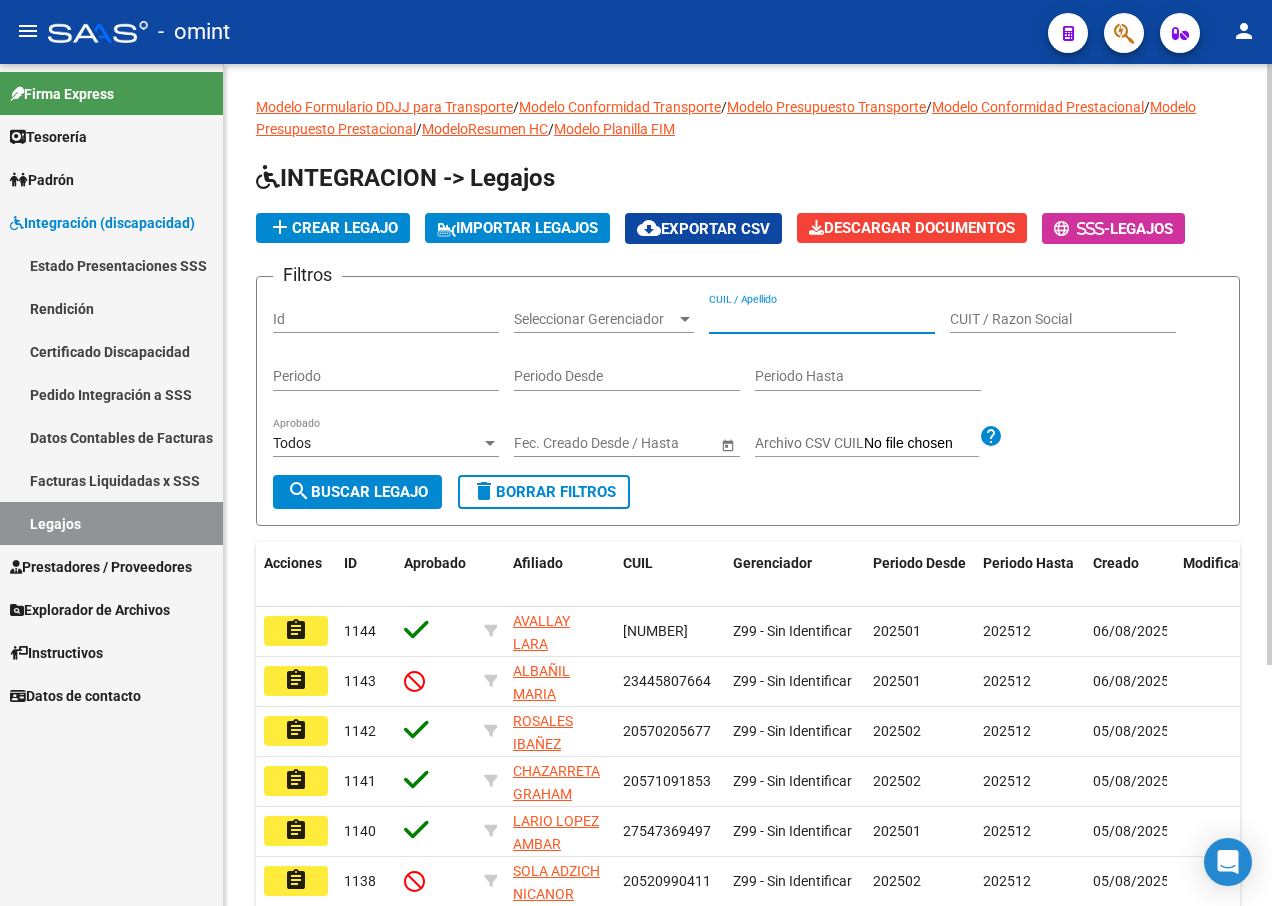 paste on "20589781237" 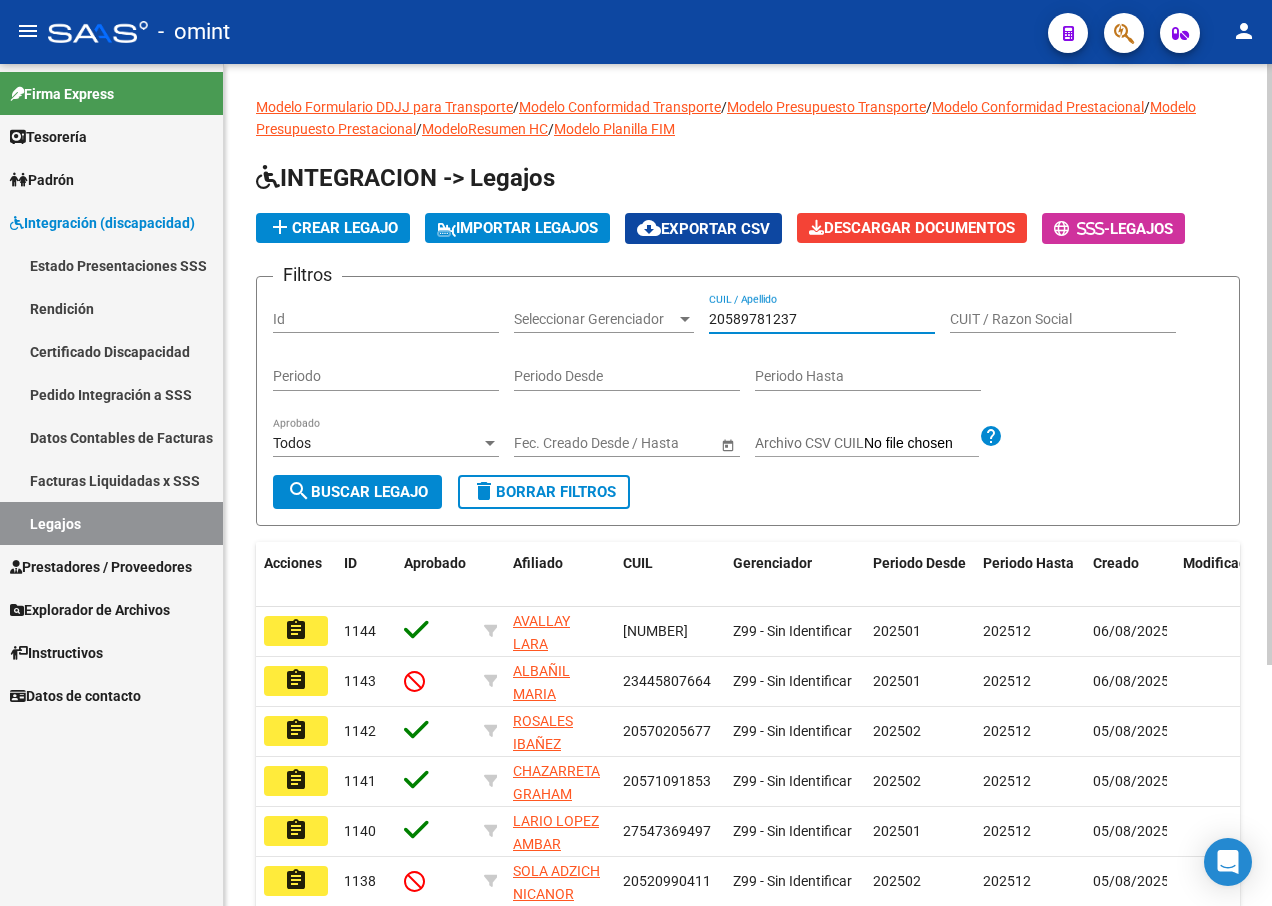 type on "20589781237" 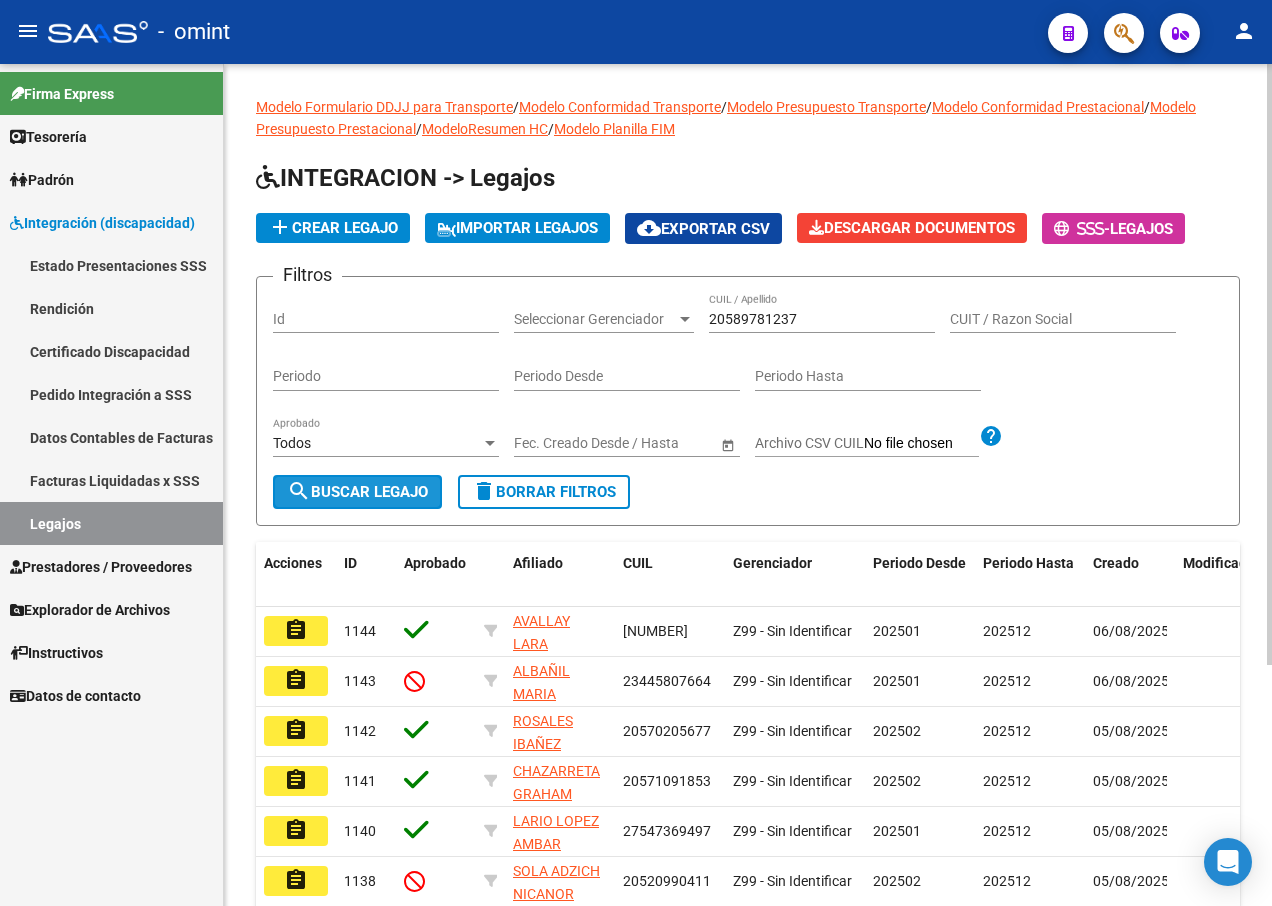 click on "search  Buscar Legajo" 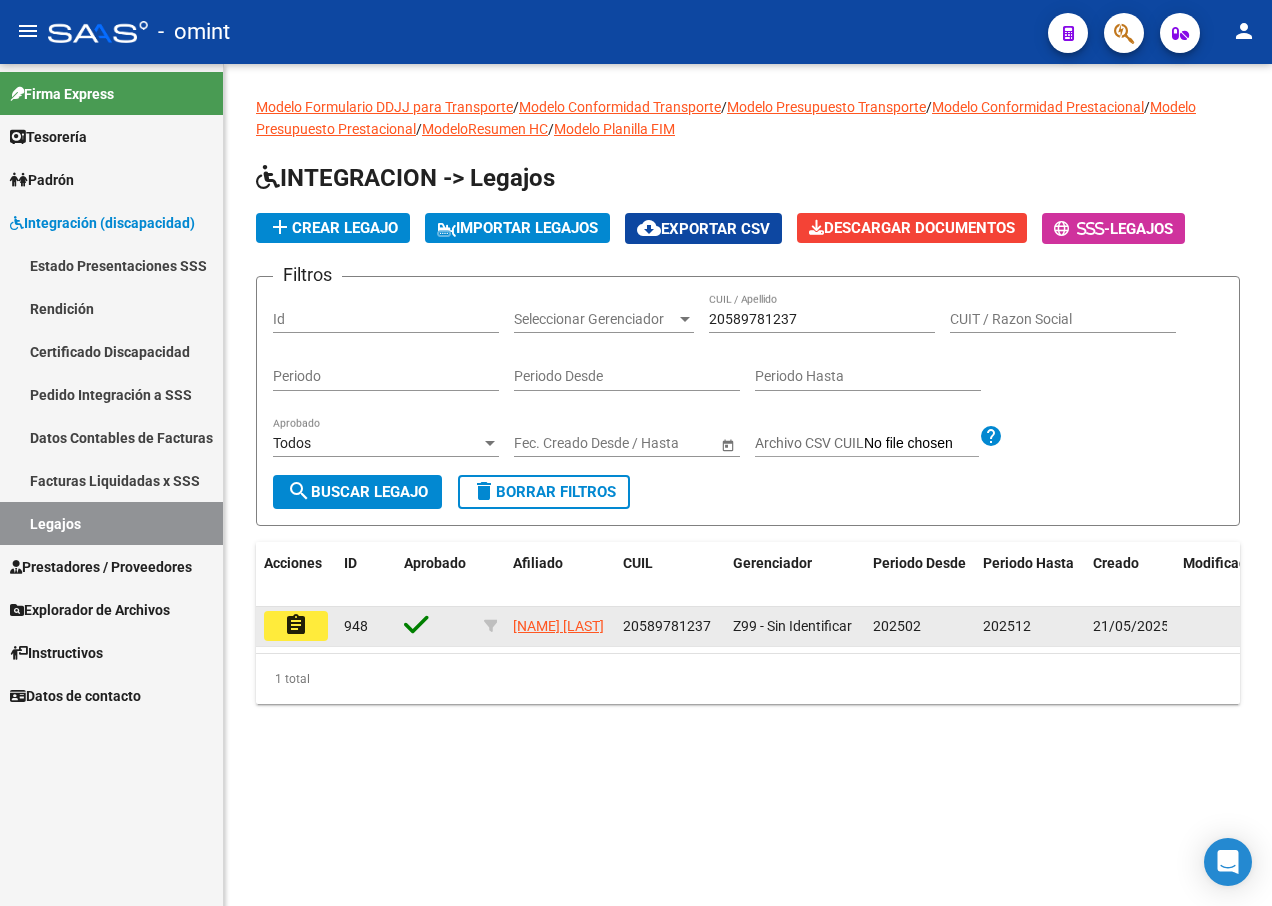 click on "assignment" 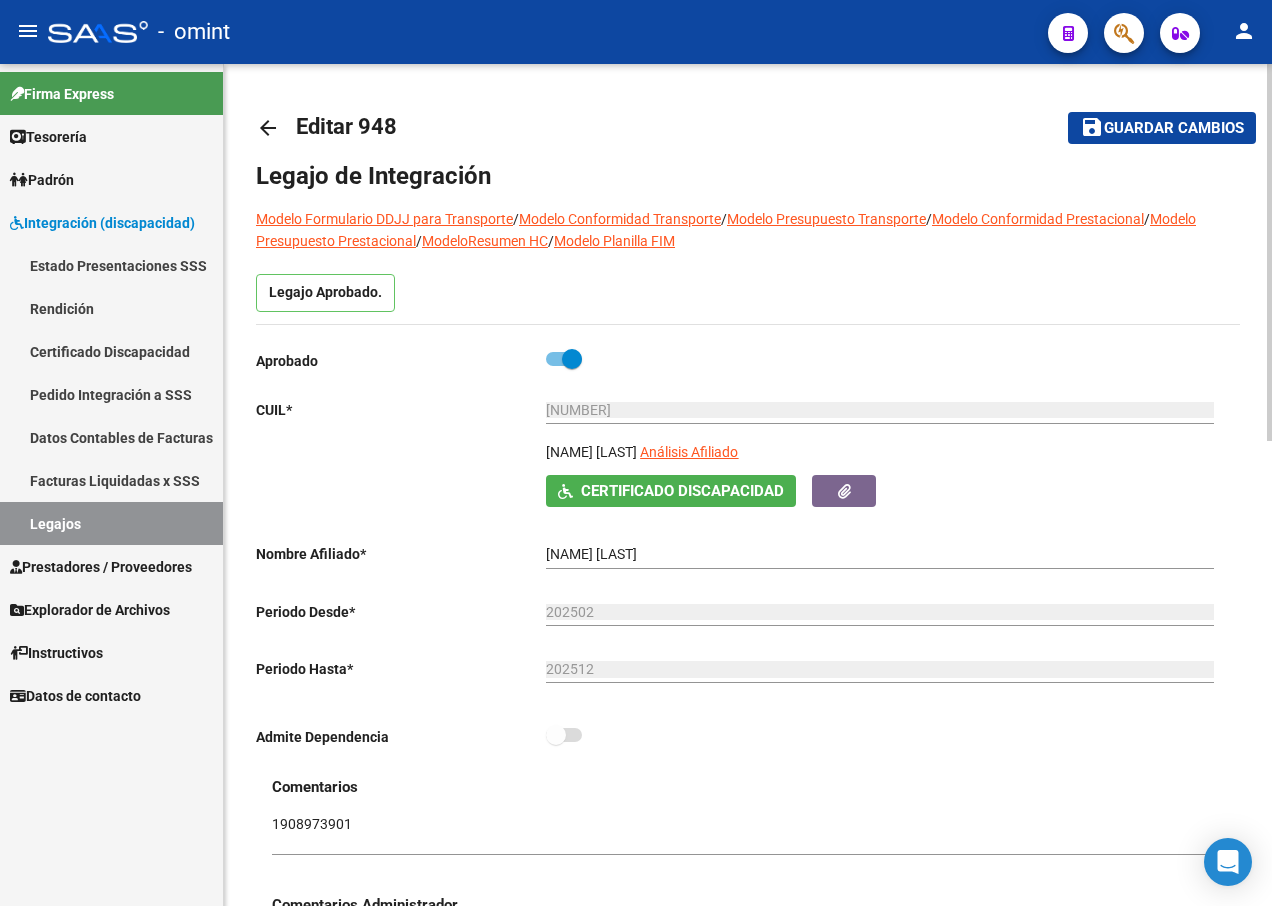 click on "Legajos" at bounding box center [111, 523] 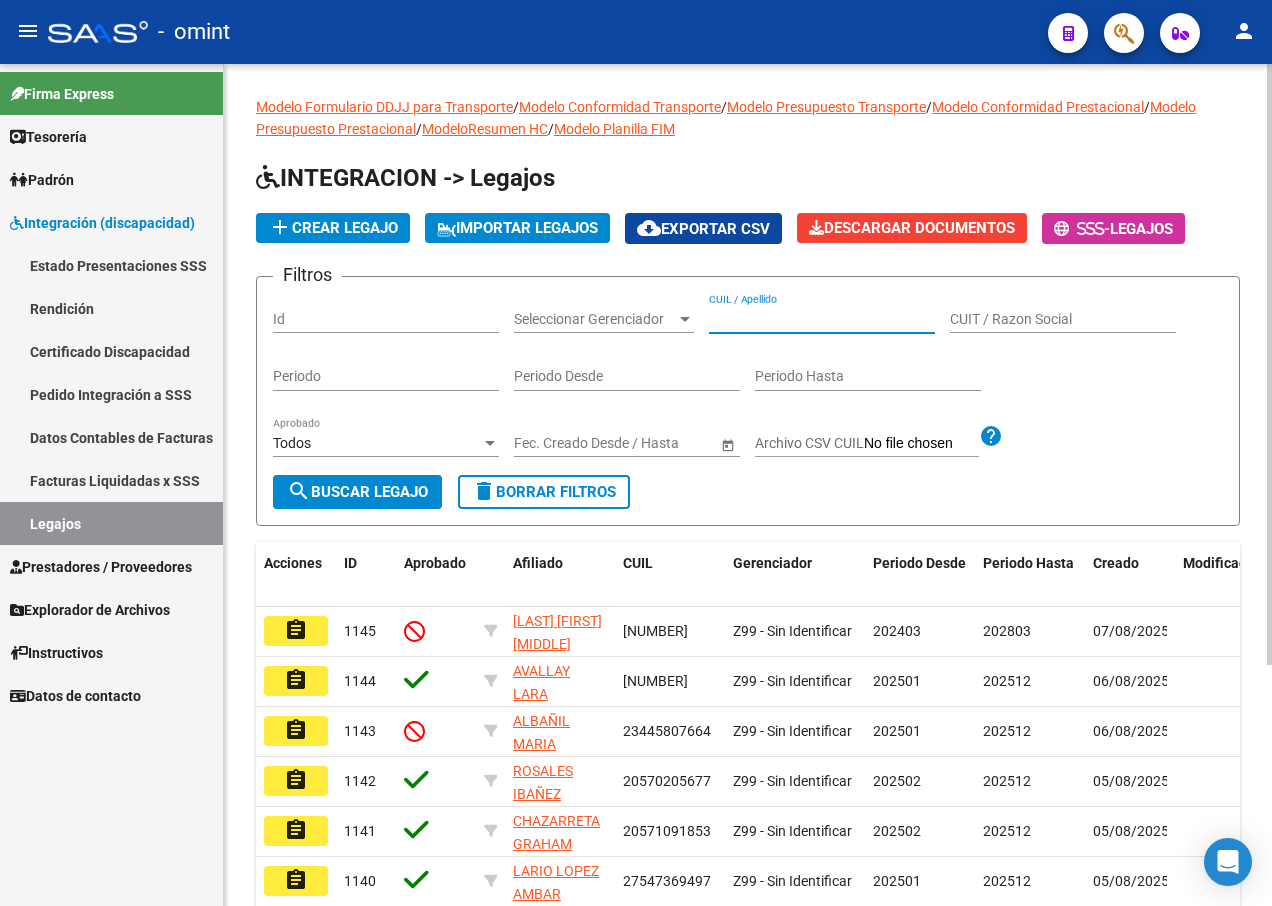 paste on "[NUMBER]" 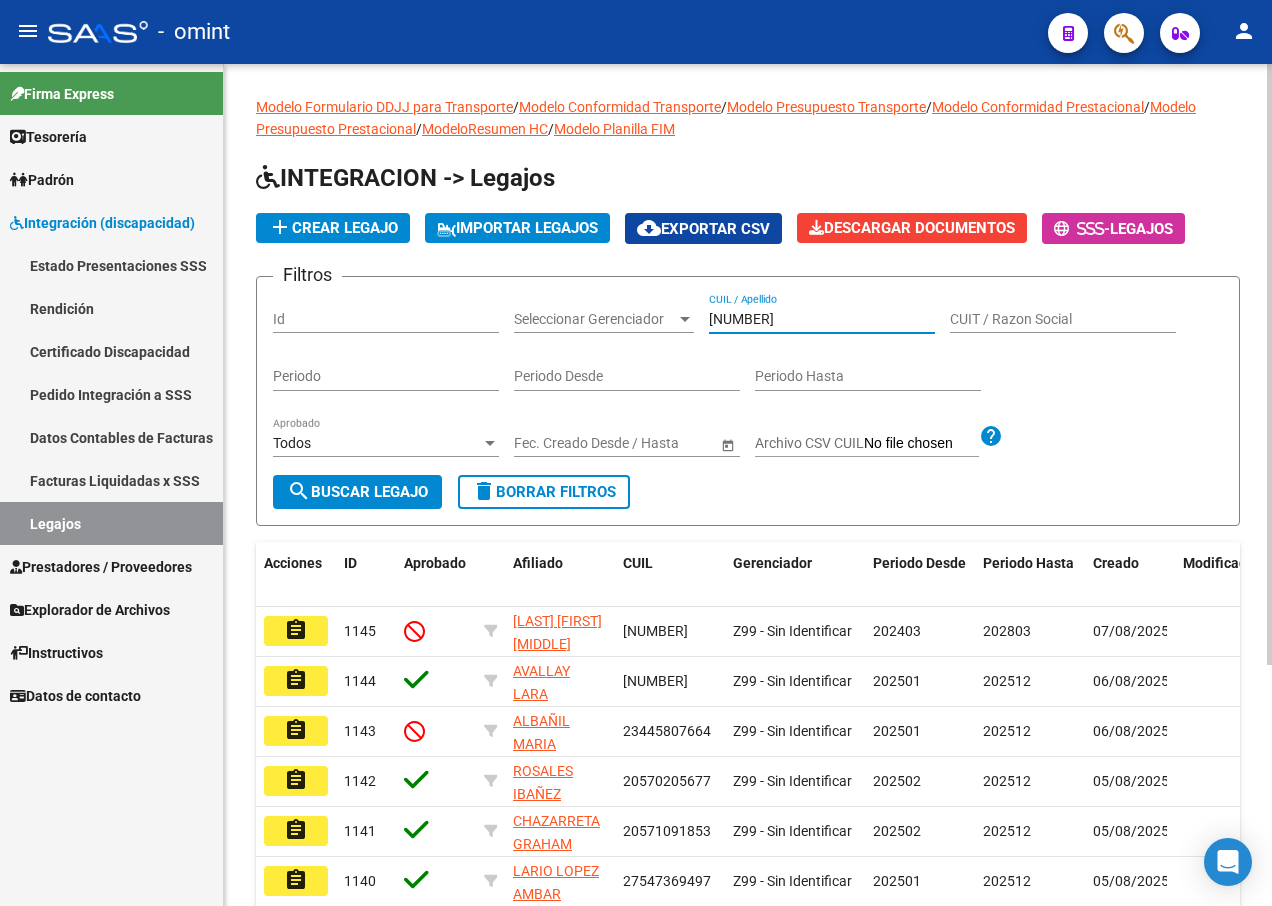 type on "[NUMBER]" 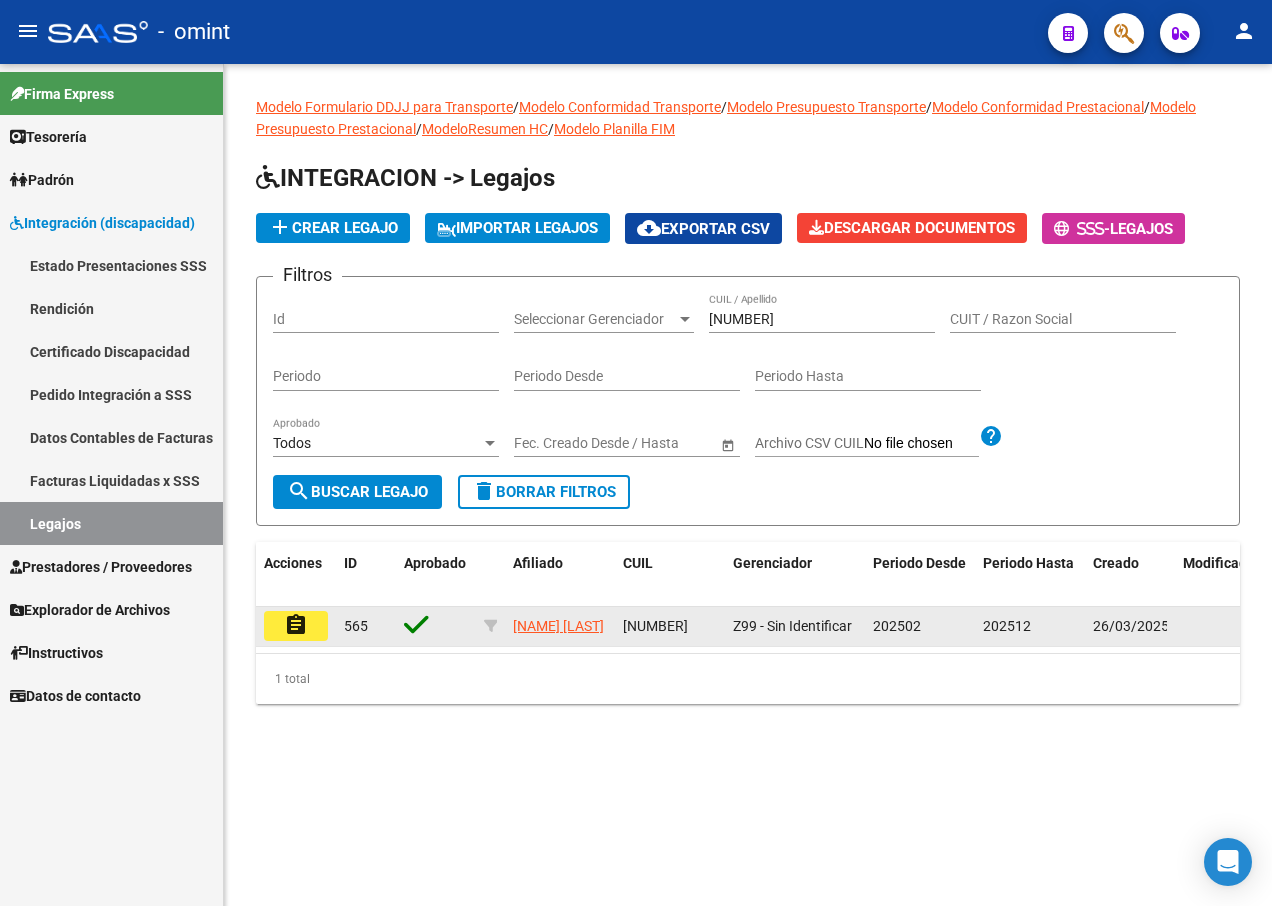click on "assignment" 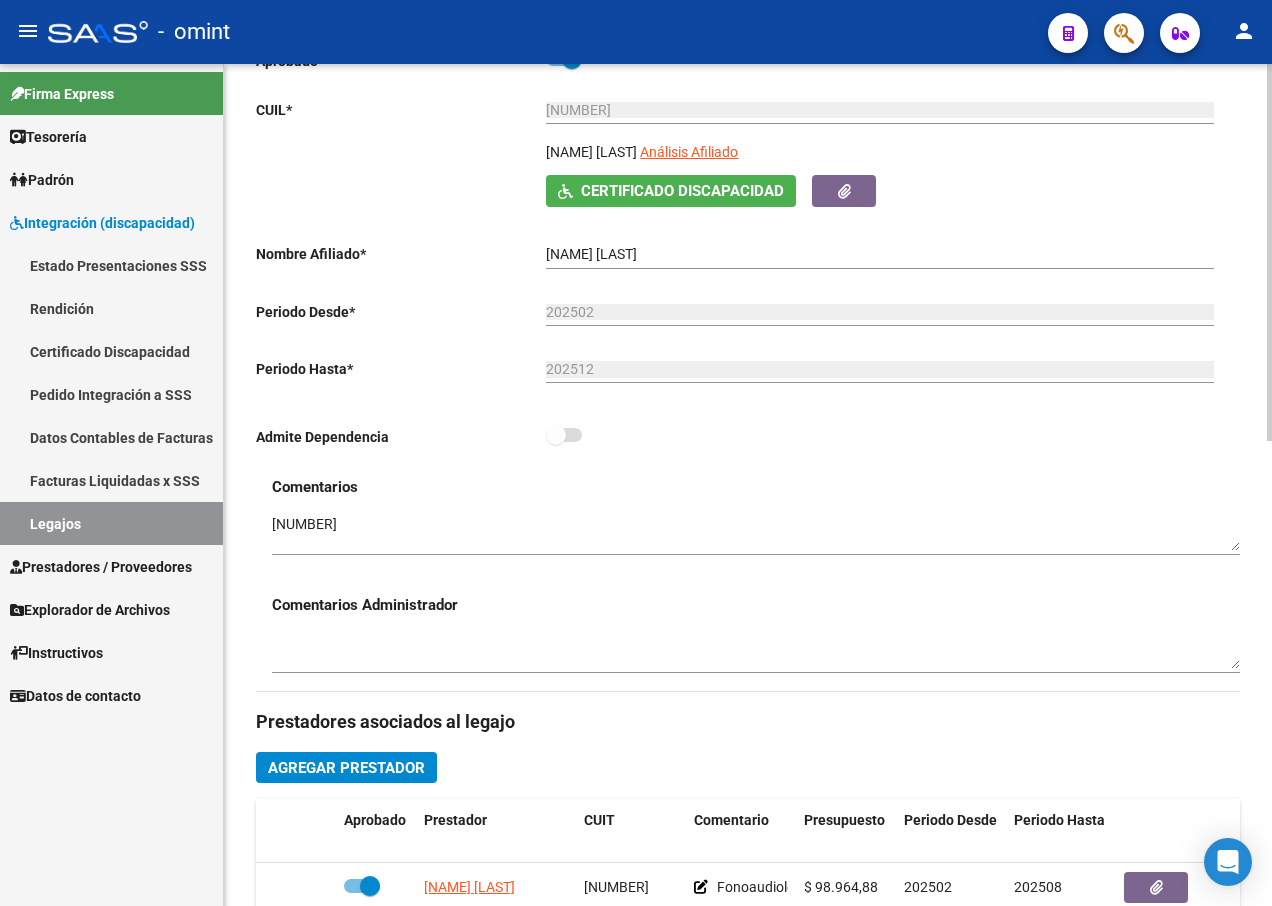 scroll, scrollTop: 600, scrollLeft: 0, axis: vertical 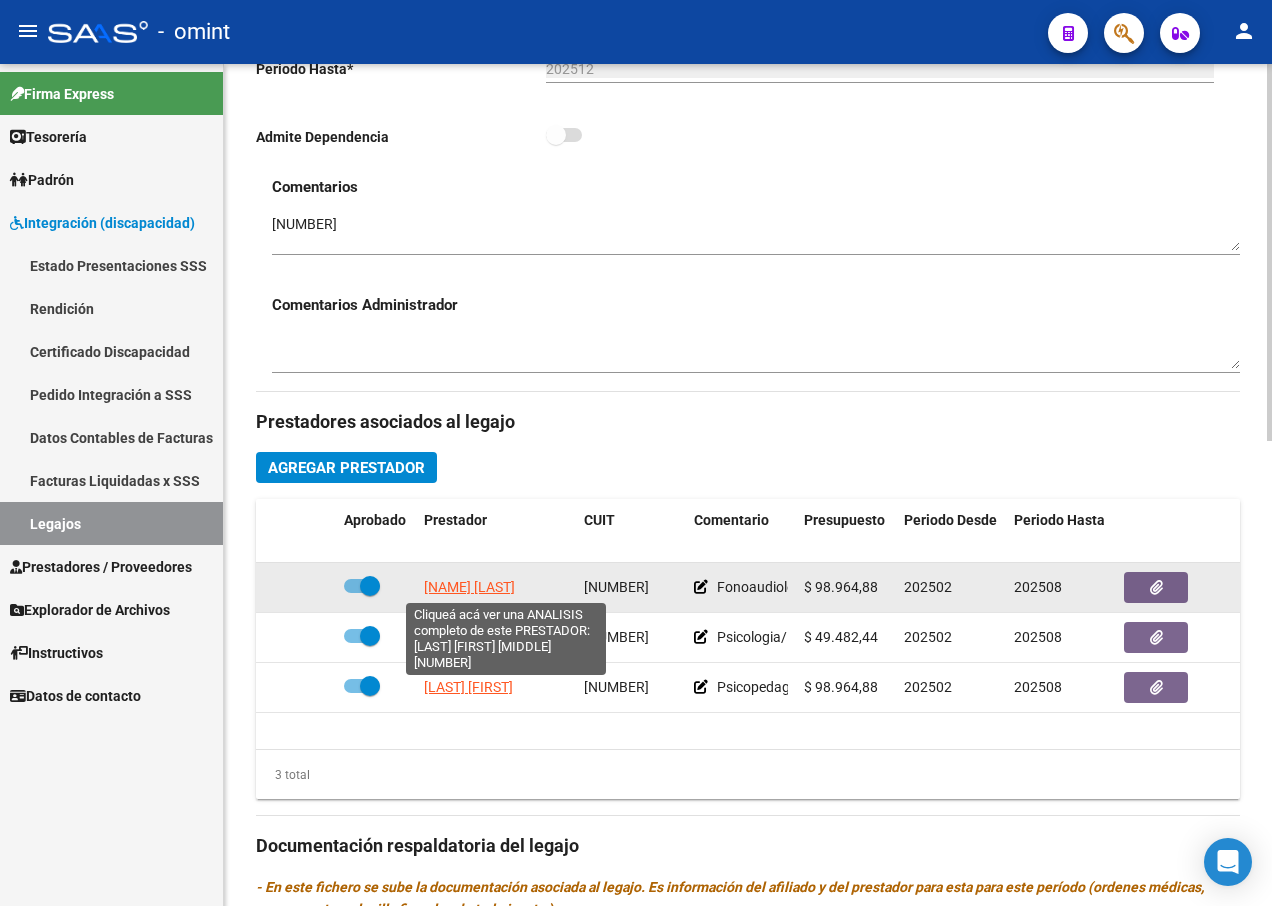 click on "[NAME] [LAST]" 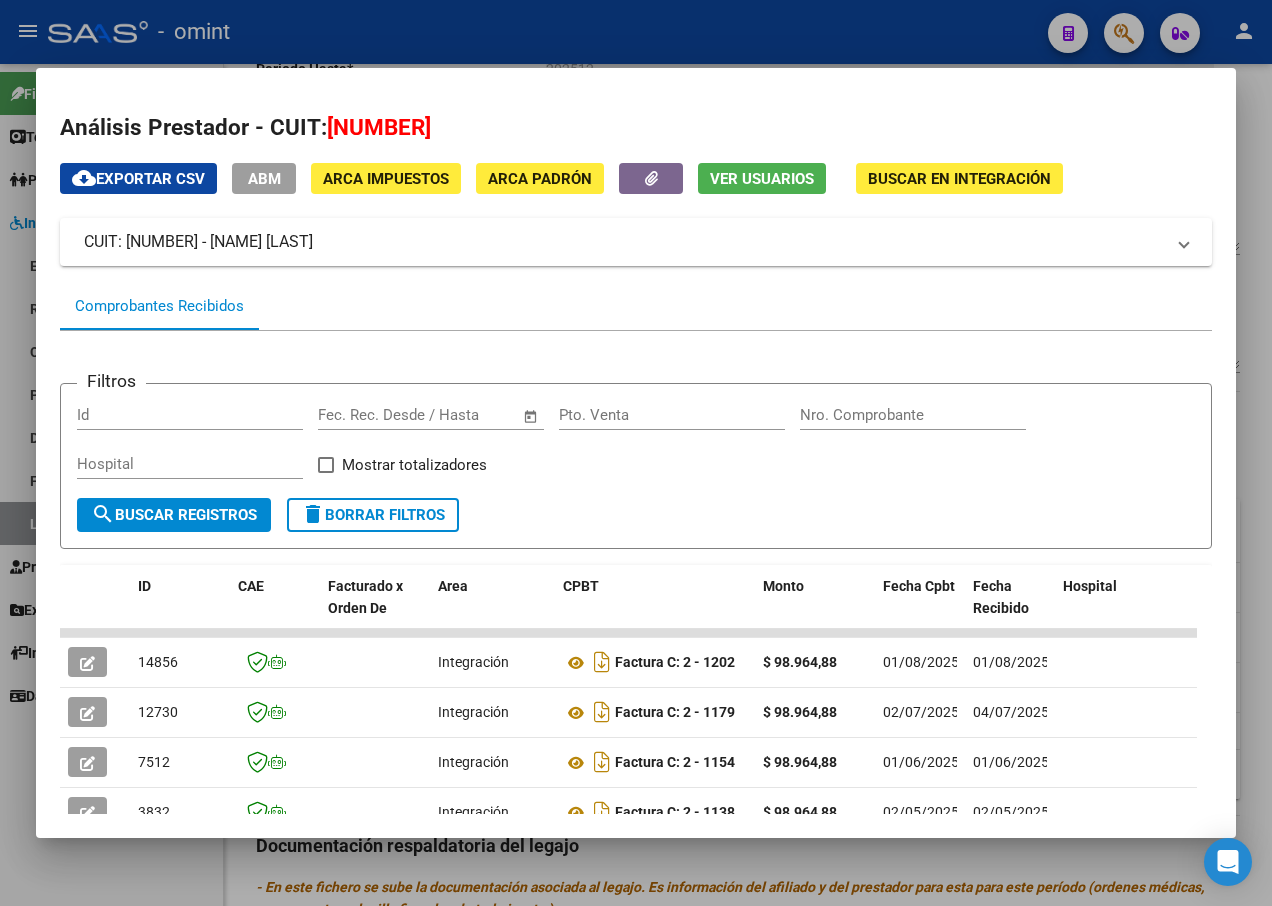 scroll, scrollTop: 235, scrollLeft: 0, axis: vertical 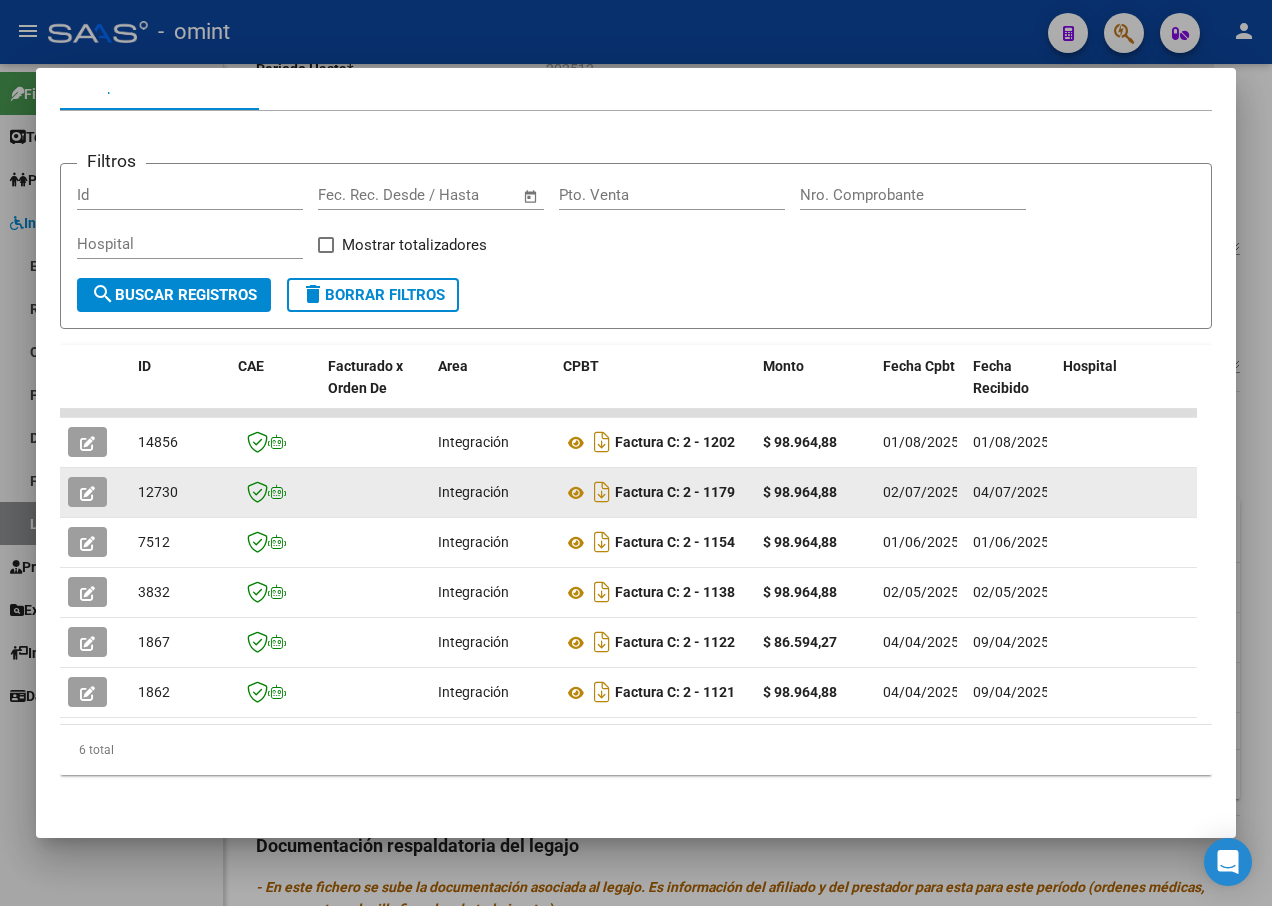 click 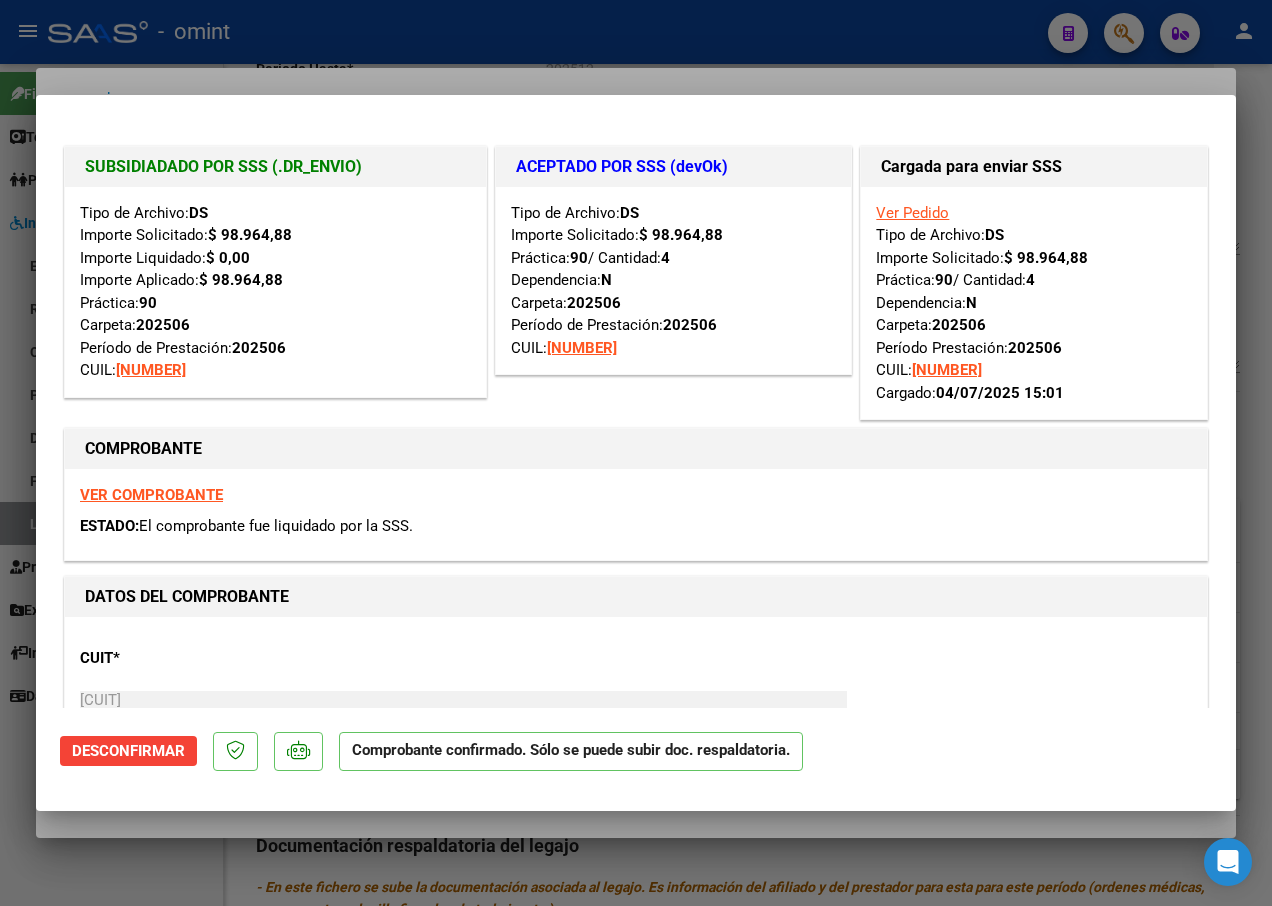 click at bounding box center [636, 453] 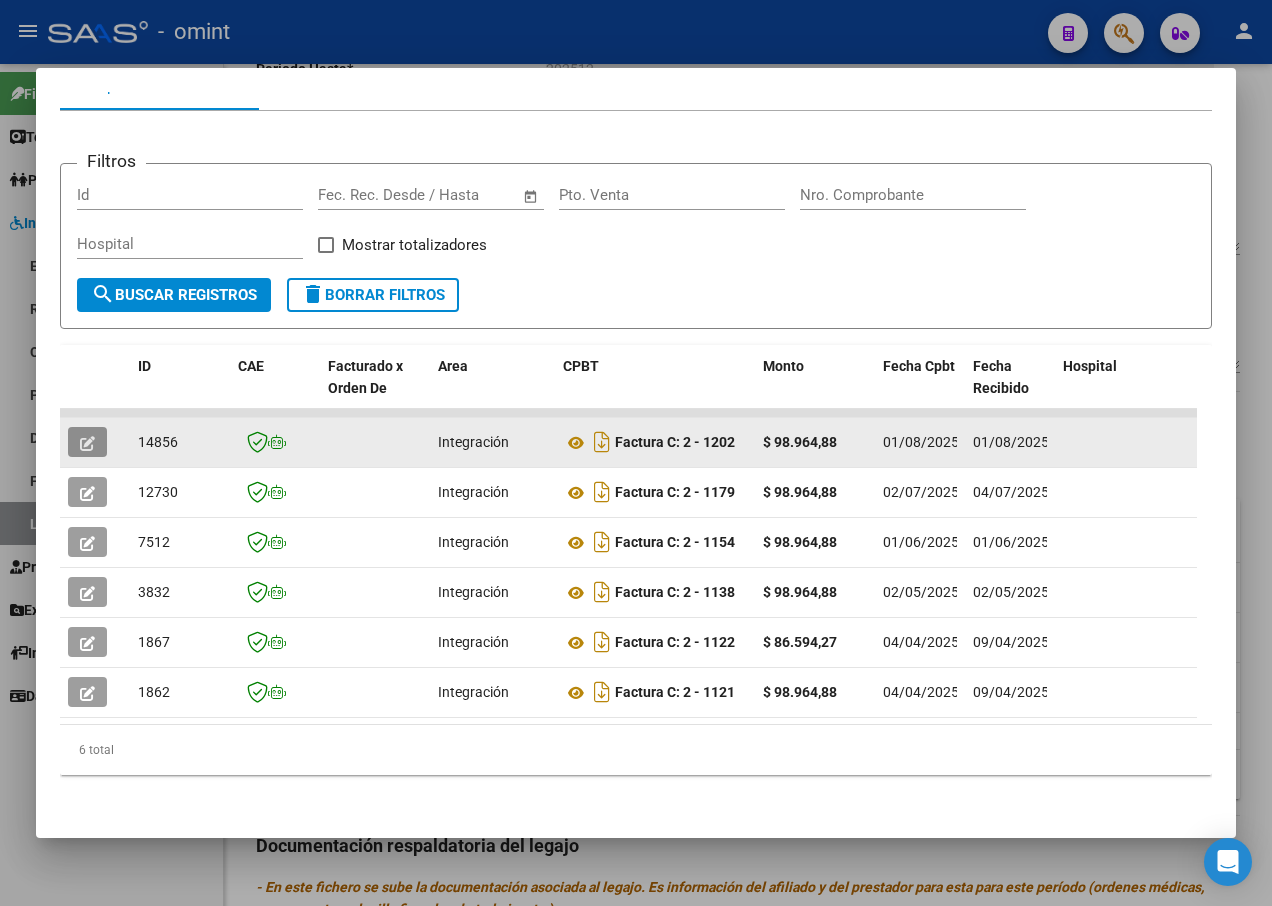 click 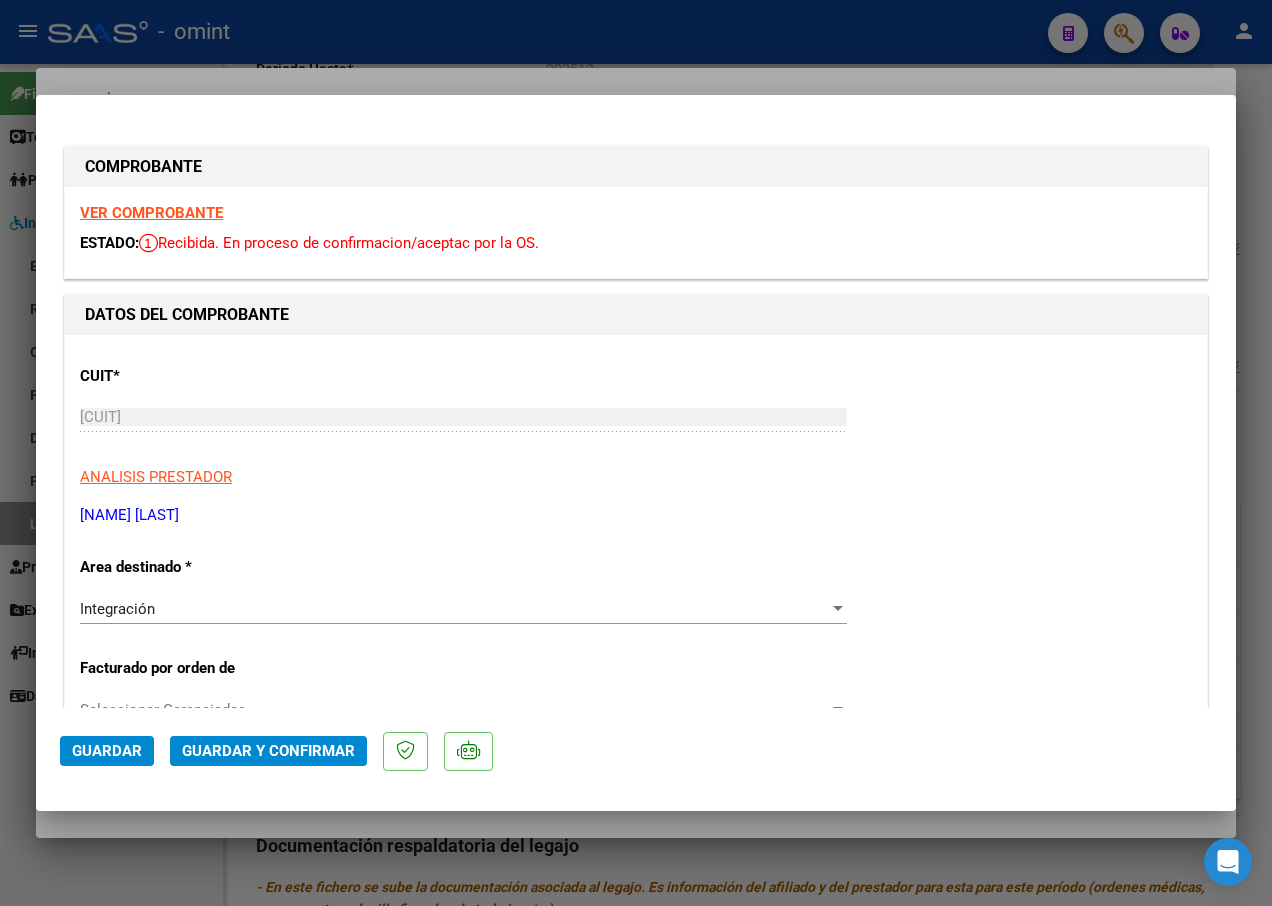 click on "VER COMPROBANTE" at bounding box center [151, 213] 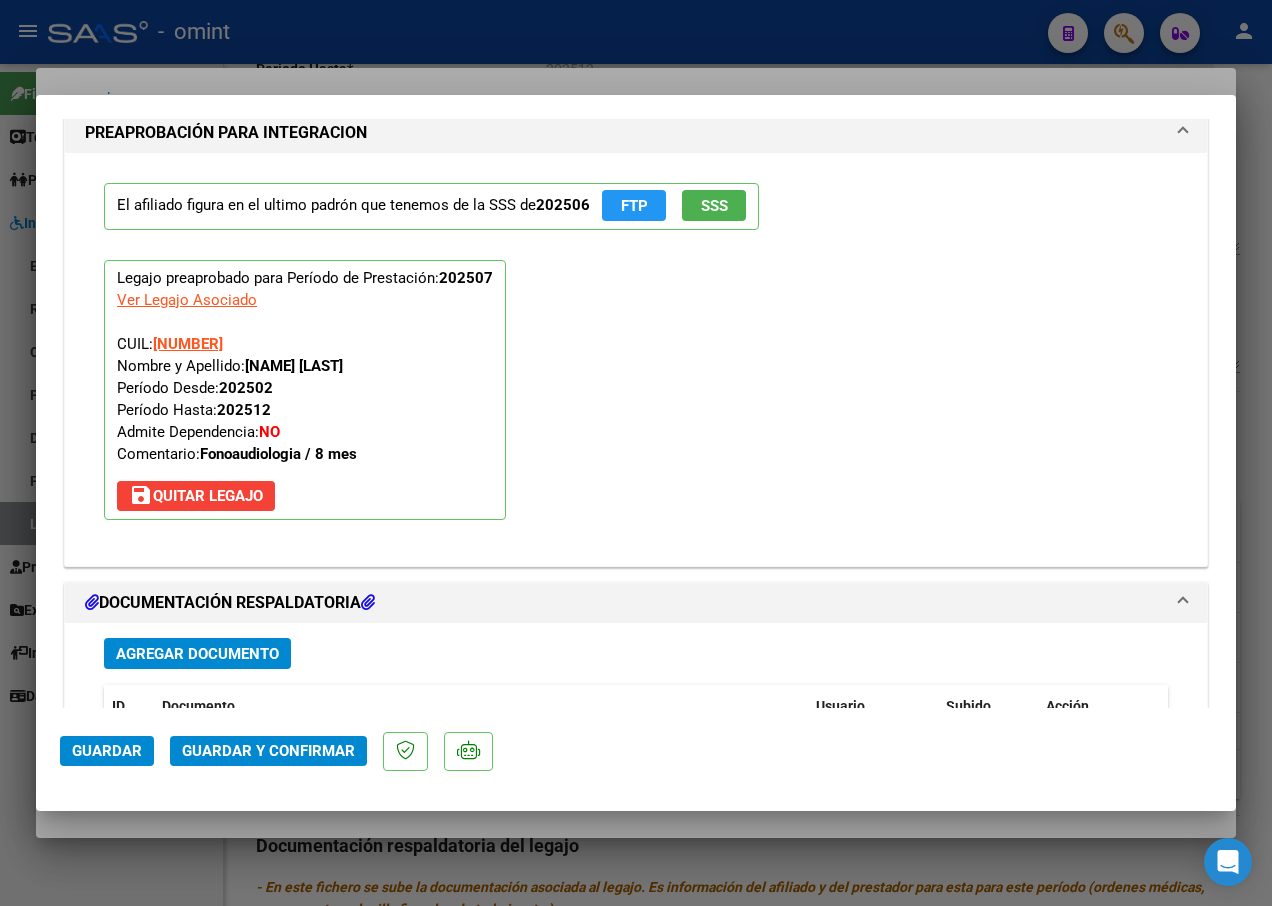 scroll, scrollTop: 2200, scrollLeft: 0, axis: vertical 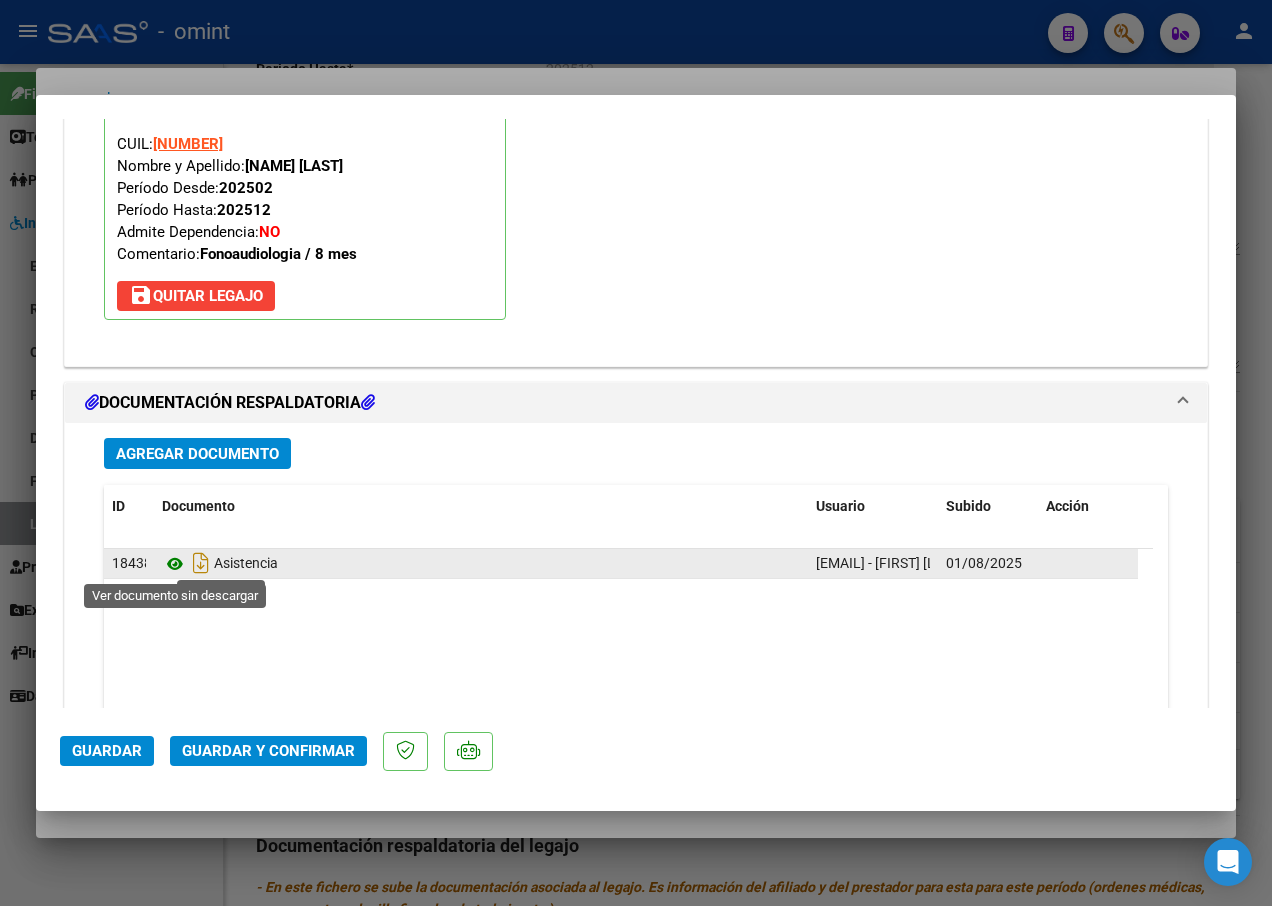 click 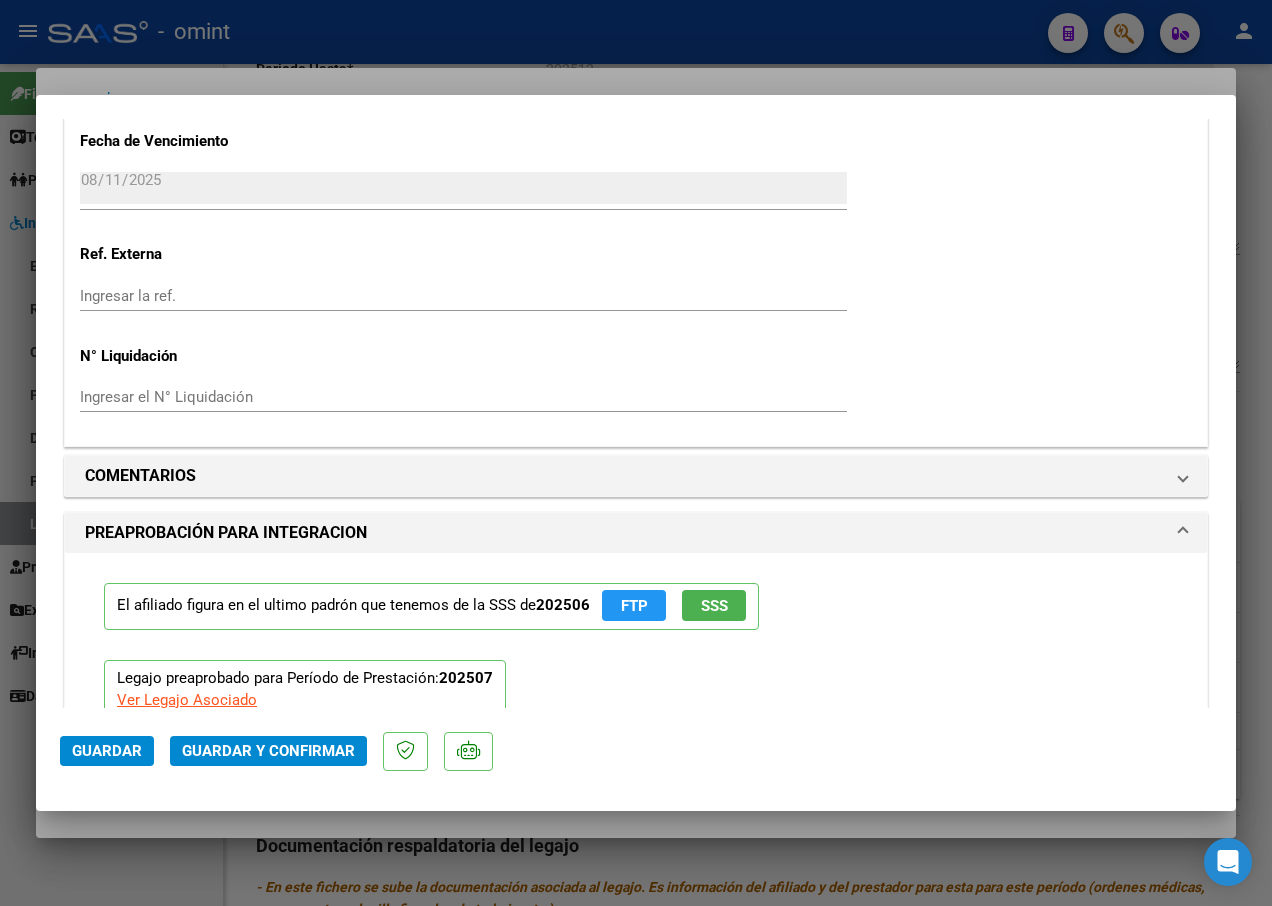 scroll, scrollTop: 1900, scrollLeft: 0, axis: vertical 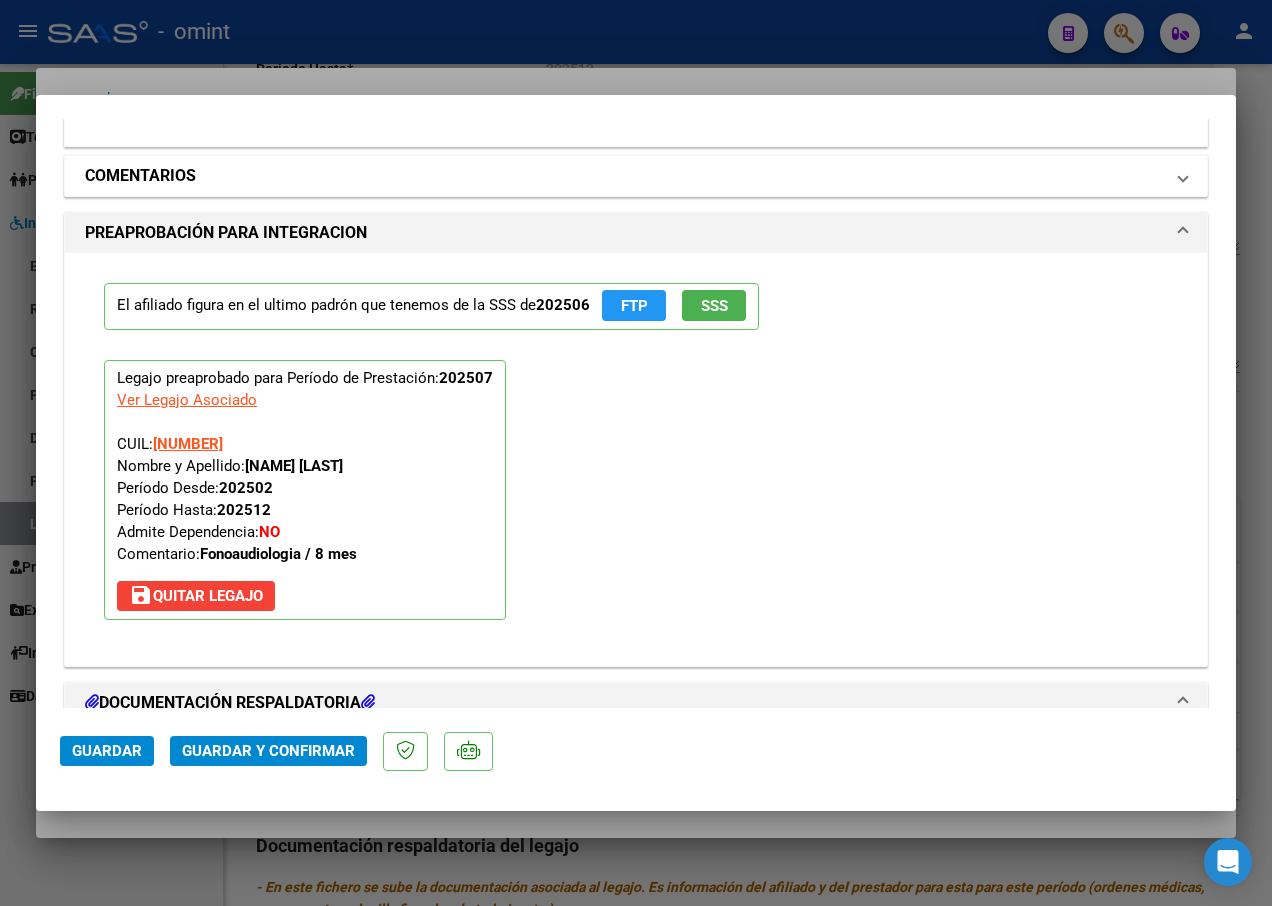 click at bounding box center (1183, 176) 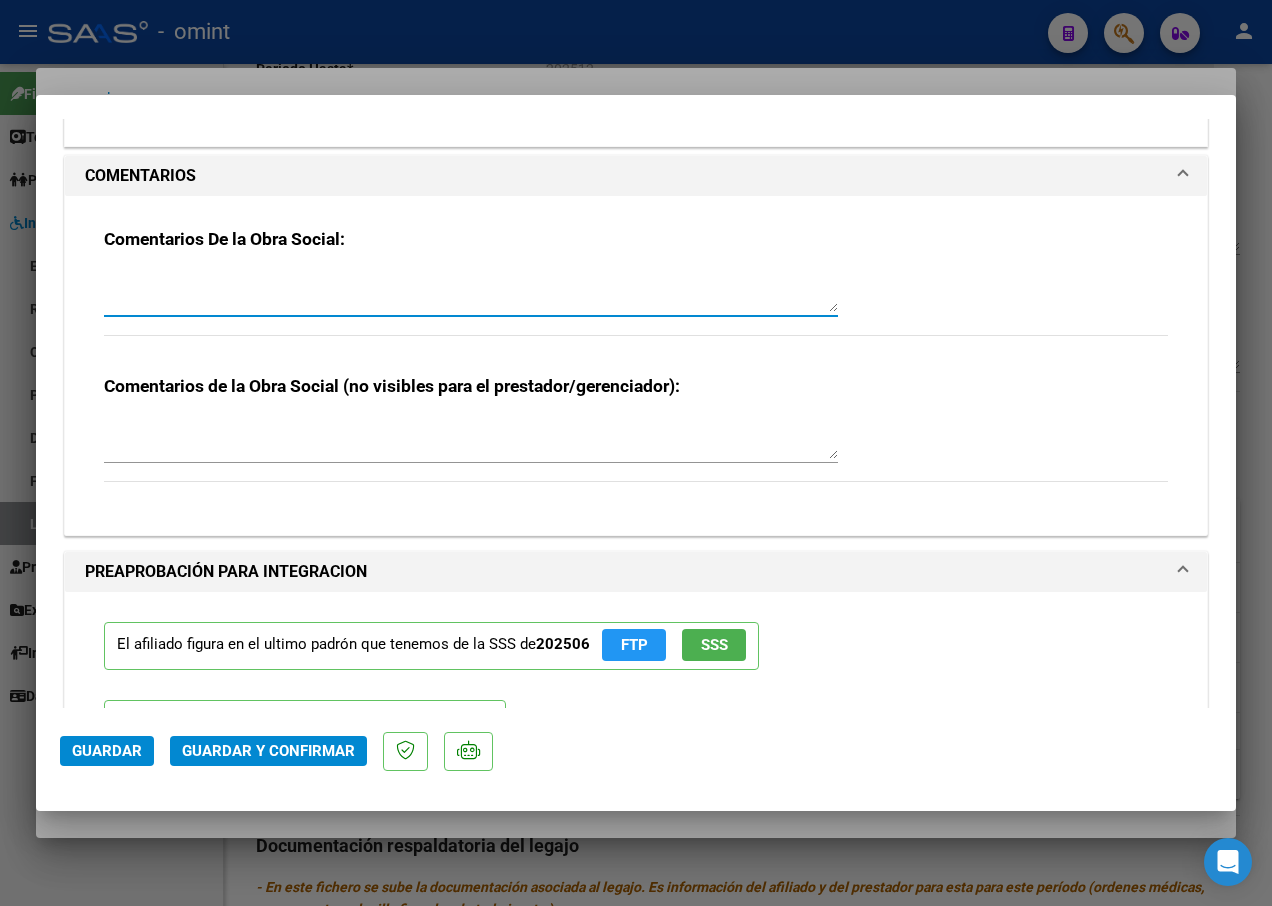 click at bounding box center [471, 292] 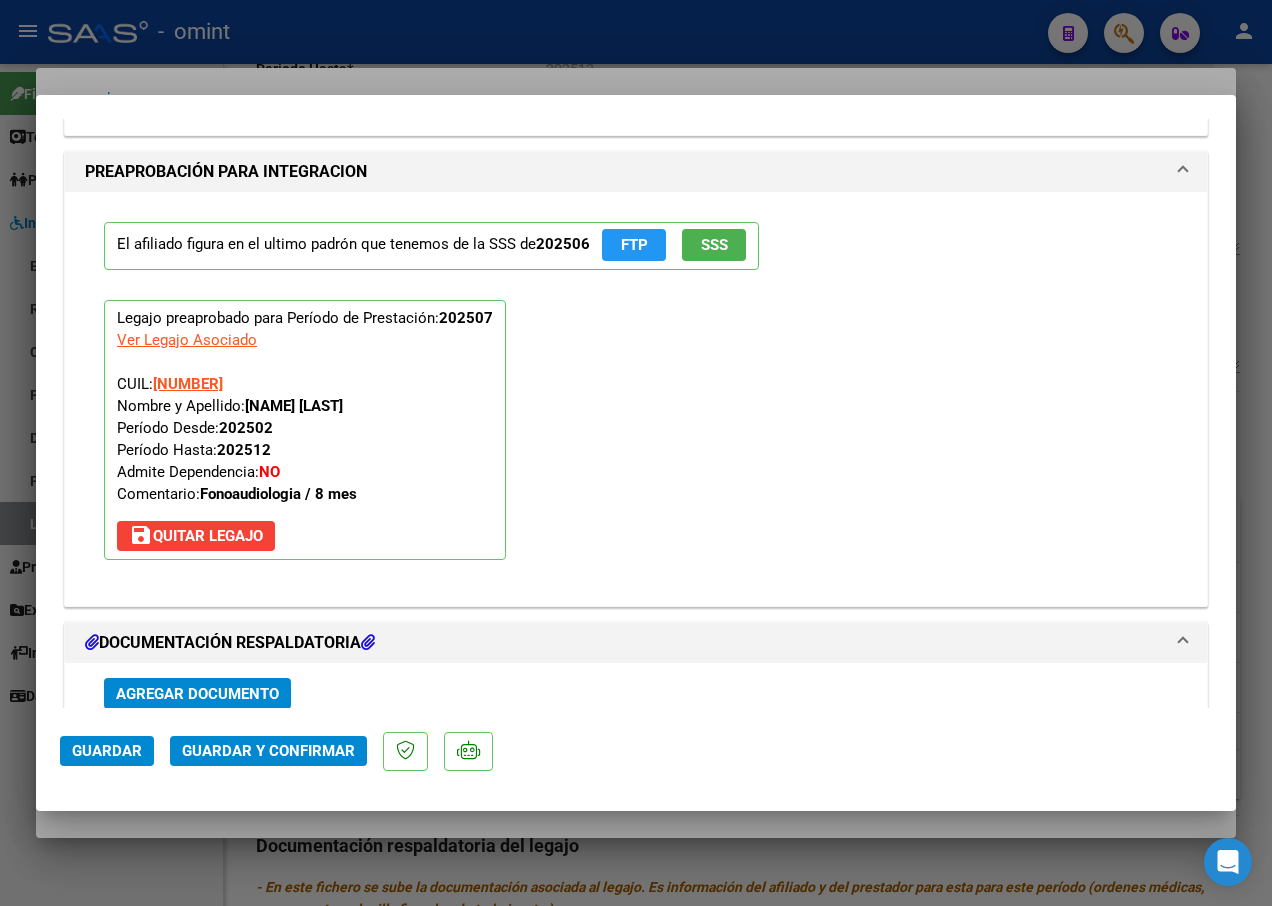 scroll, scrollTop: 2679, scrollLeft: 0, axis: vertical 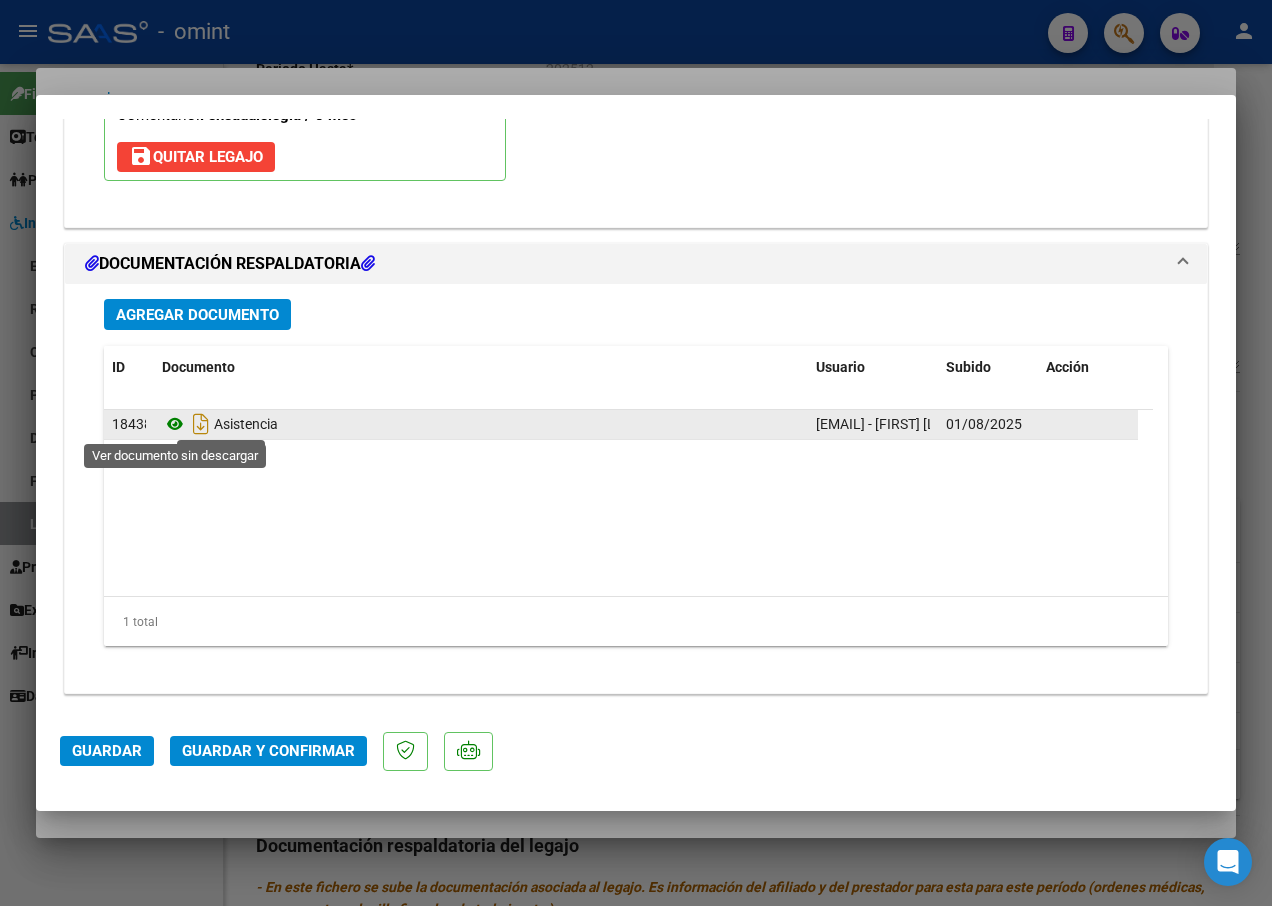 type on "Estimado: Por favor verificar Planilla de Asistencia ya que corresponde a otro beneficiario." 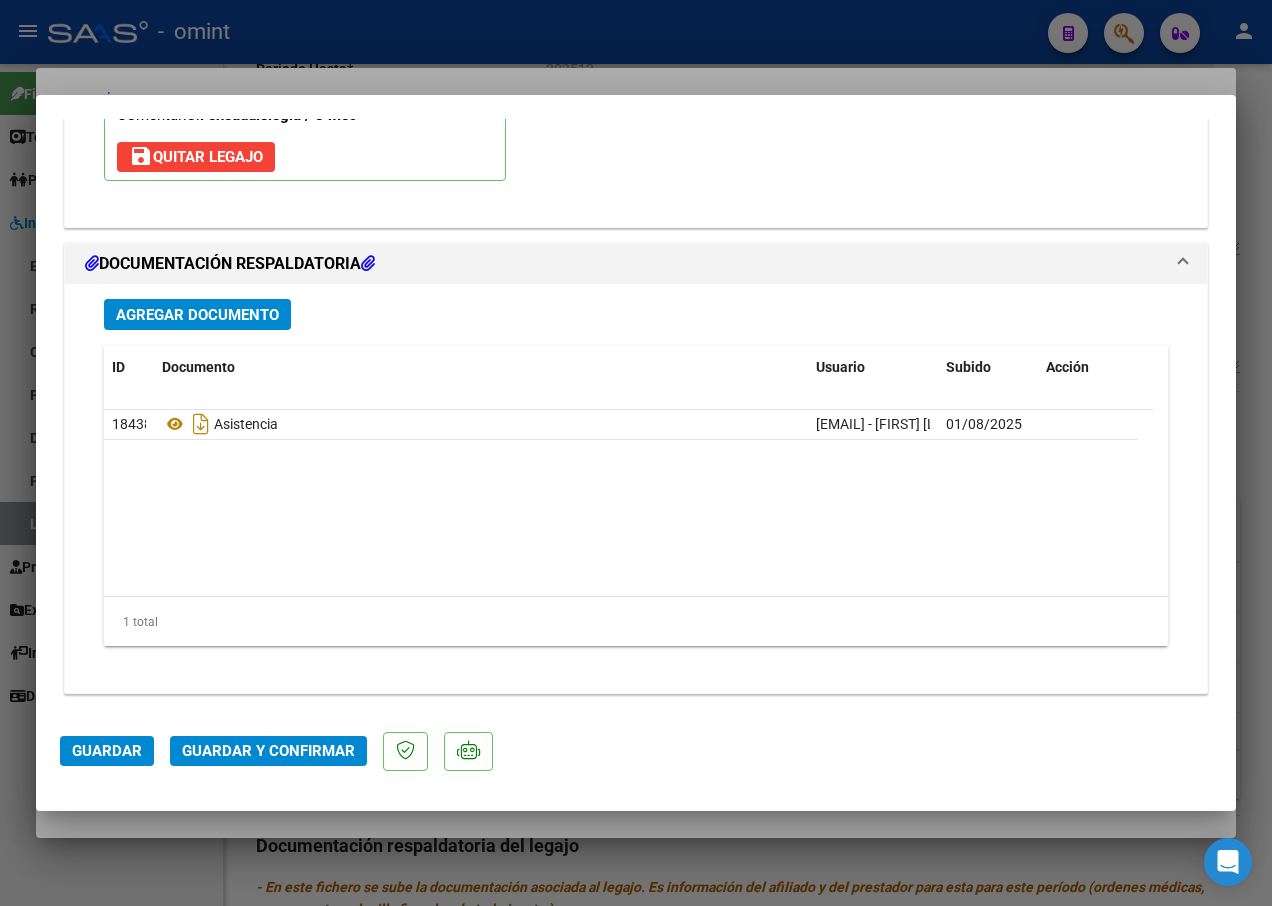 click at bounding box center [636, 453] 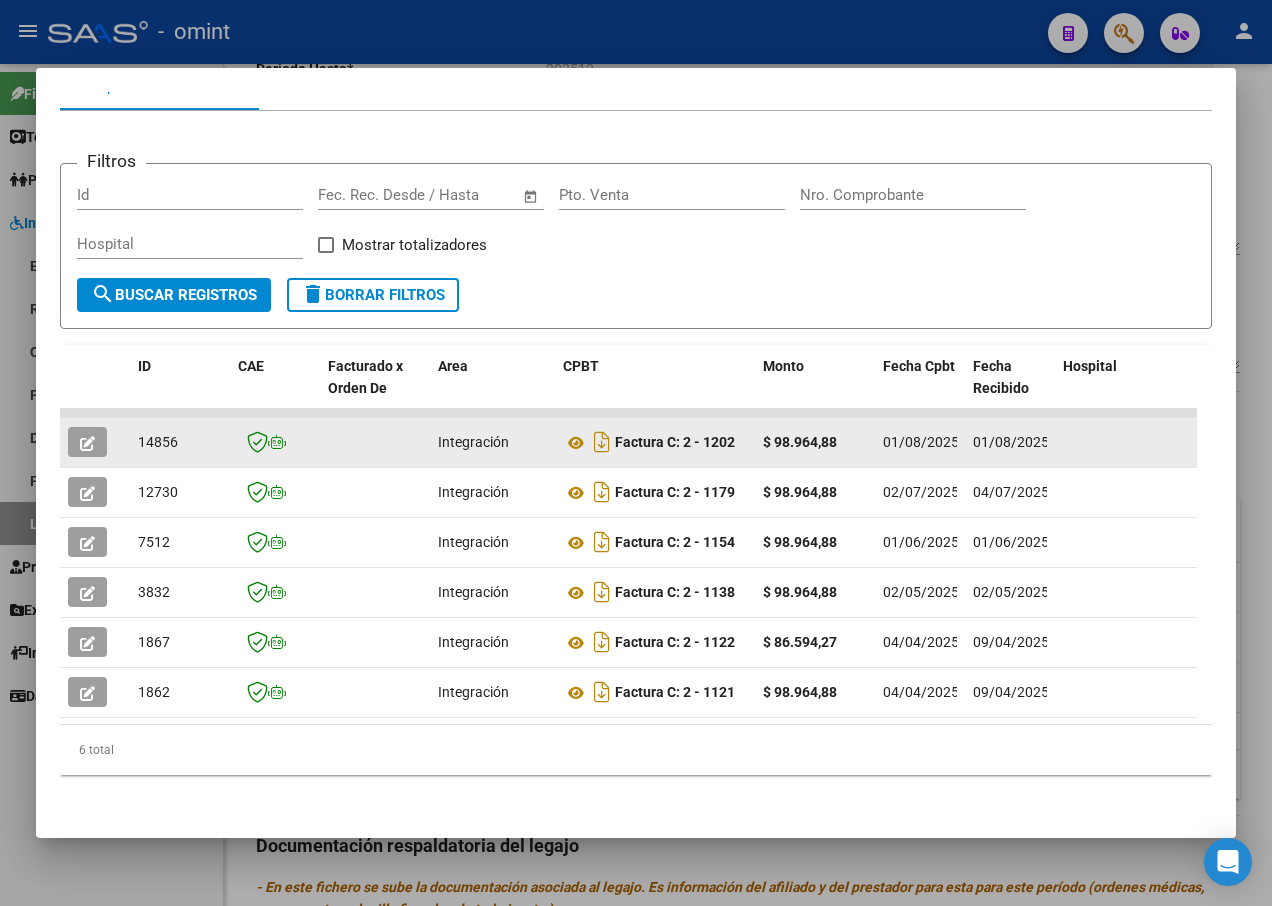 click 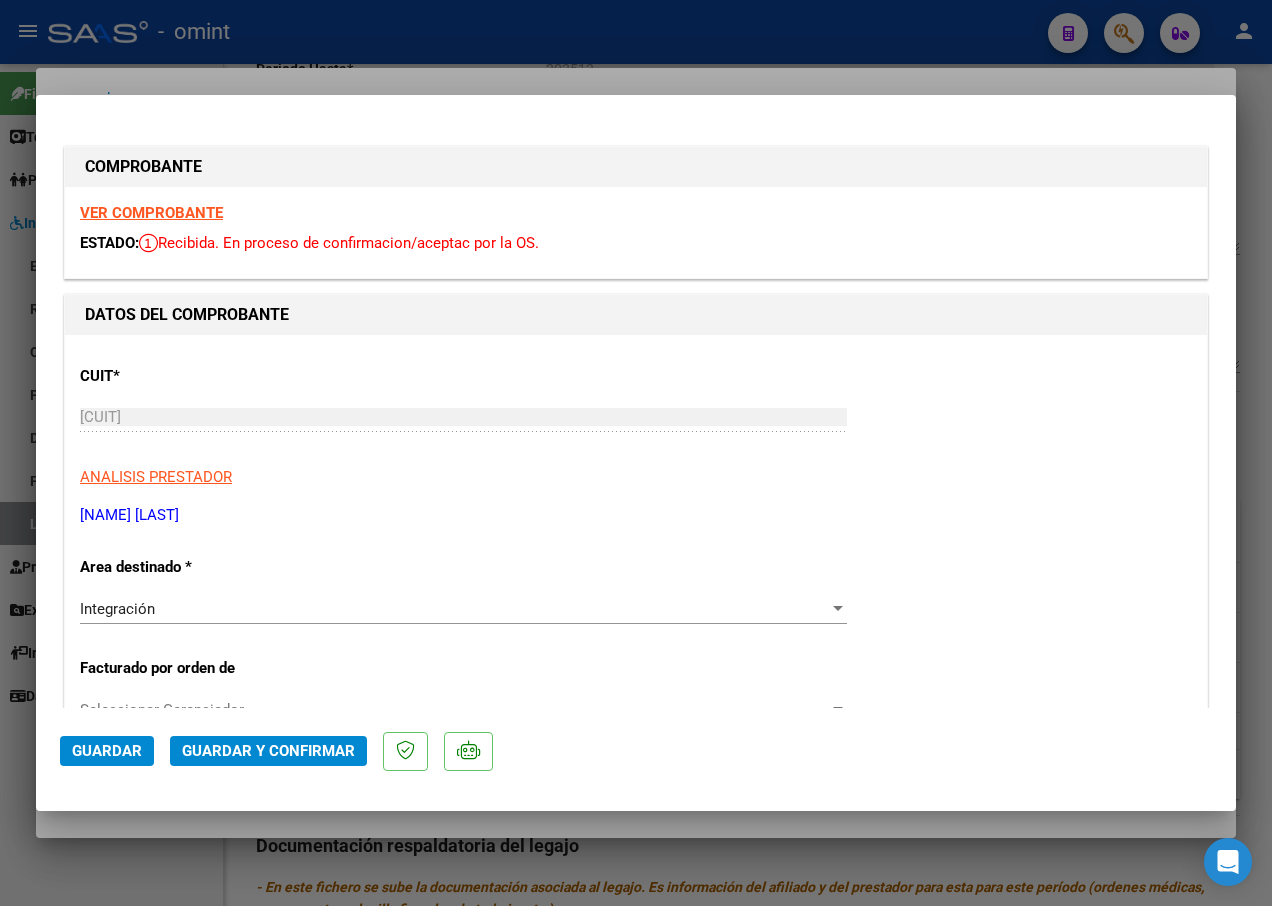 click on "VER COMPROBANTE" at bounding box center (151, 213) 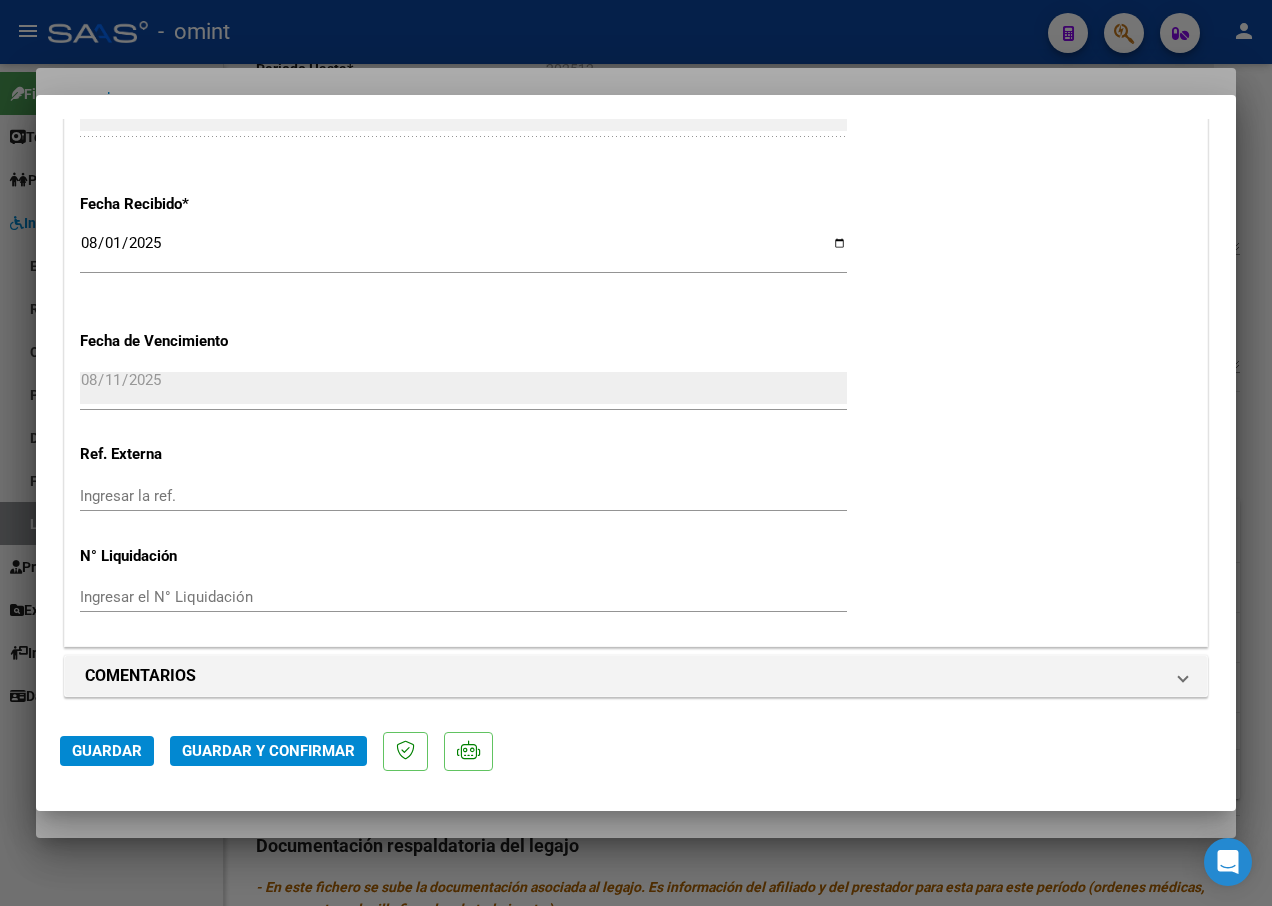 scroll, scrollTop: 1600, scrollLeft: 0, axis: vertical 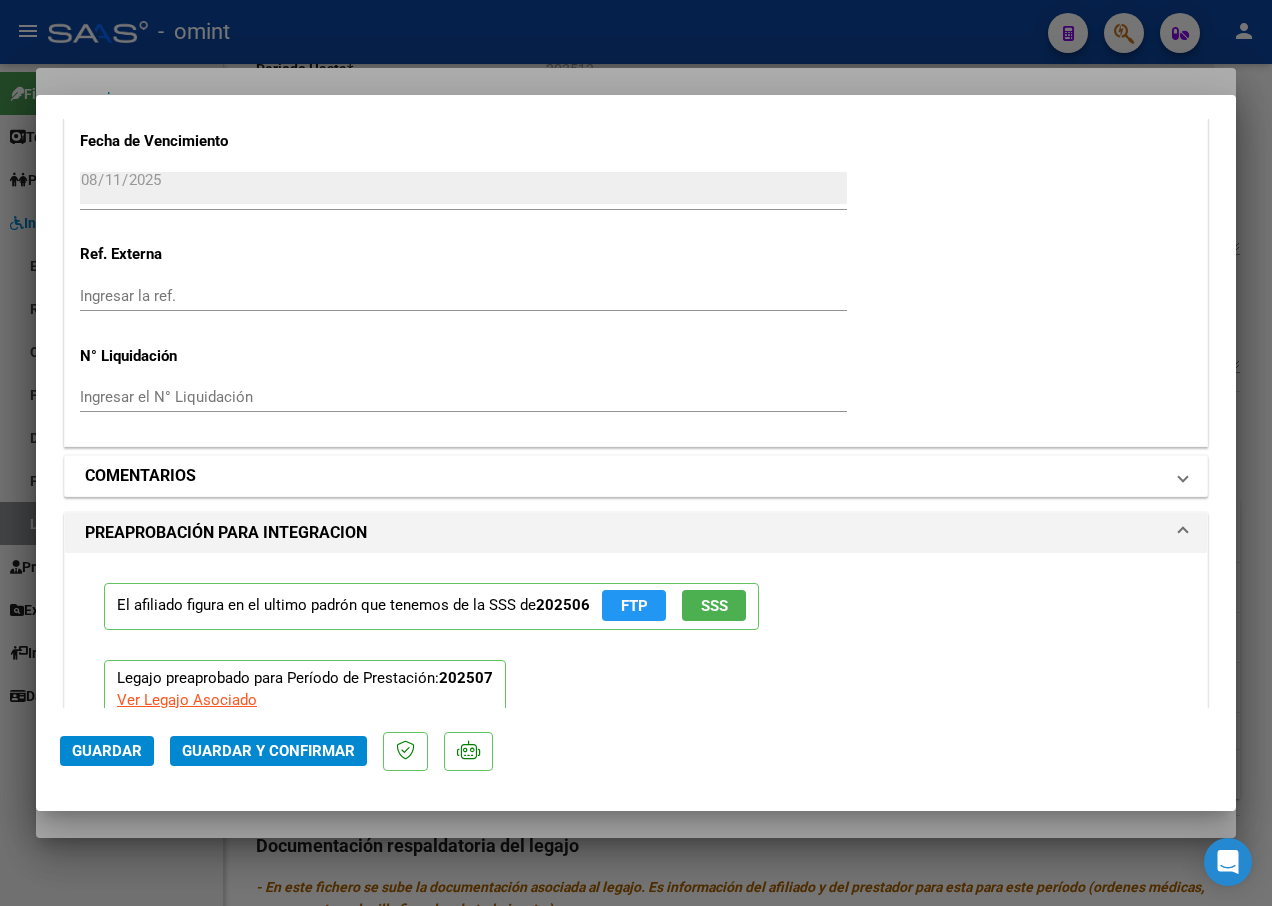 click at bounding box center (1183, 476) 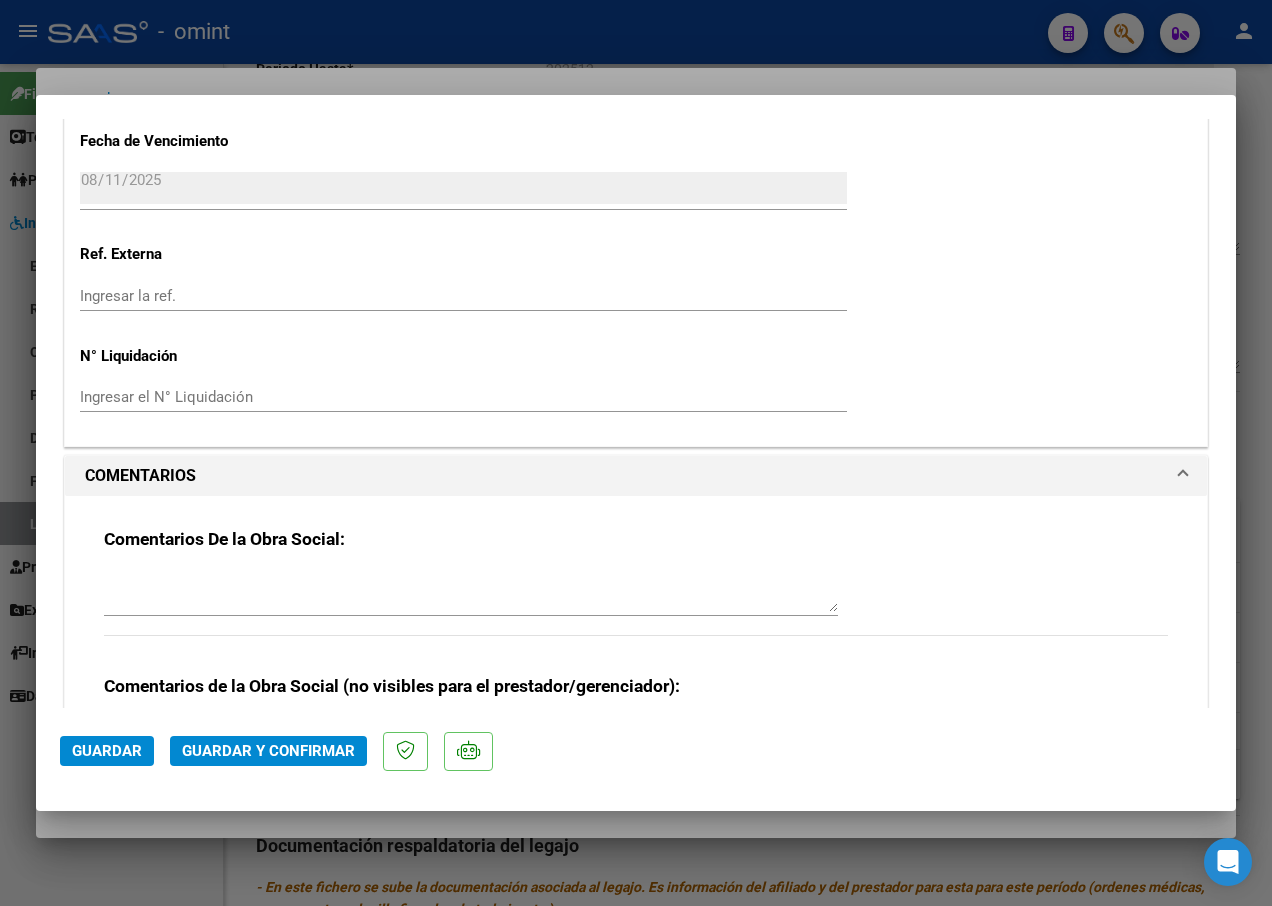 click at bounding box center [471, 592] 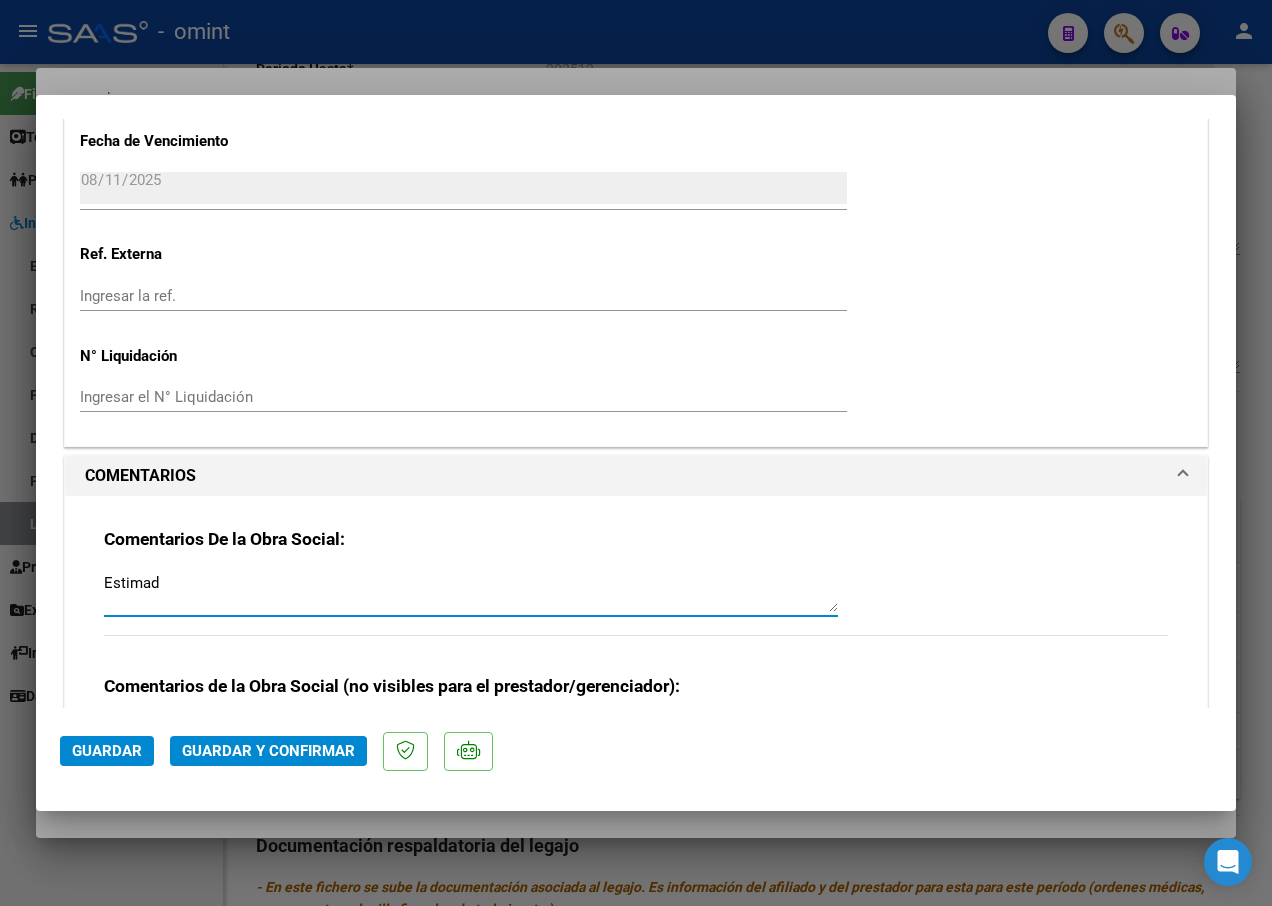 type on "Estimad" 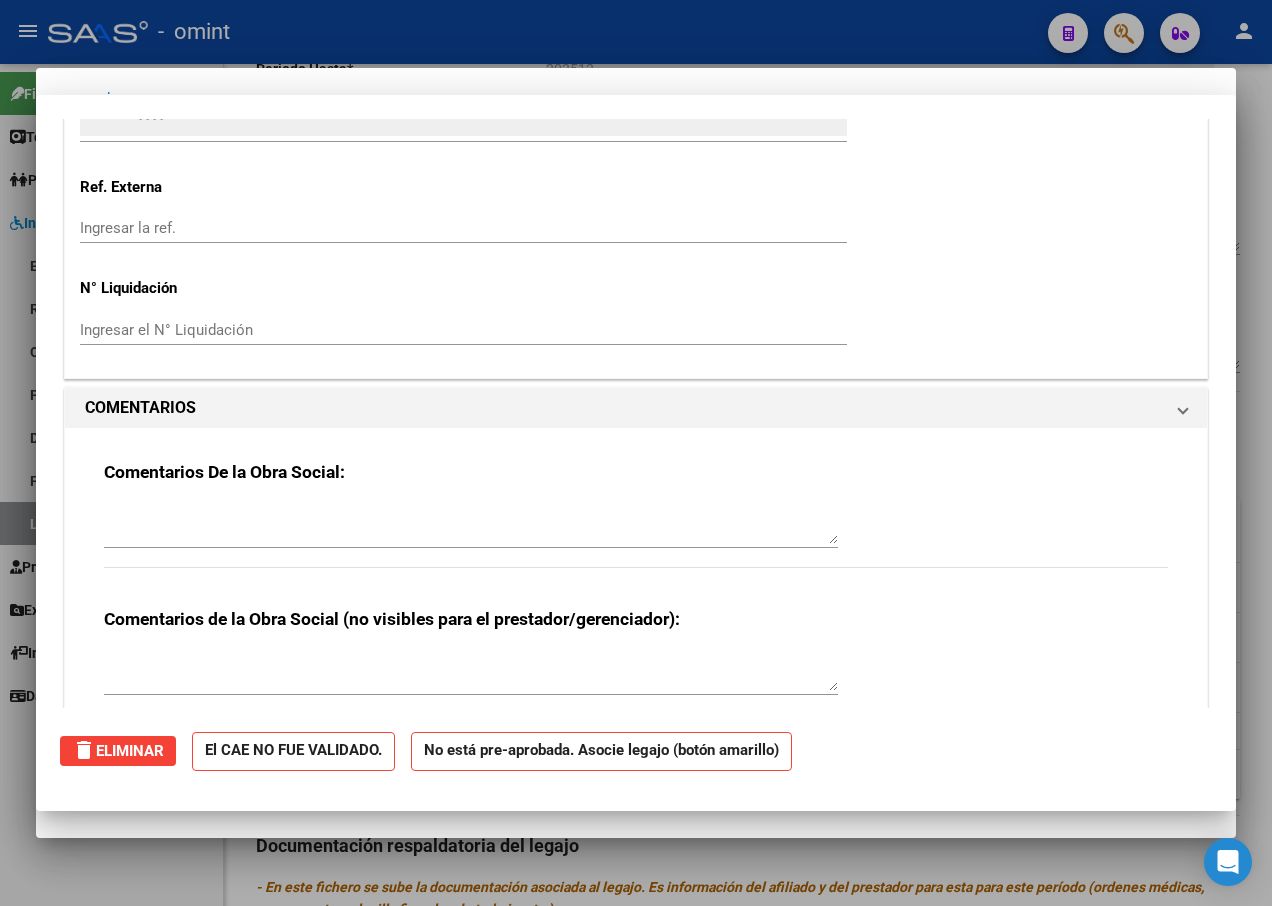 scroll, scrollTop: 0, scrollLeft: 0, axis: both 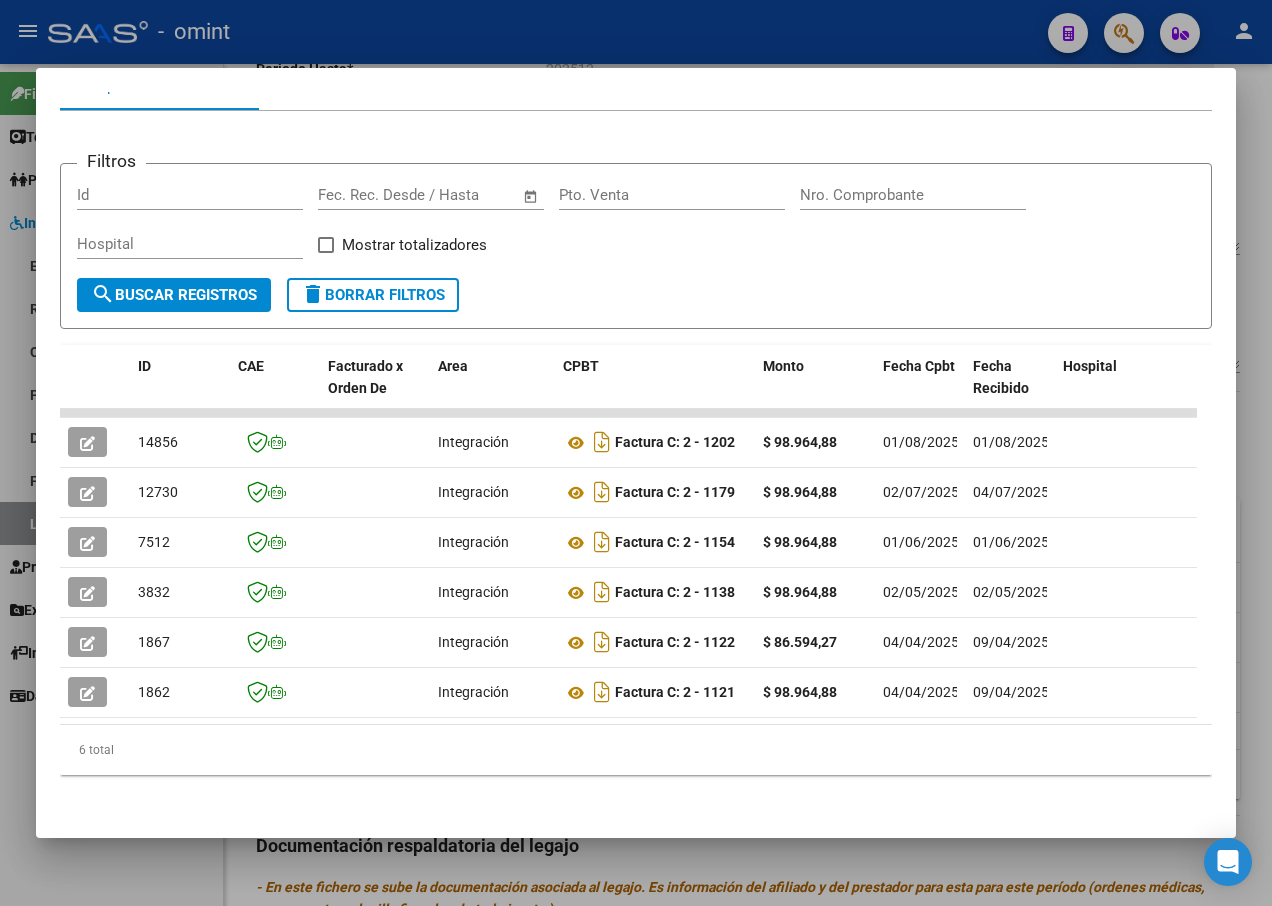 click at bounding box center (636, 453) 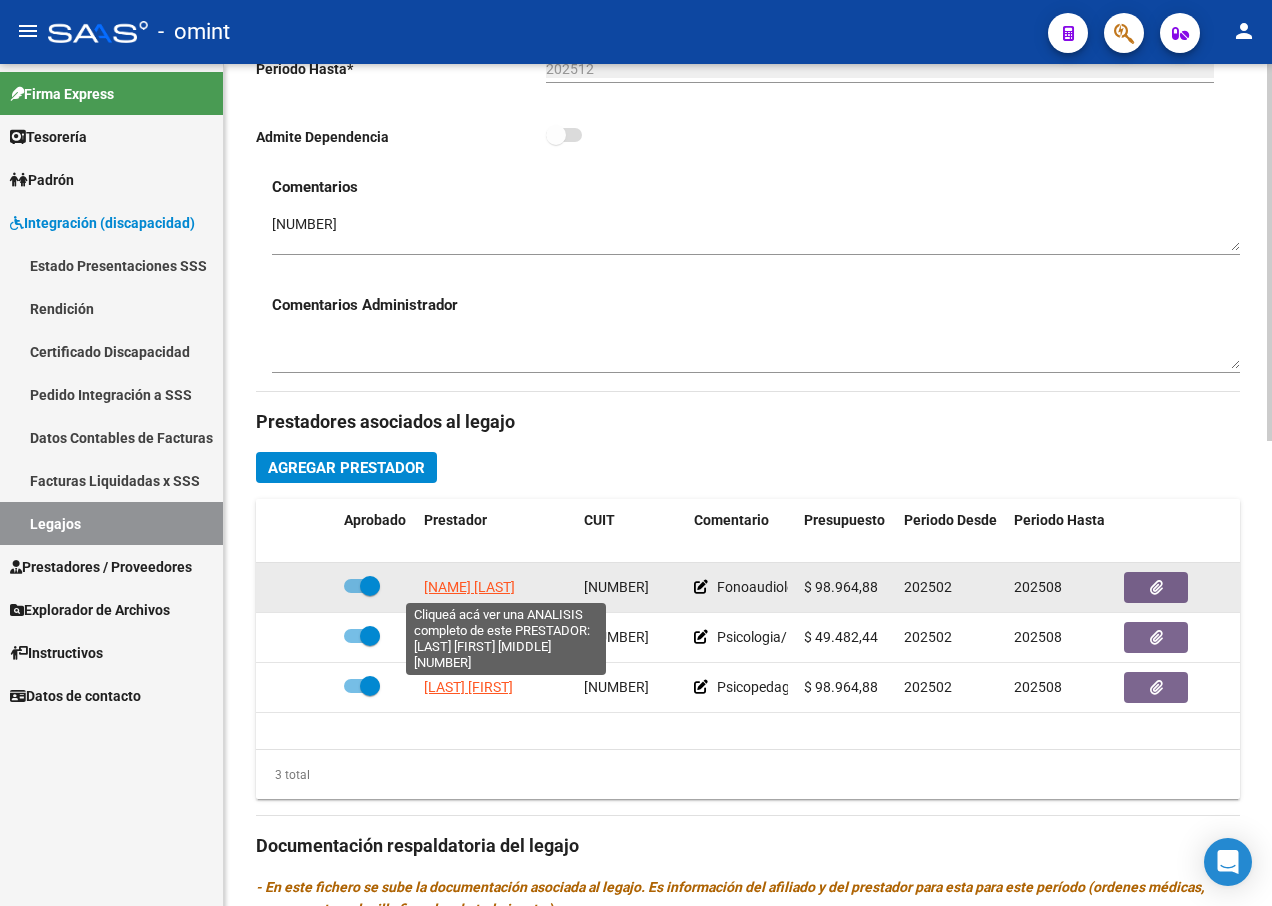 click on "[NAME] [LAST]" 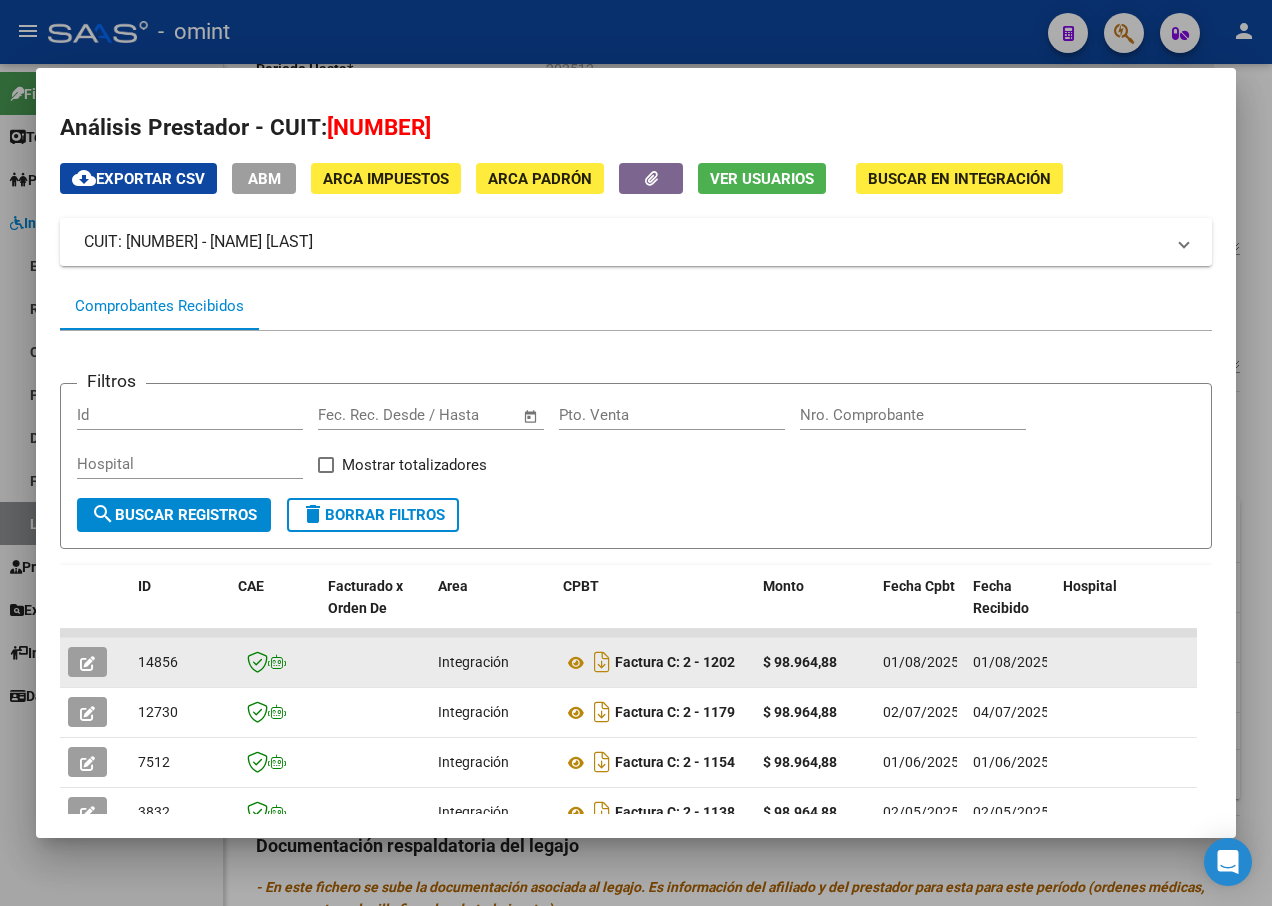 click 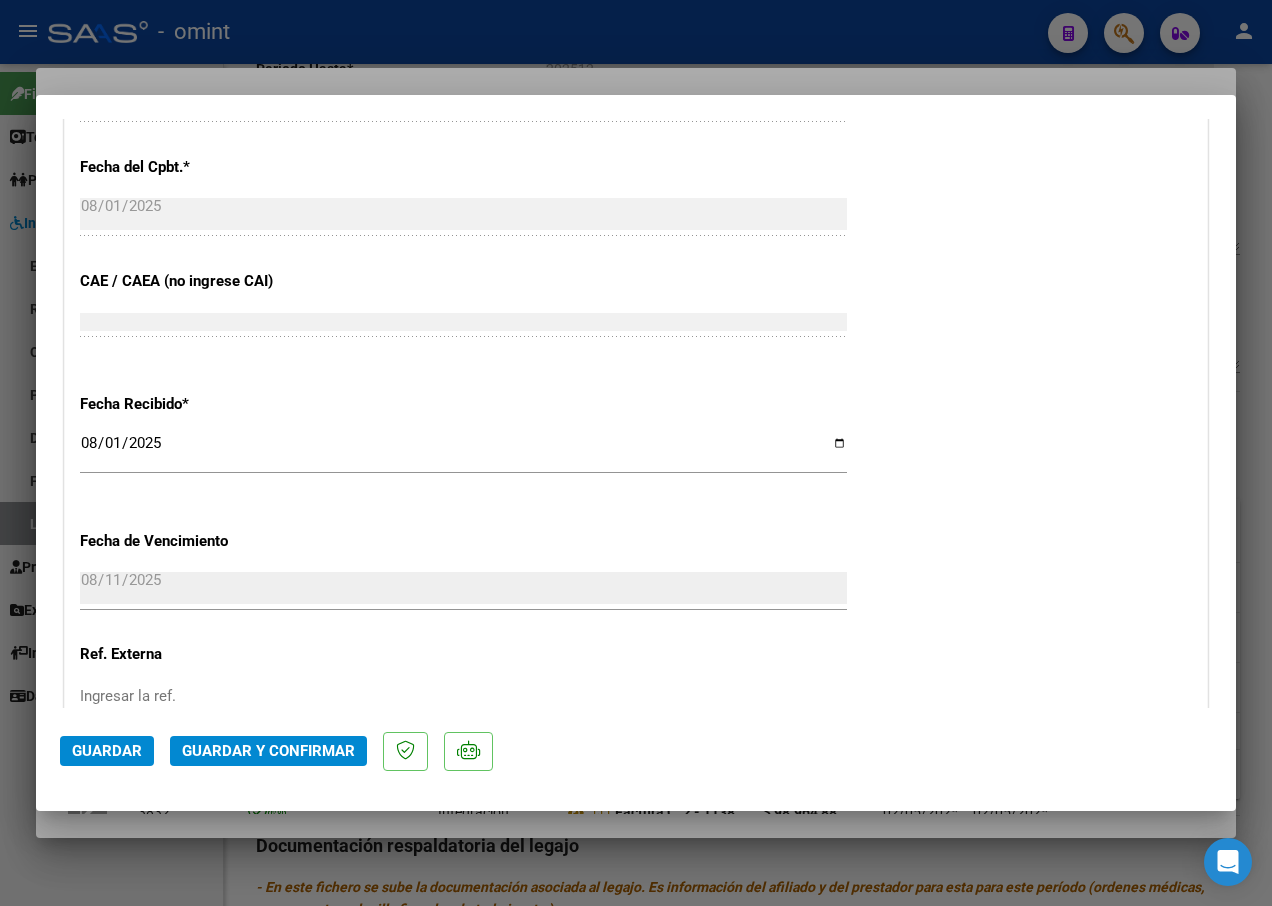 scroll, scrollTop: 1600, scrollLeft: 0, axis: vertical 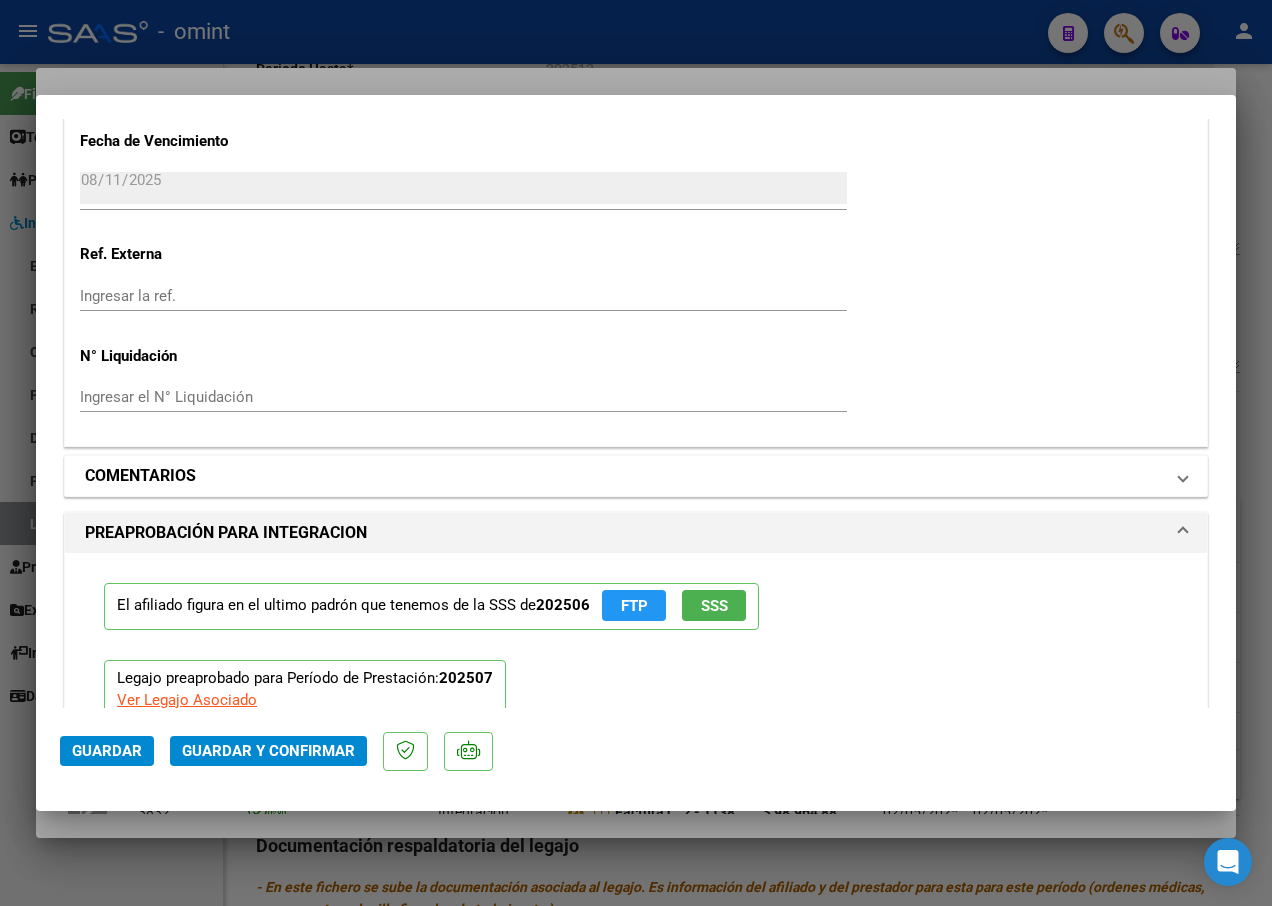 click at bounding box center [1183, 476] 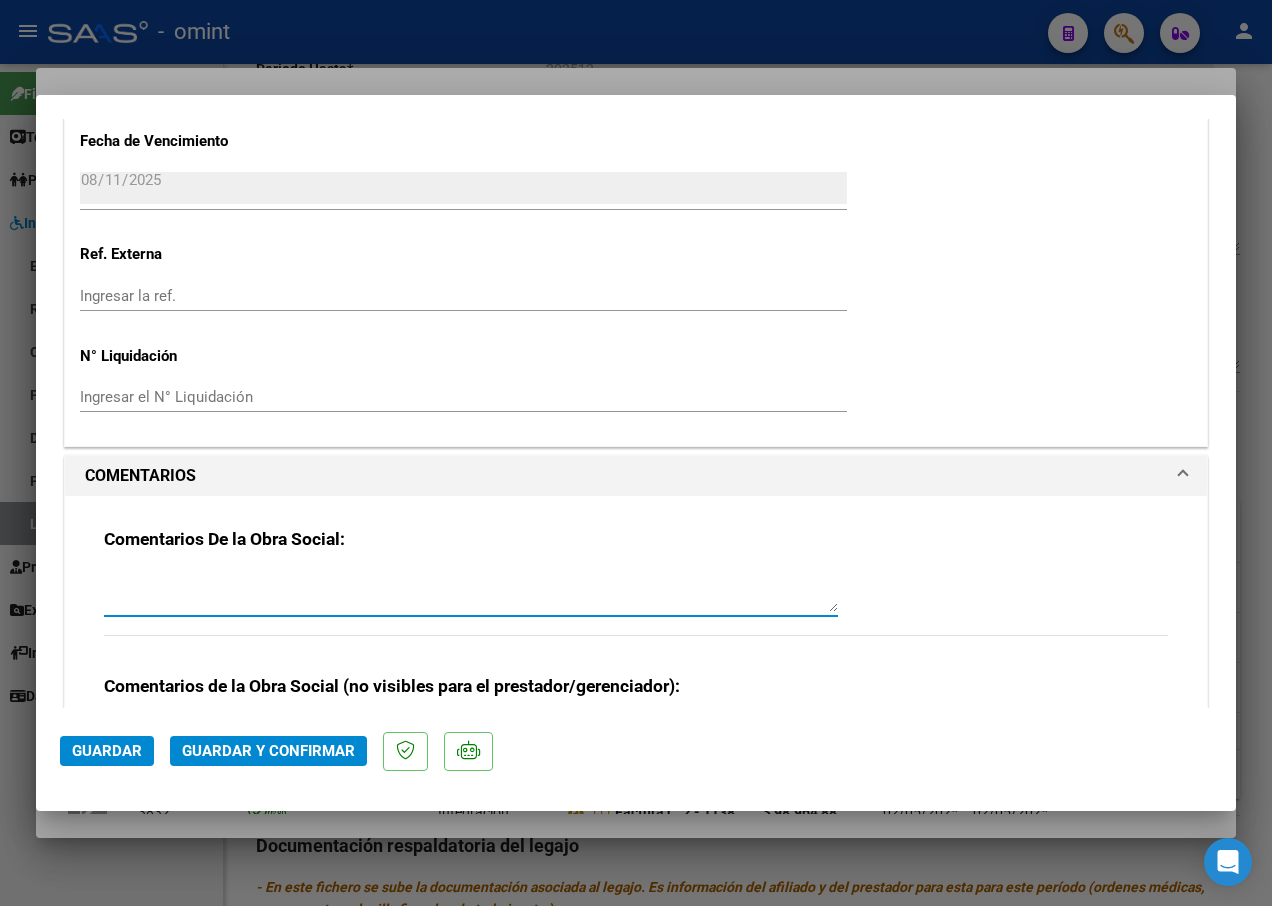 click at bounding box center (471, 592) 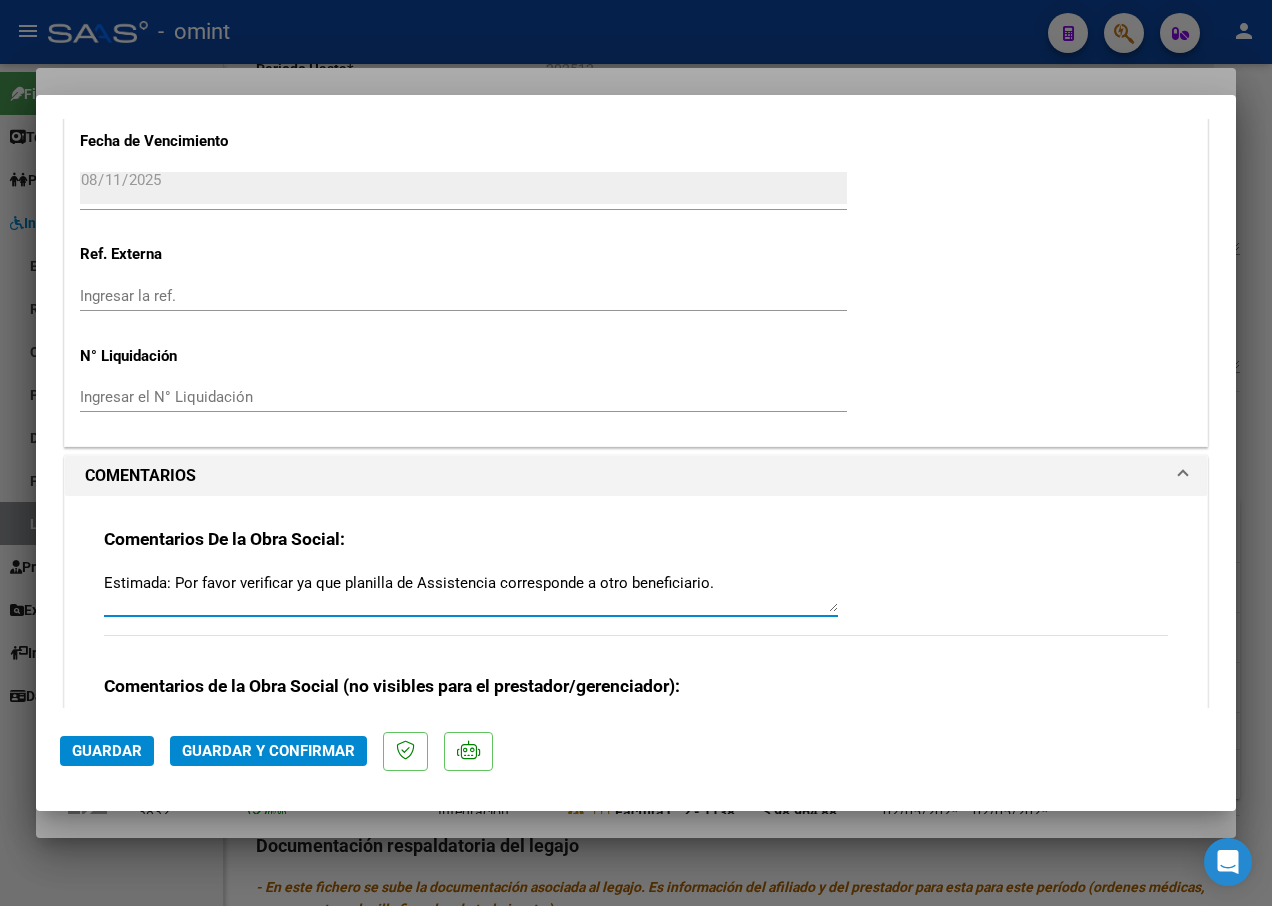 click on "Estimada: Por favor verificar ya que planilla de Assistencia corresponde a otro beneficiario." at bounding box center (471, 592) 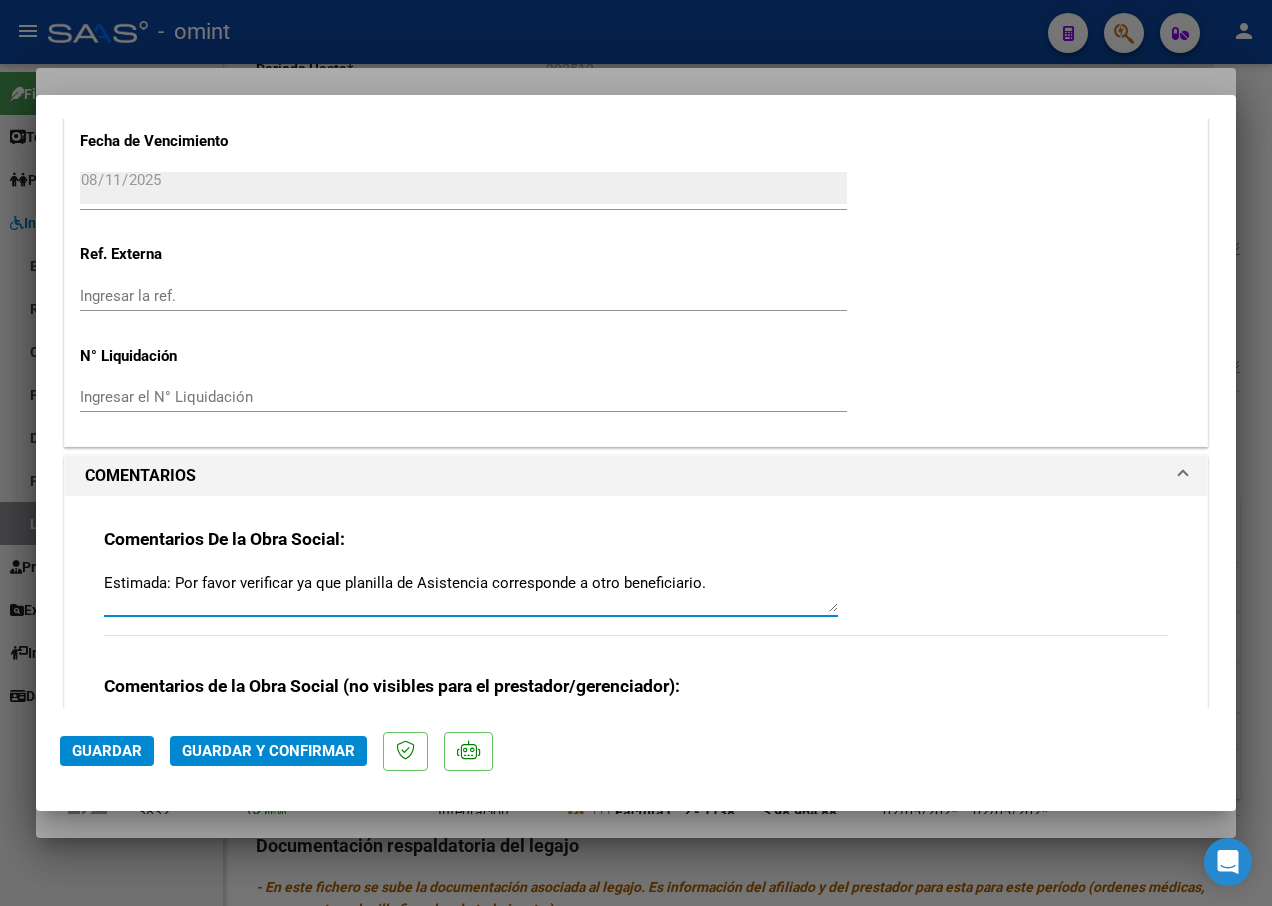 click on "Estimada: Por favor verificar ya que planilla de Asistencia corresponde a otro beneficiario." at bounding box center (471, 592) 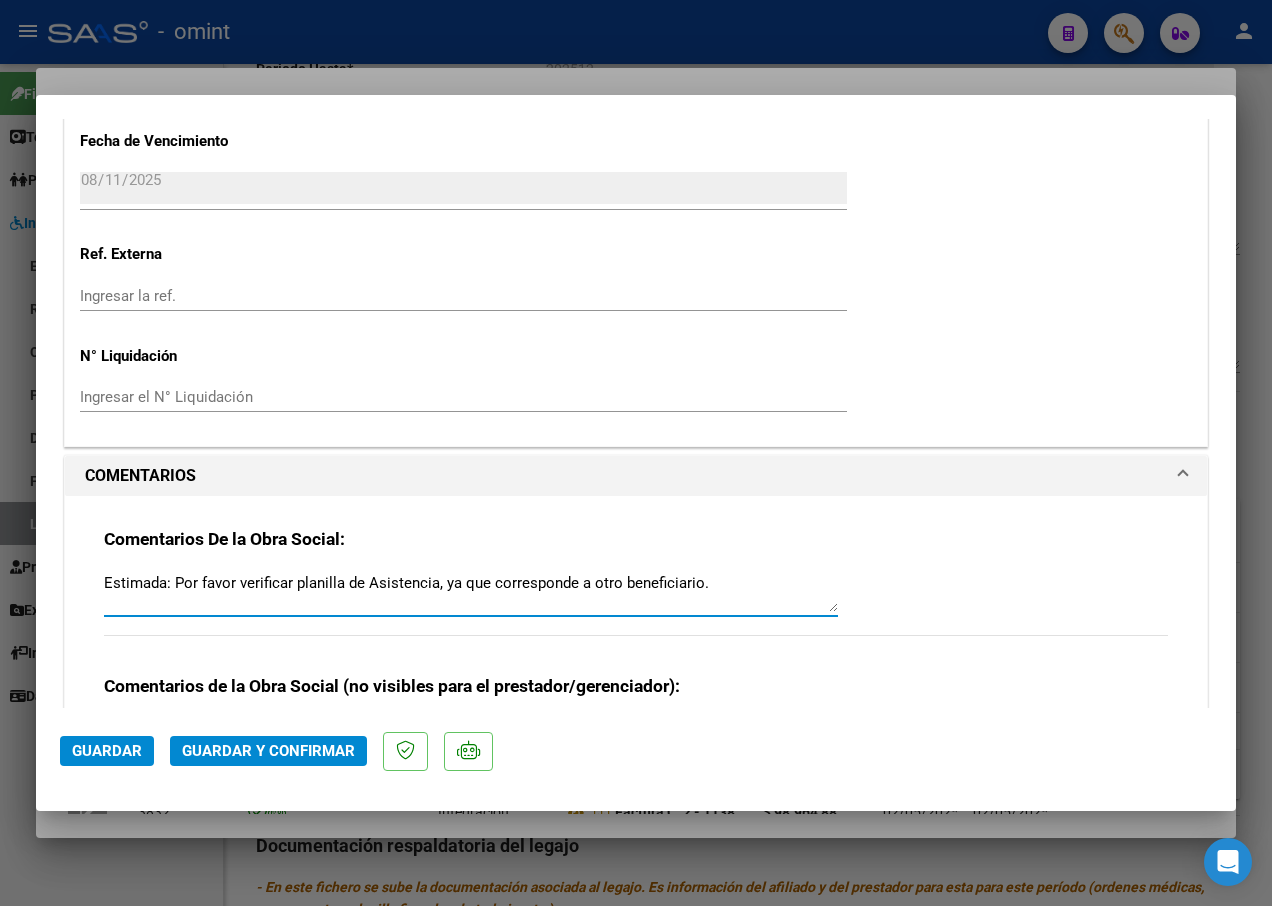 type on "Estimada: Por favor verificar planilla de Asistencia, ya que corresponde a otro beneficiario." 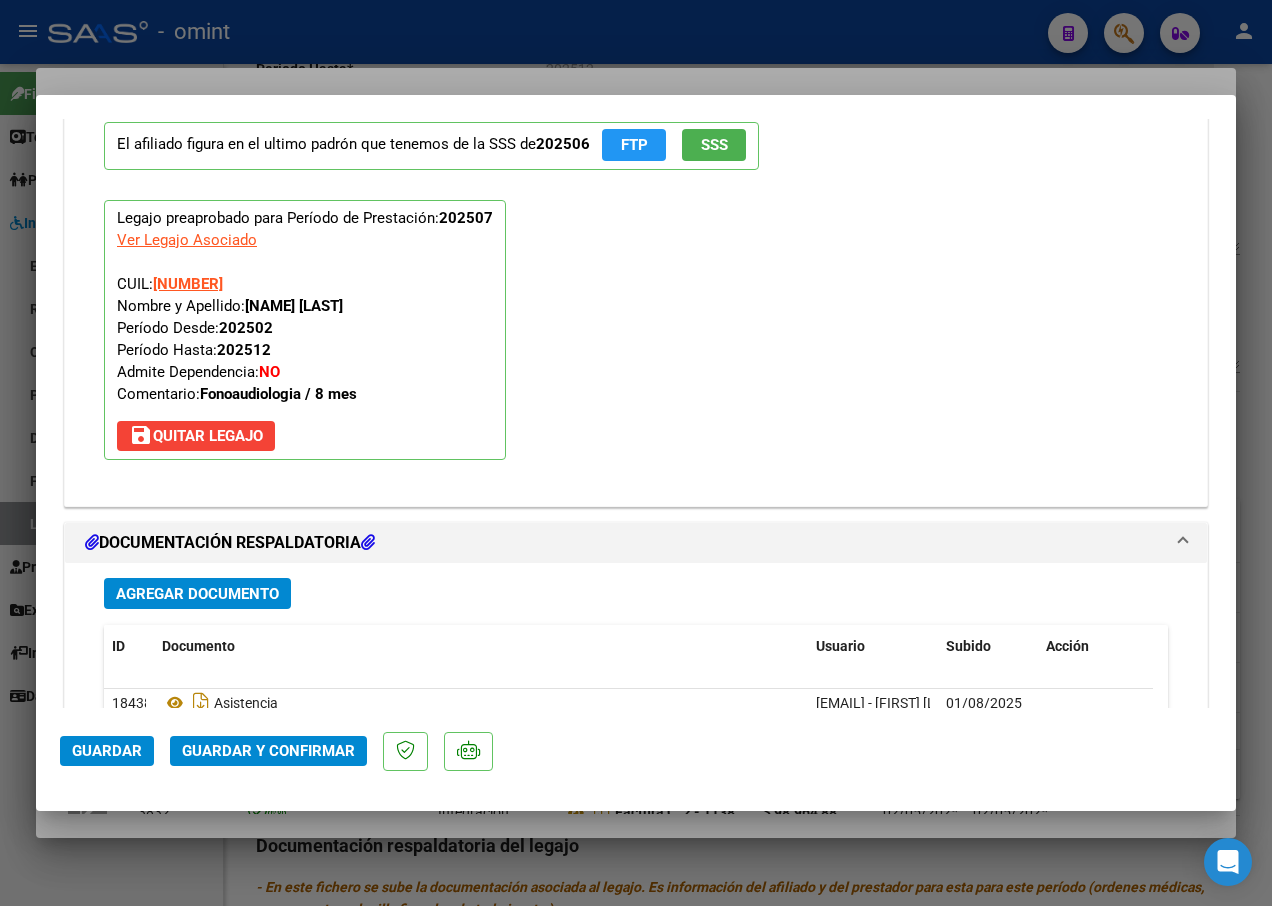 scroll, scrollTop: 2500, scrollLeft: 0, axis: vertical 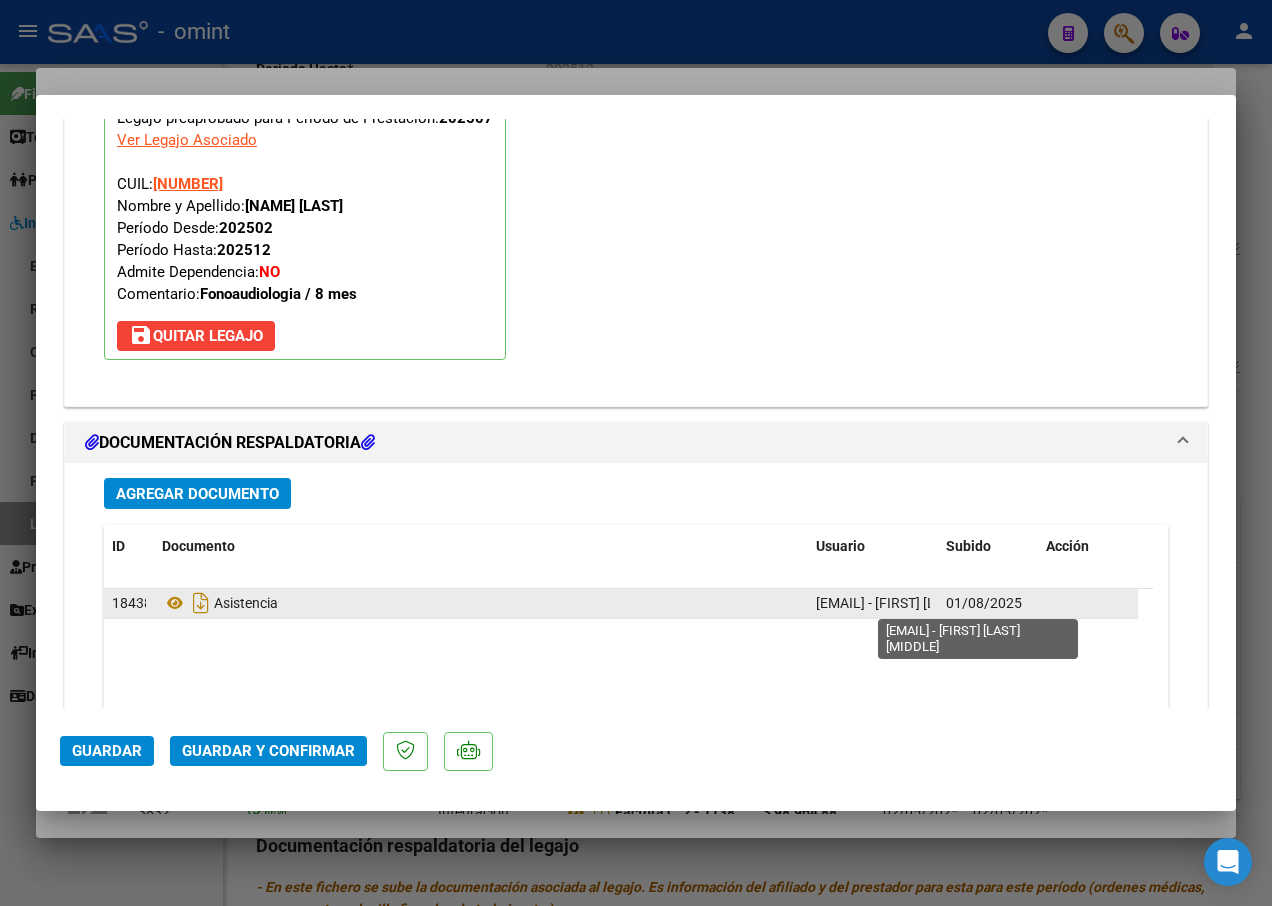 drag, startPoint x: 936, startPoint y: 606, endPoint x: 896, endPoint y: 608, distance: 40.04997 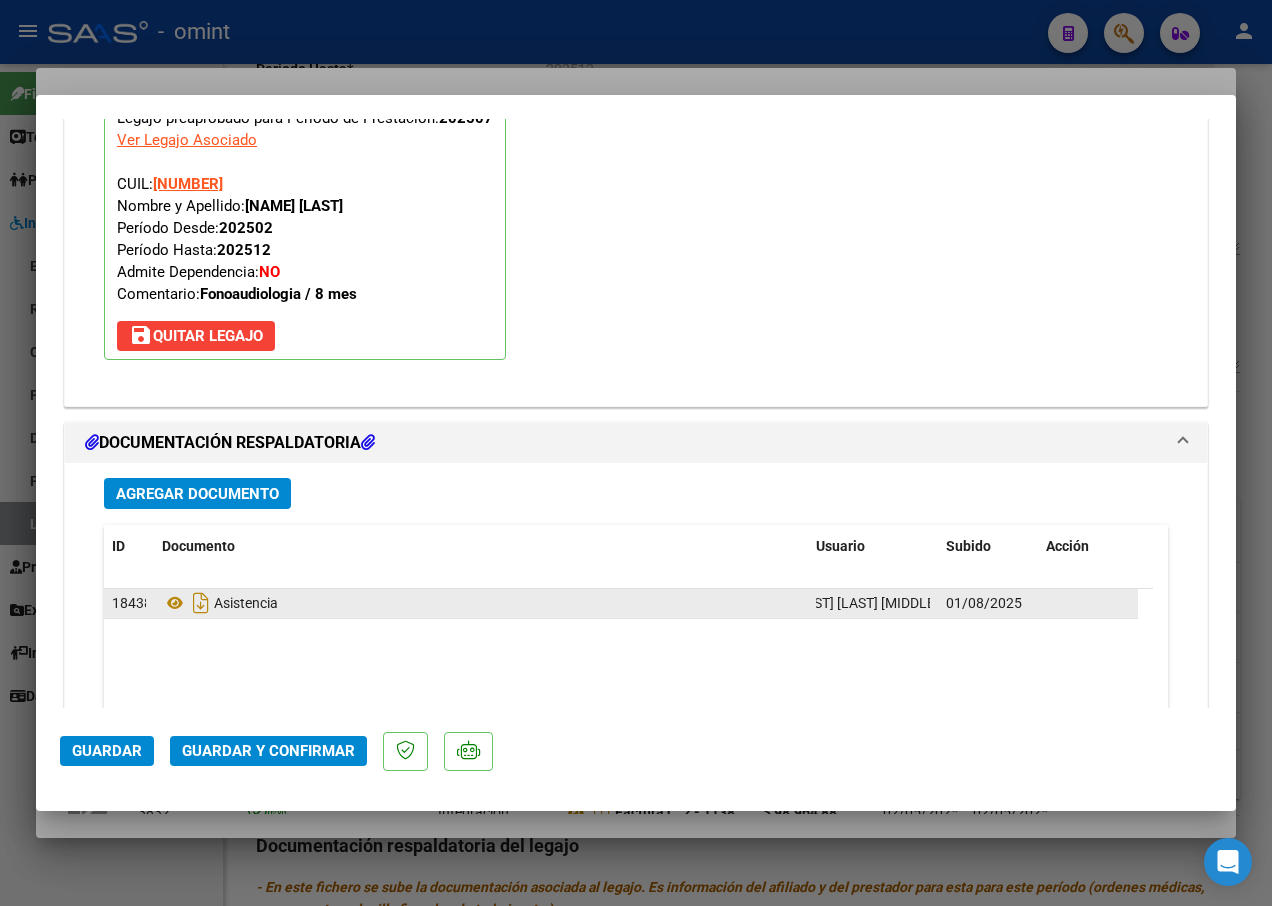 scroll, scrollTop: 0, scrollLeft: 74, axis: horizontal 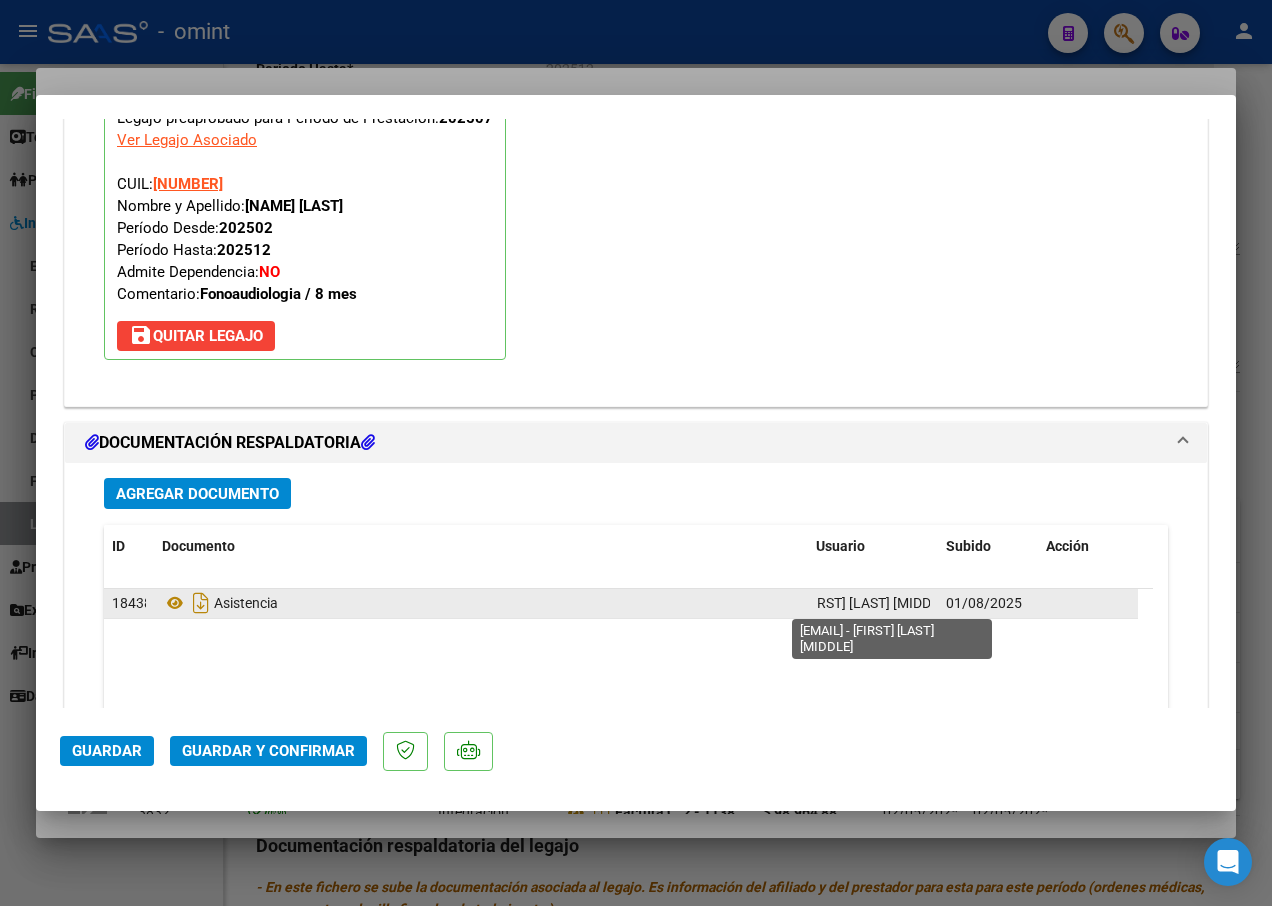 click on "[EMAIL] -   [FIRST] [LAST] [MIDDLE]" 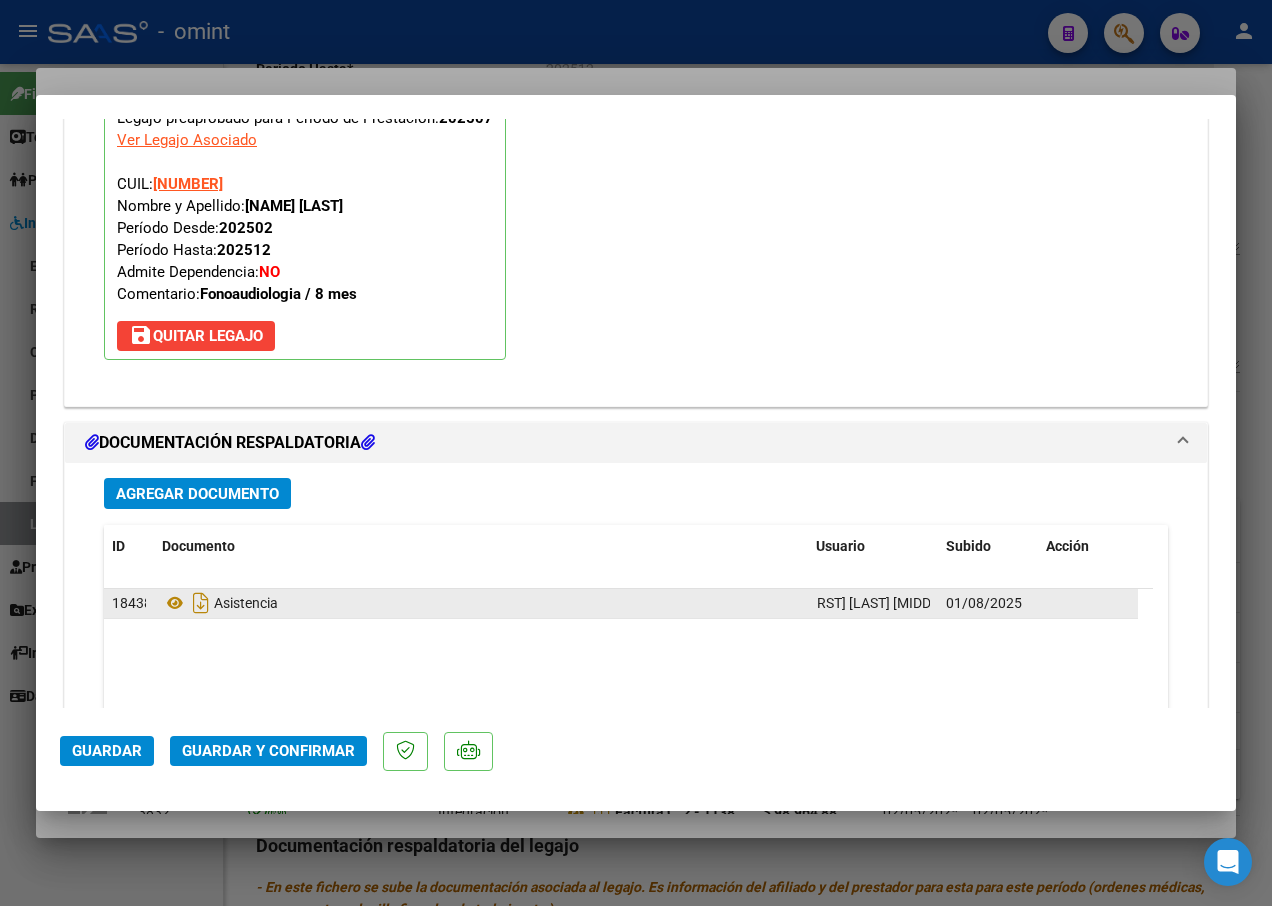 drag, startPoint x: 892, startPoint y: 602, endPoint x: 872, endPoint y: 603, distance: 20.024984 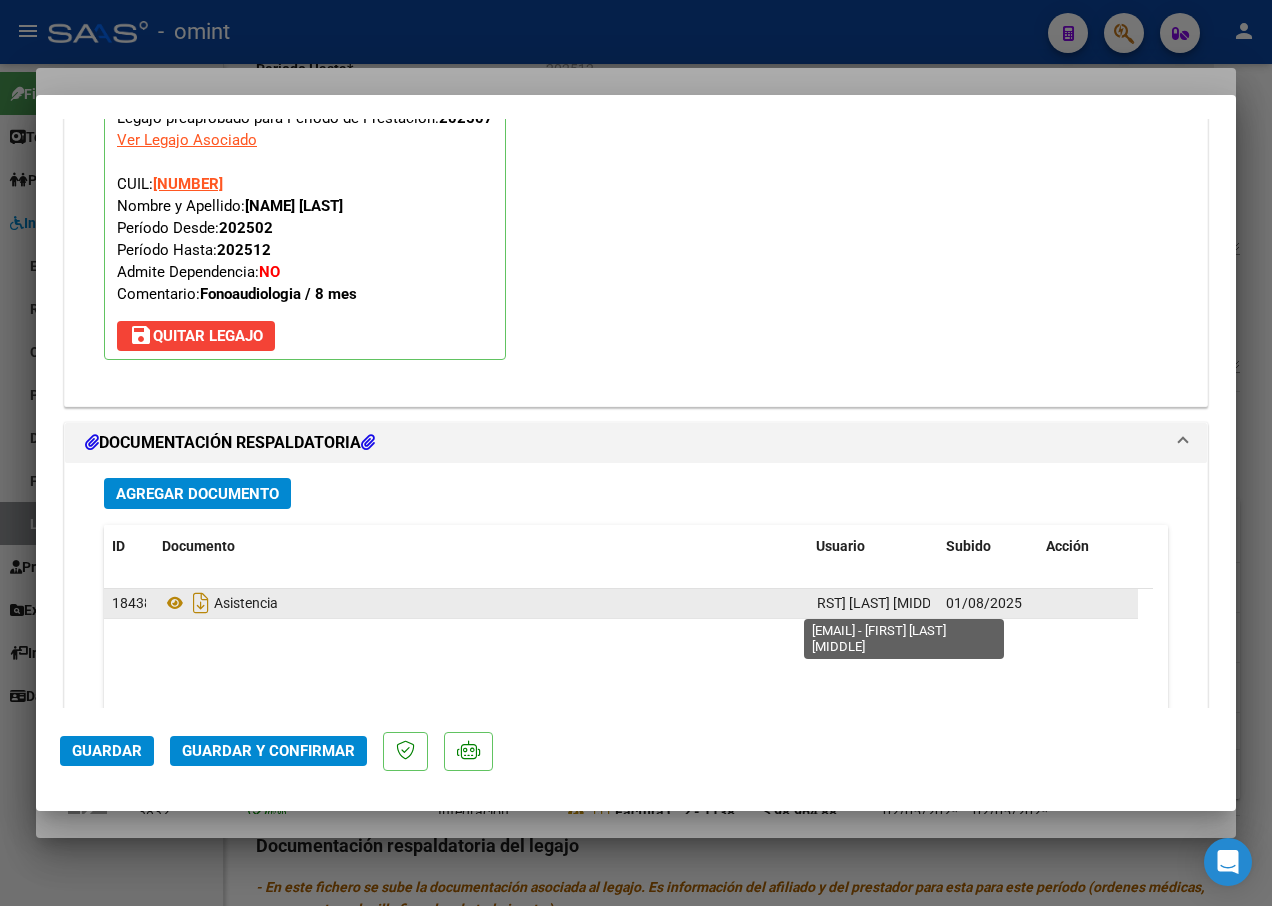 copy on "[EMAIL]" 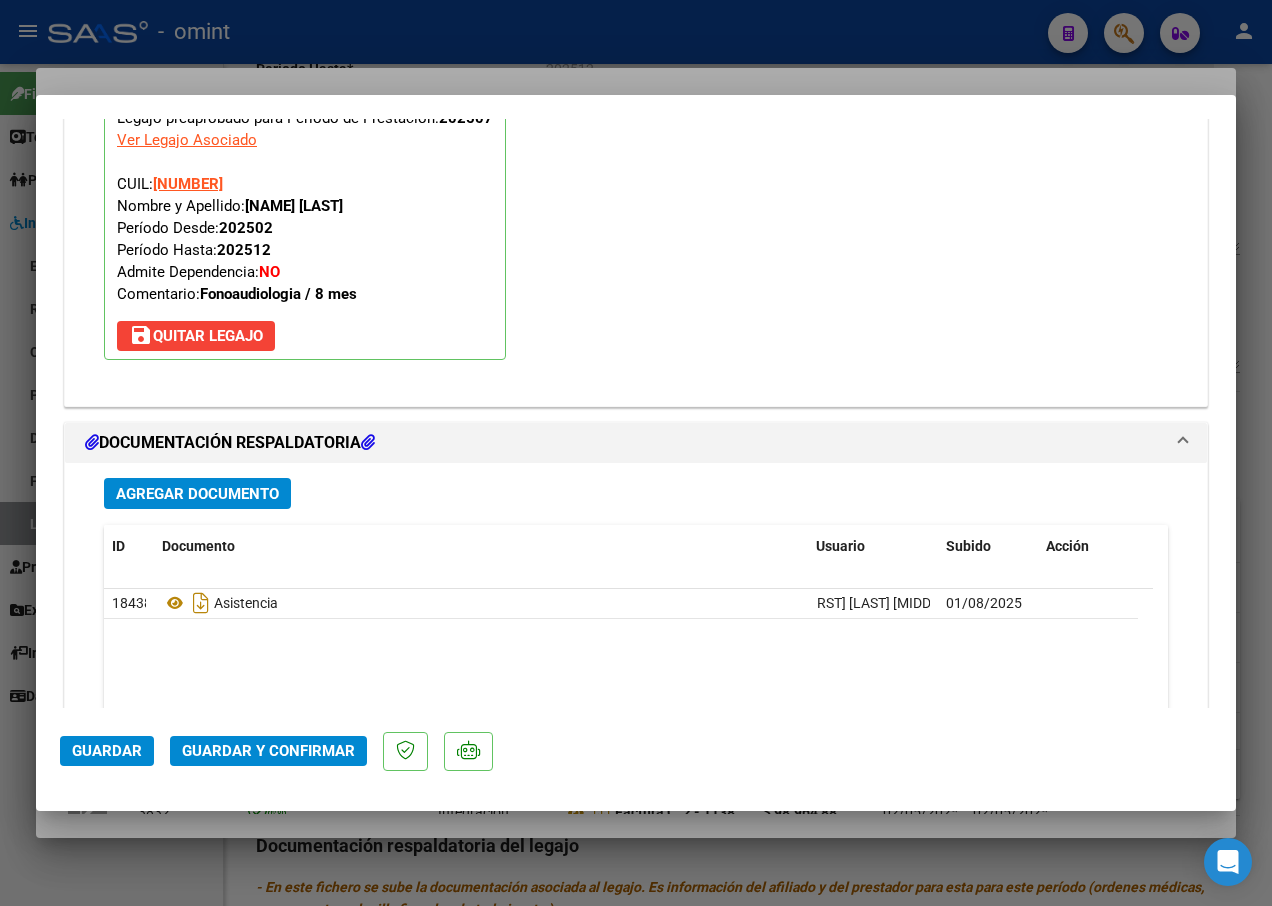 scroll, scrollTop: 2679, scrollLeft: 0, axis: vertical 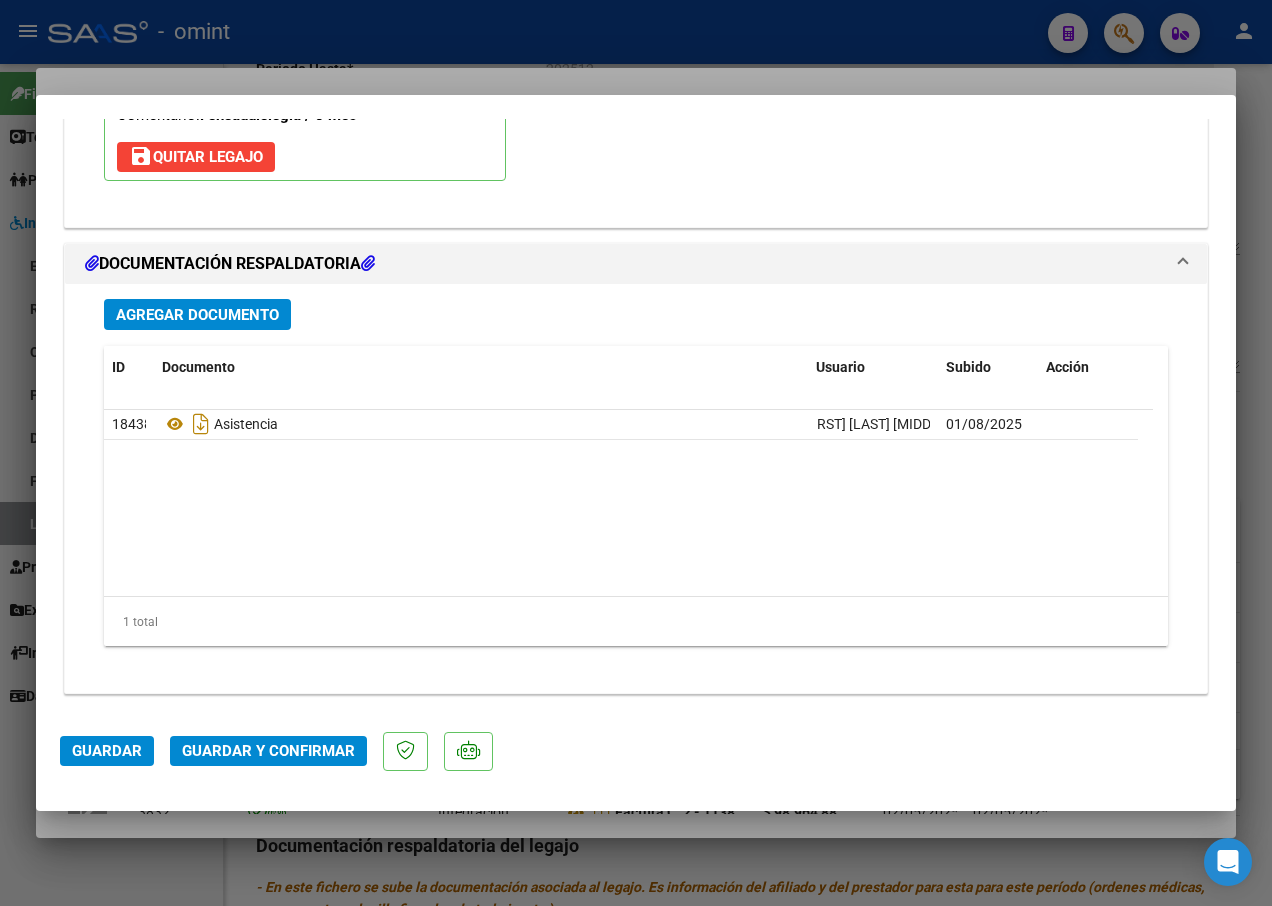 click on "Guardar y Confirmar" 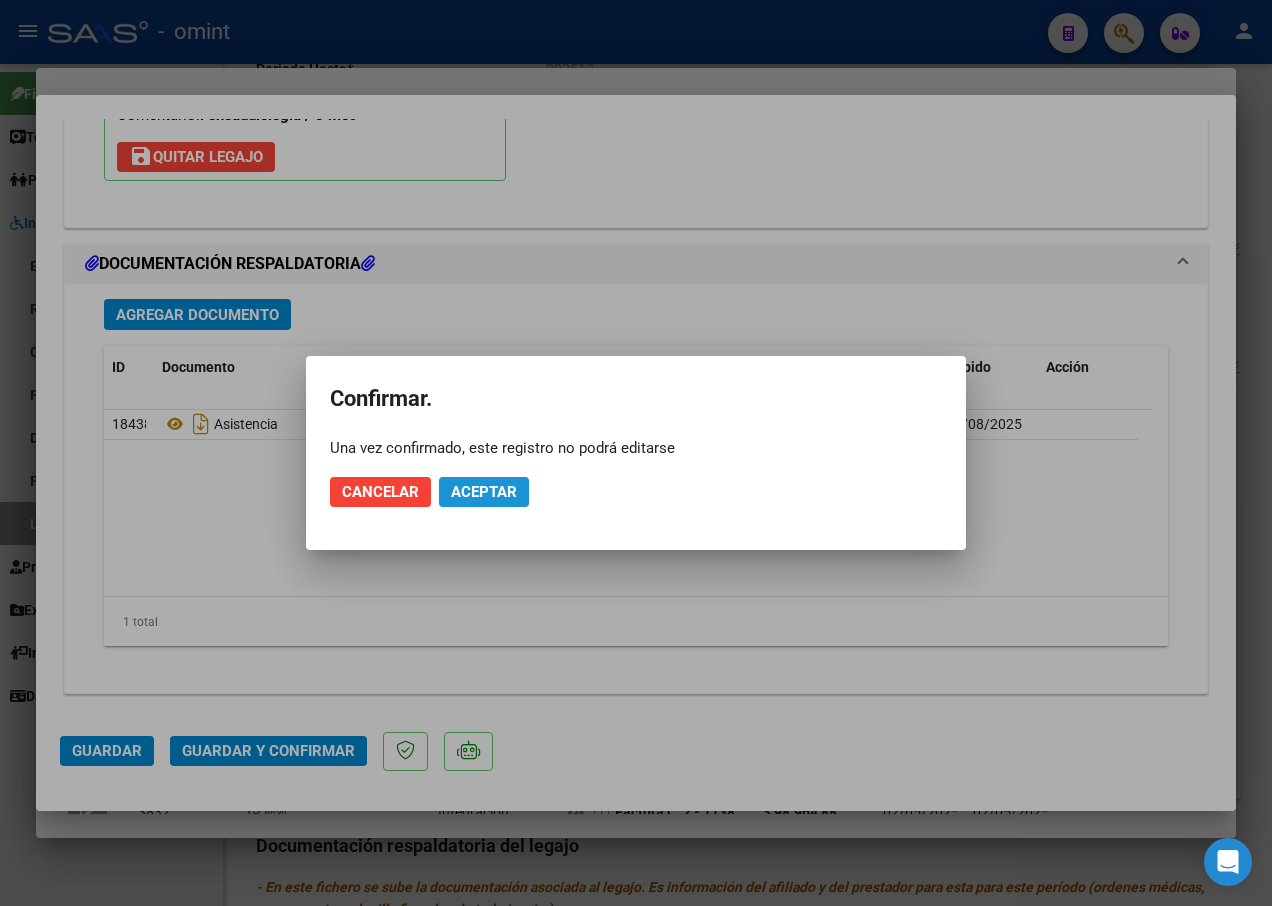 click on "Aceptar" 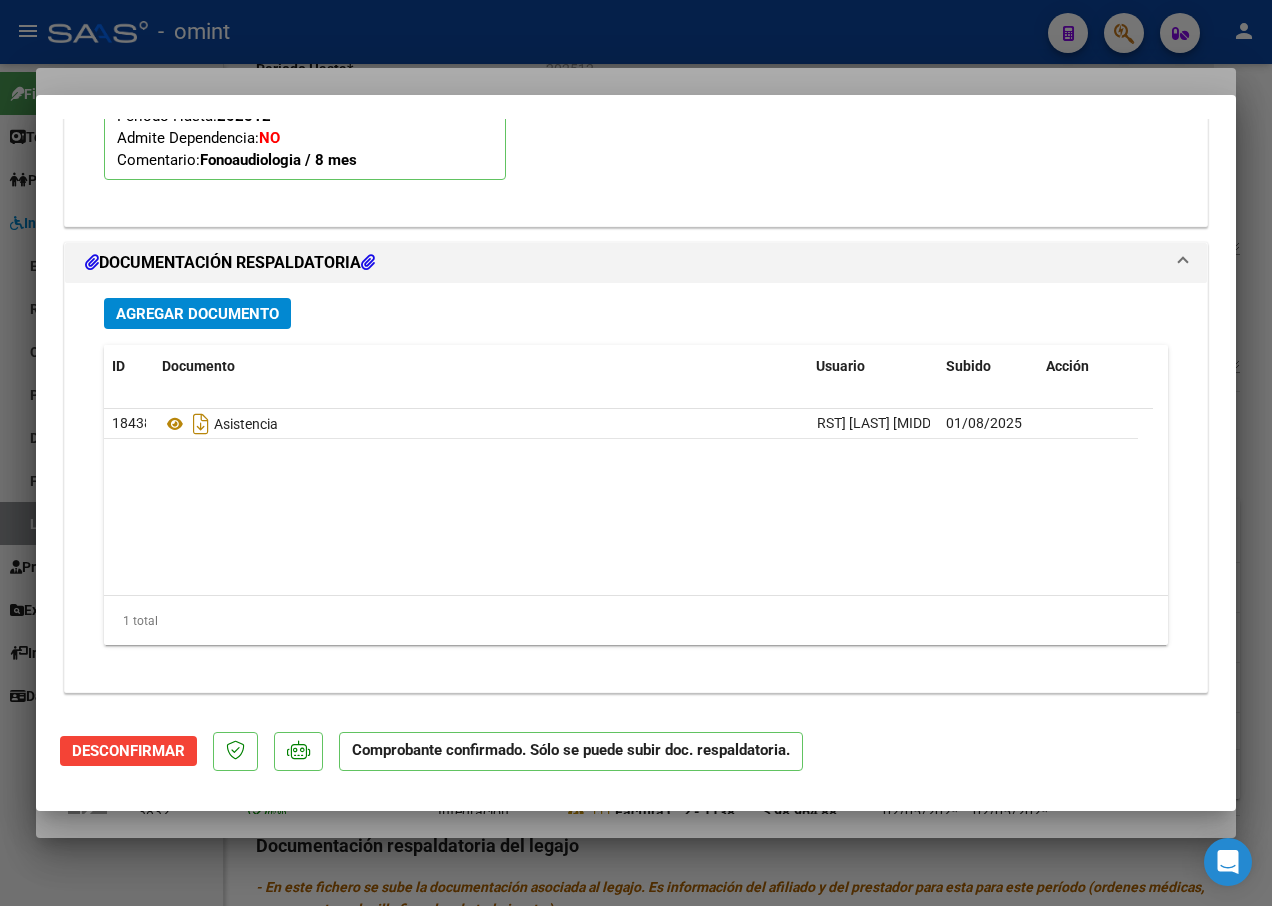 click at bounding box center (636, 453) 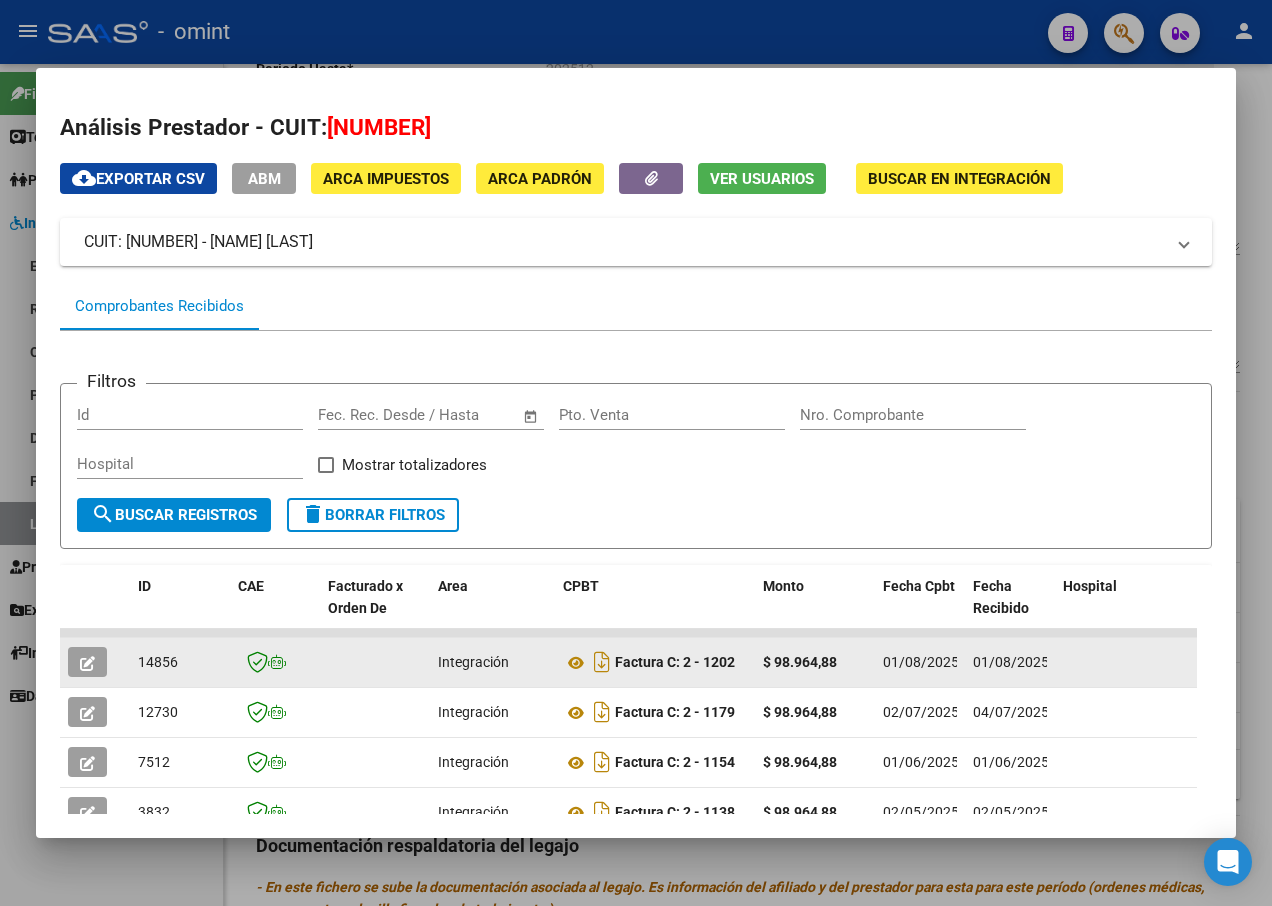 click on "14856" 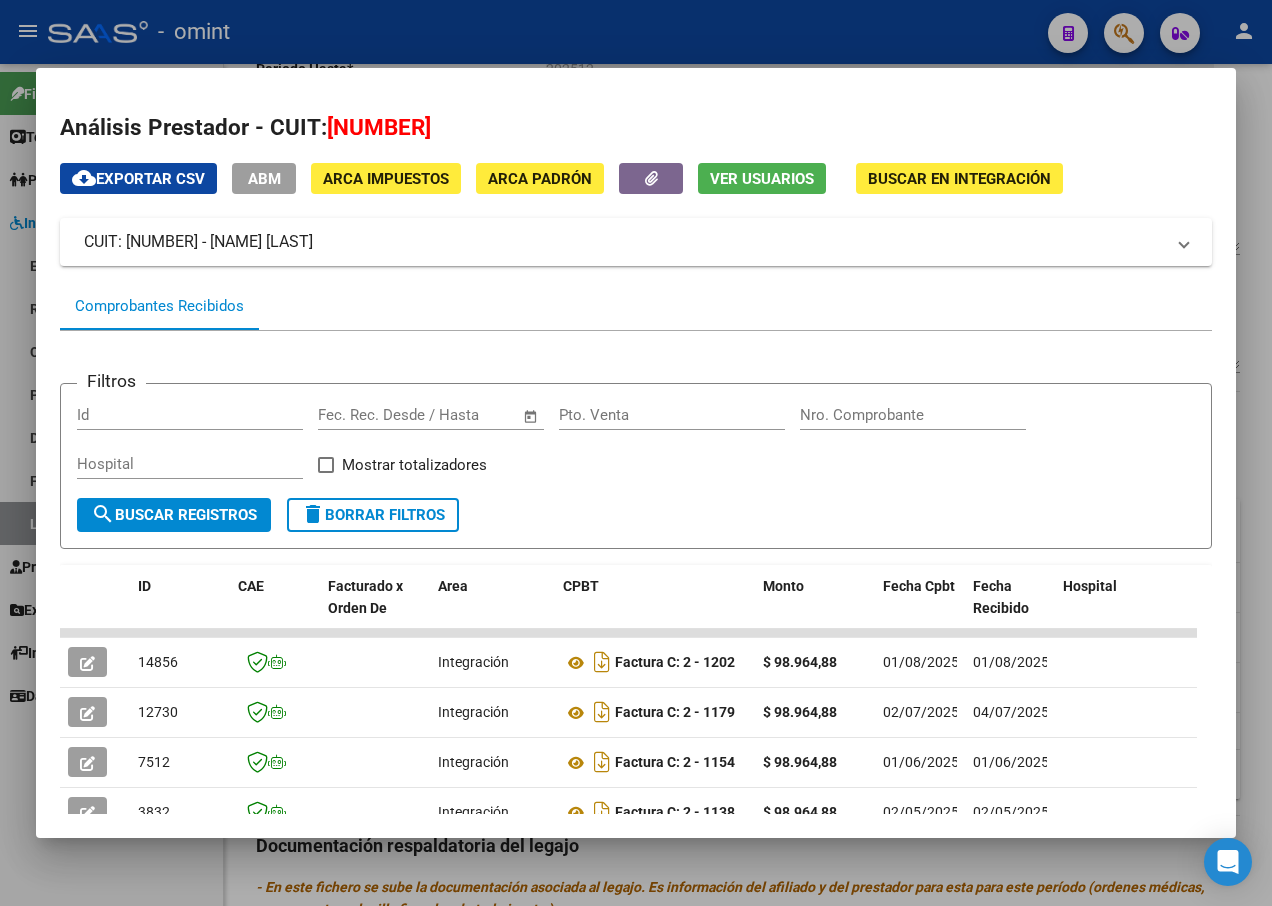 click at bounding box center (636, 453) 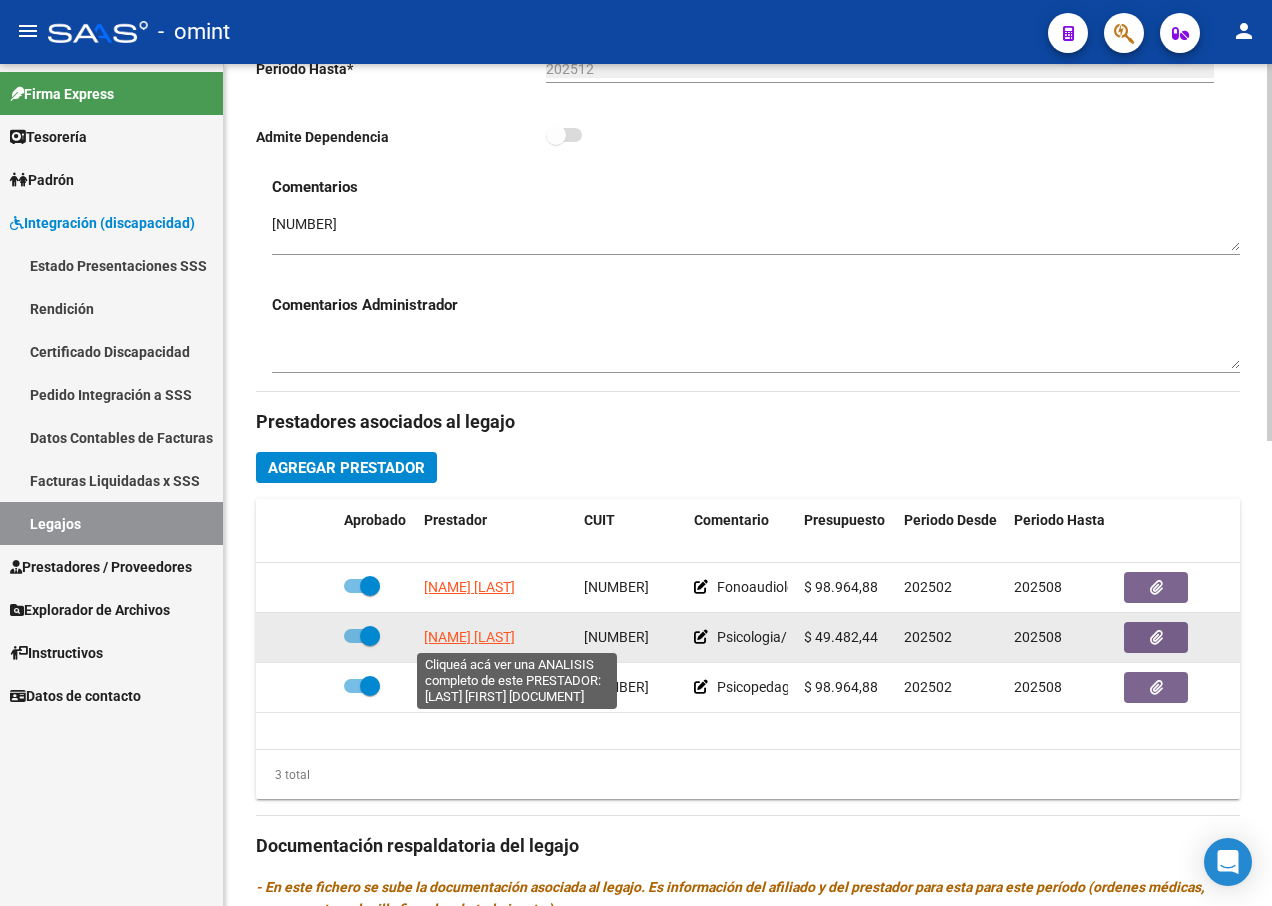 click on "[NAME] [LAST]" 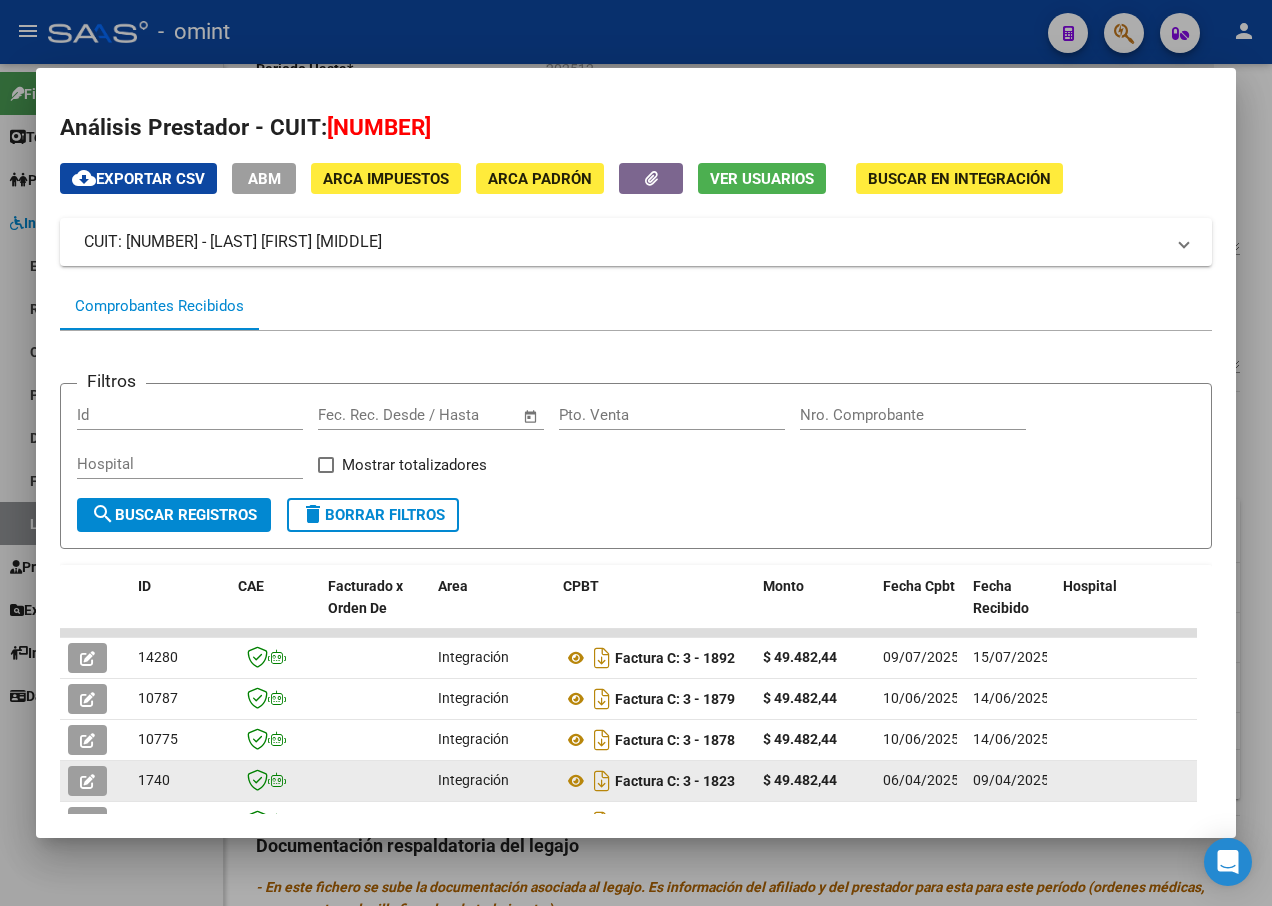 scroll, scrollTop: 185, scrollLeft: 0, axis: vertical 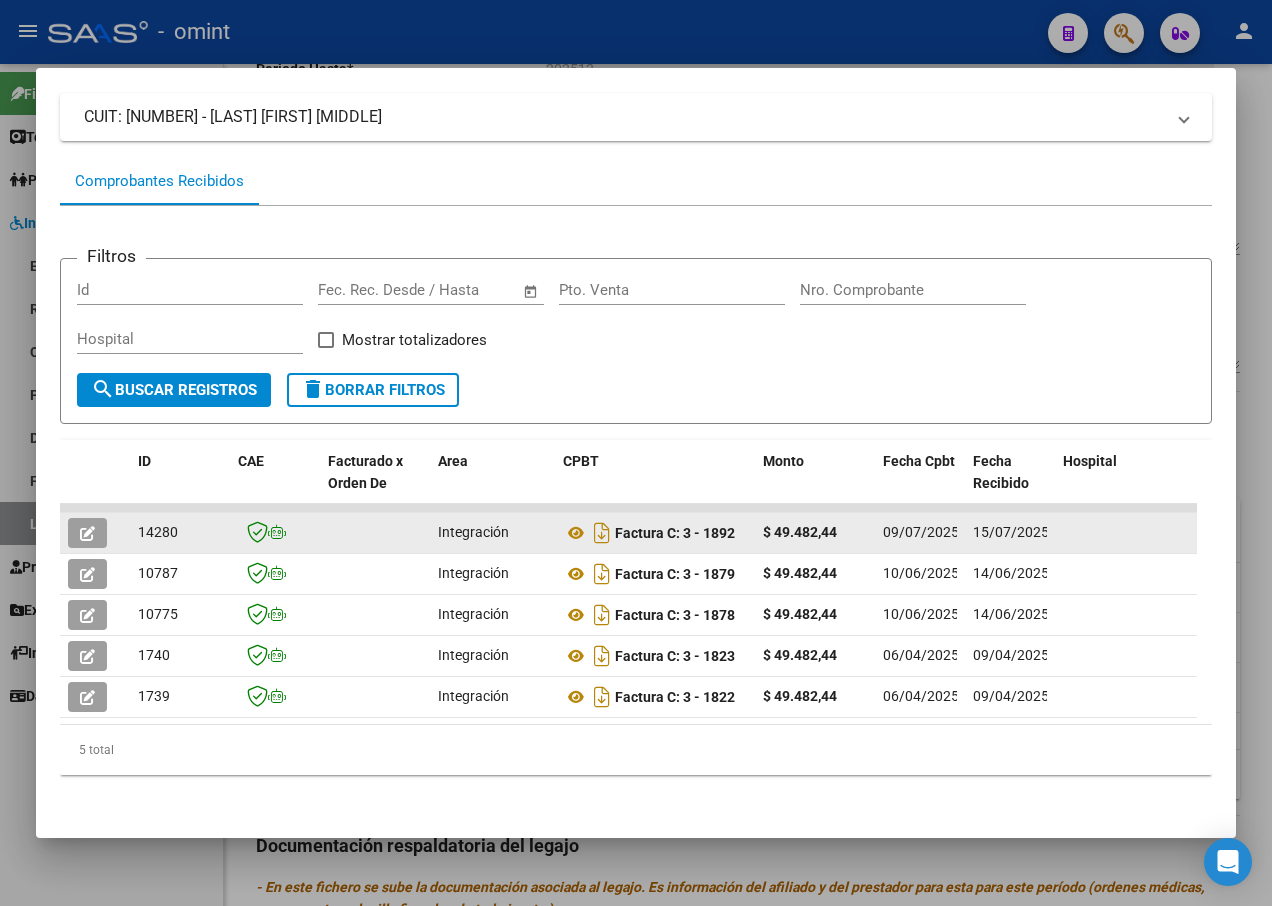 click 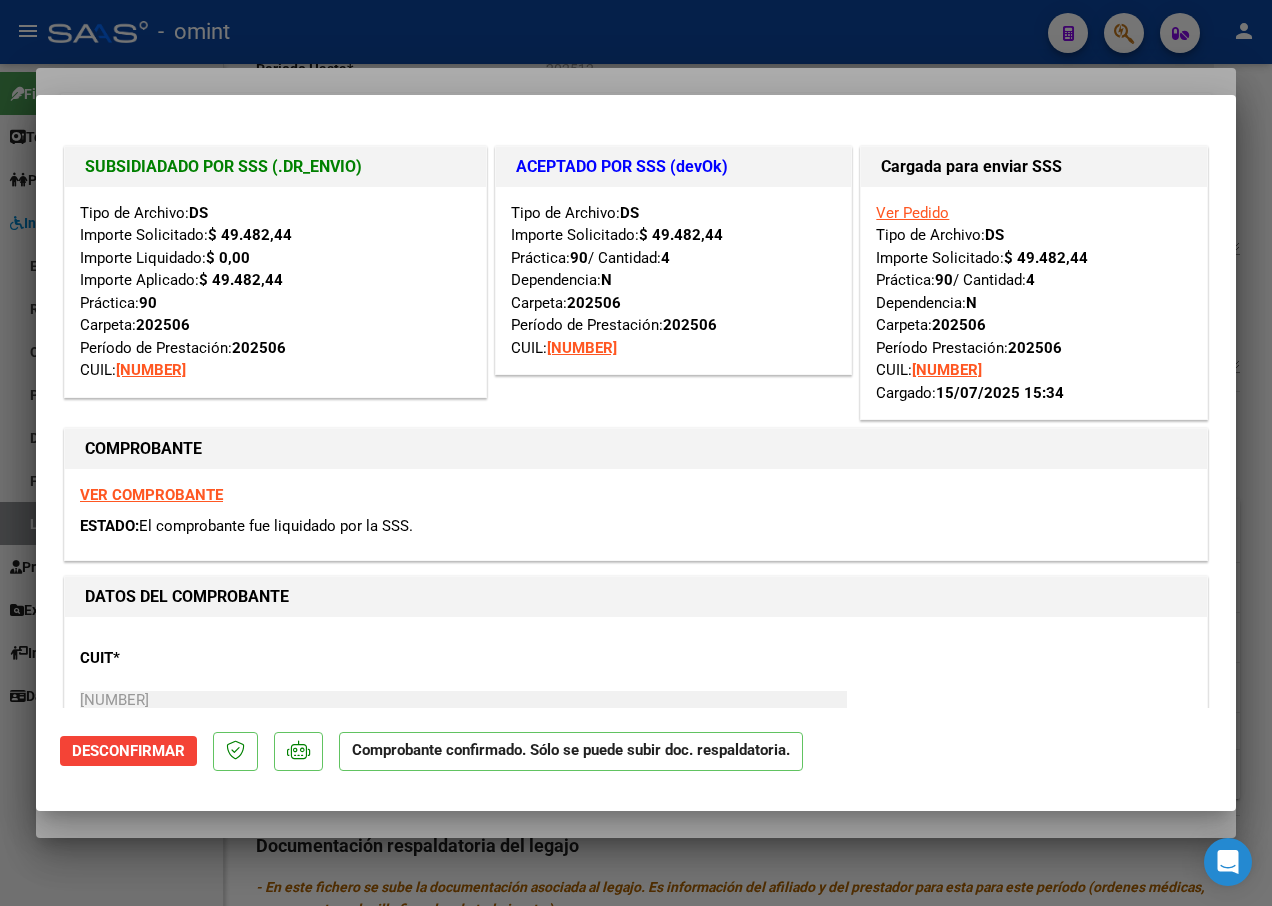 click at bounding box center [636, 453] 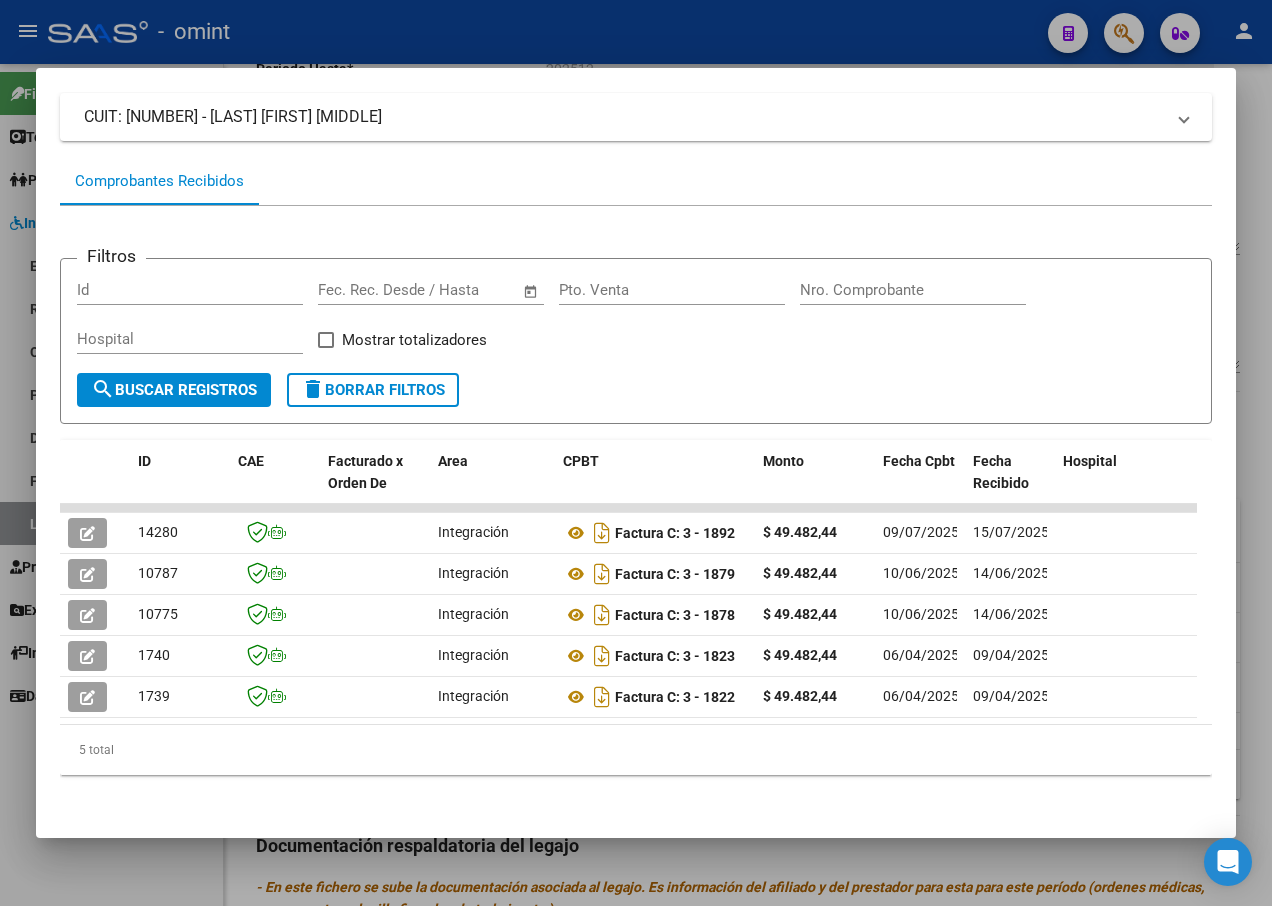 drag, startPoint x: 271, startPoint y: 31, endPoint x: 542, endPoint y: 163, distance: 301.43823 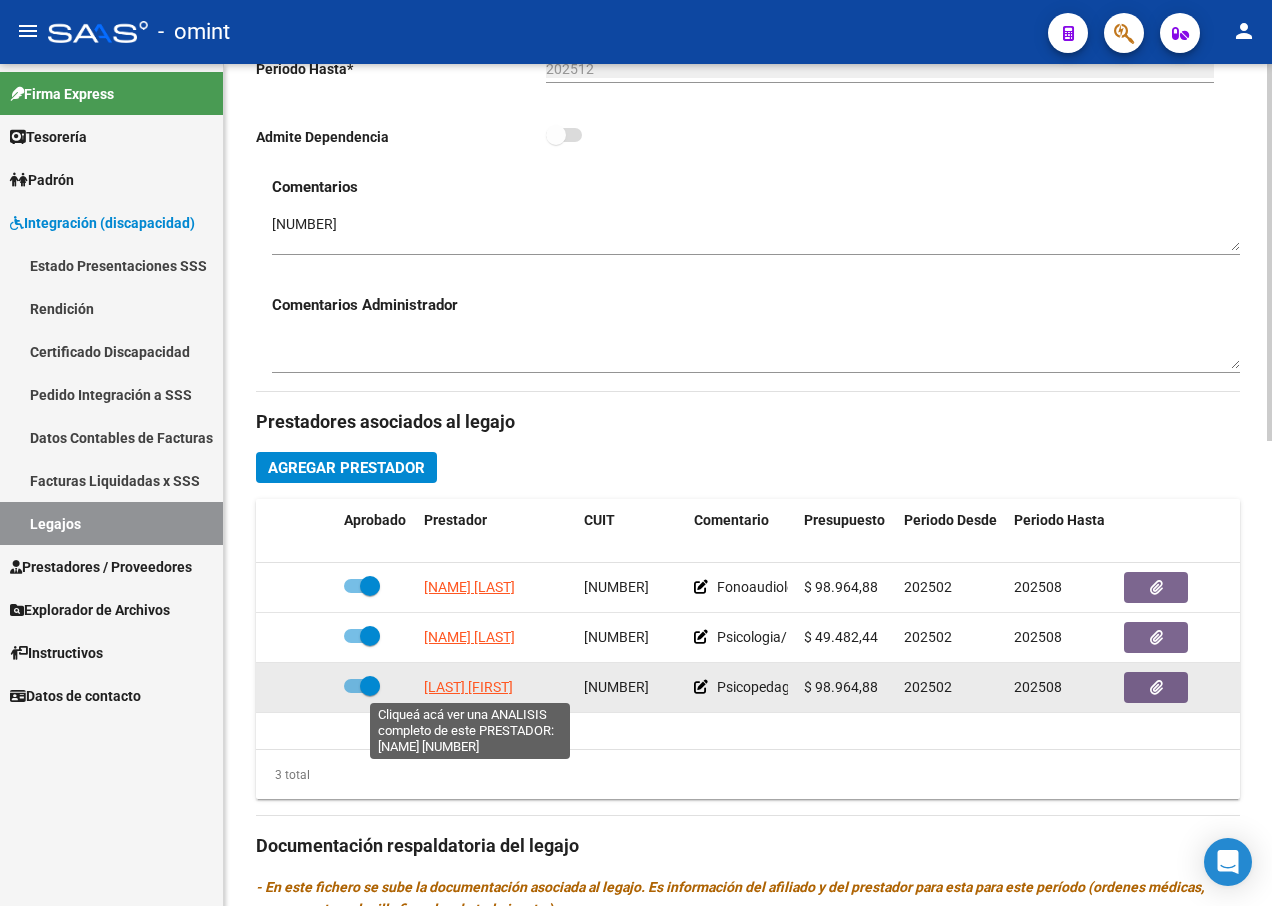 click on "[LAST] [FIRST]" 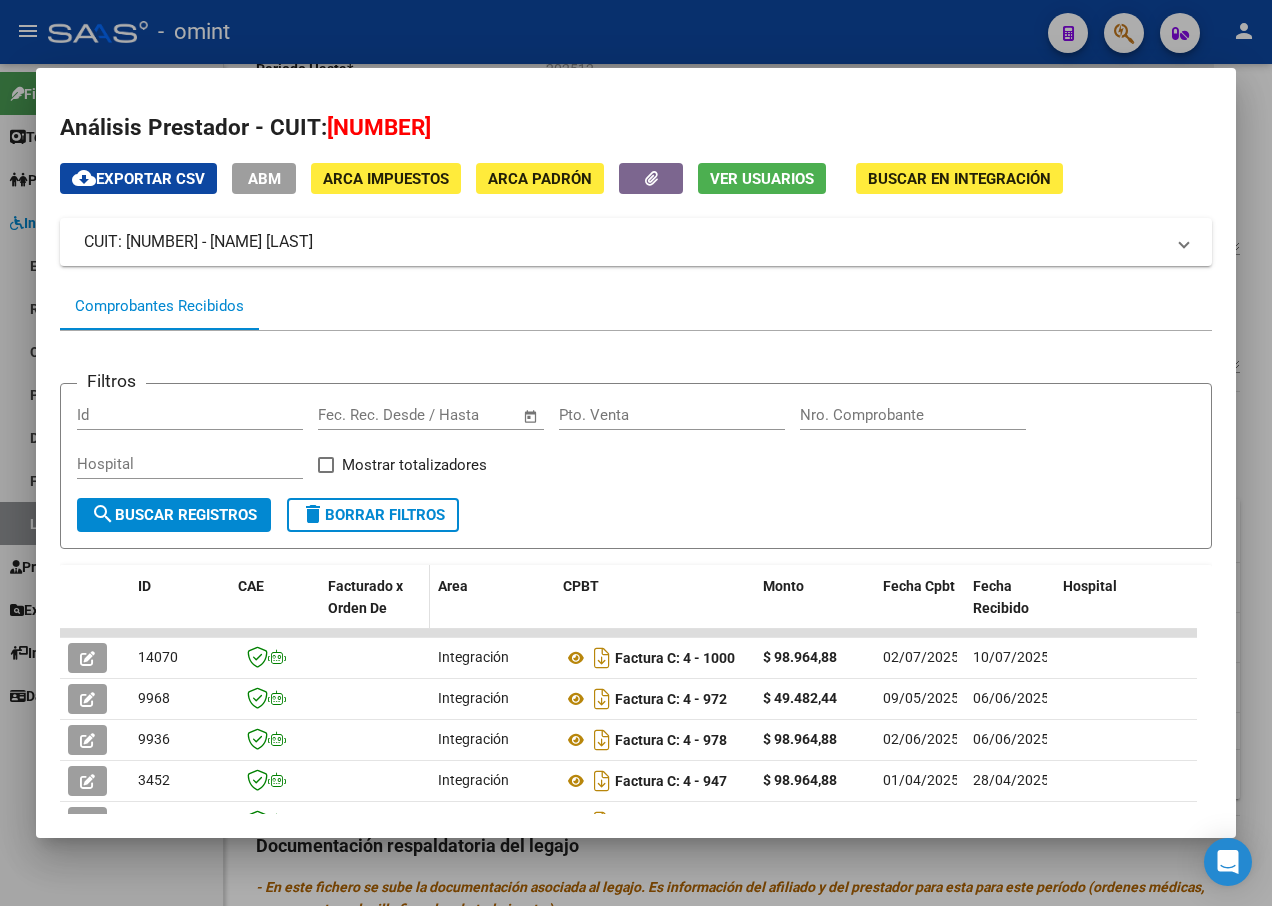 scroll, scrollTop: 185, scrollLeft: 0, axis: vertical 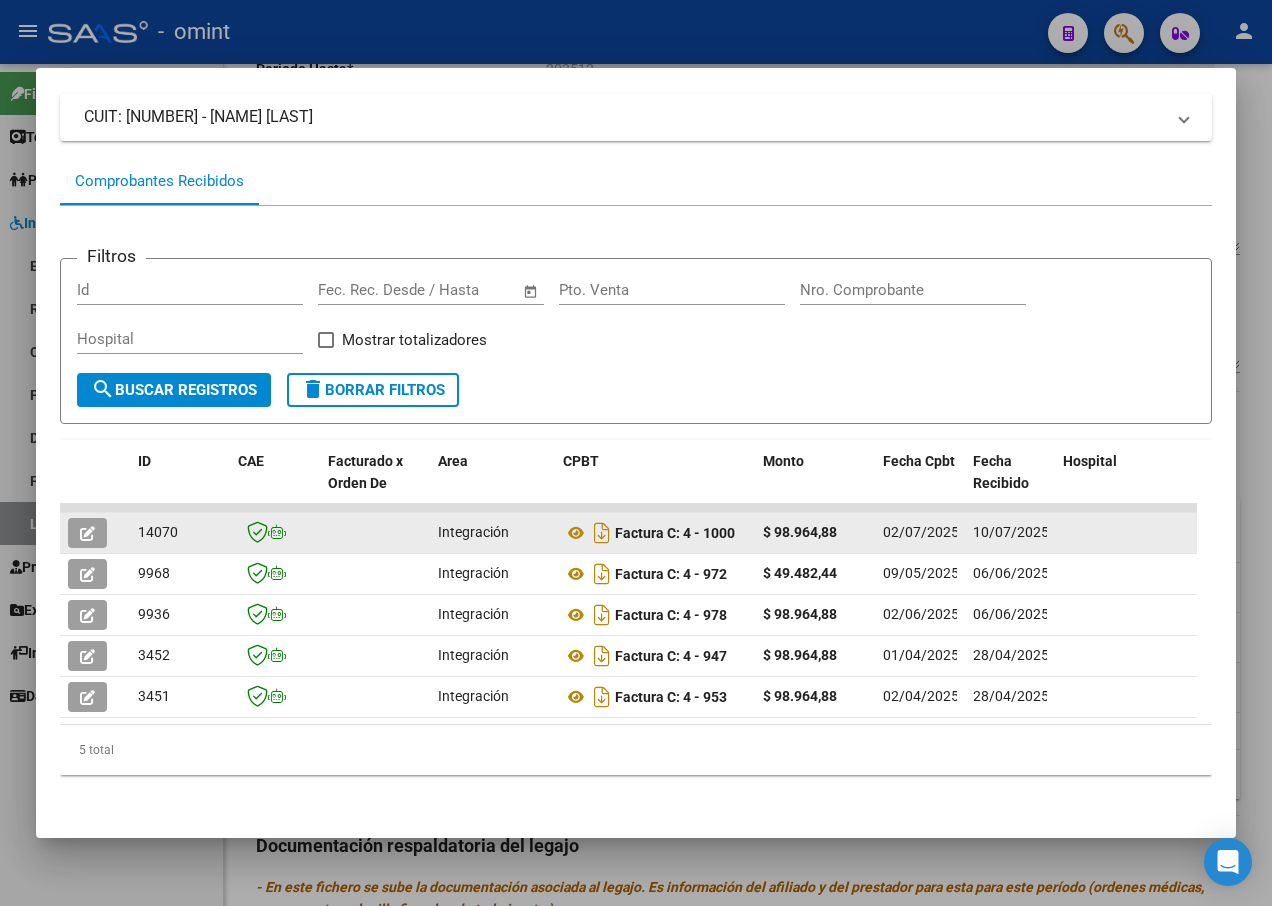 click 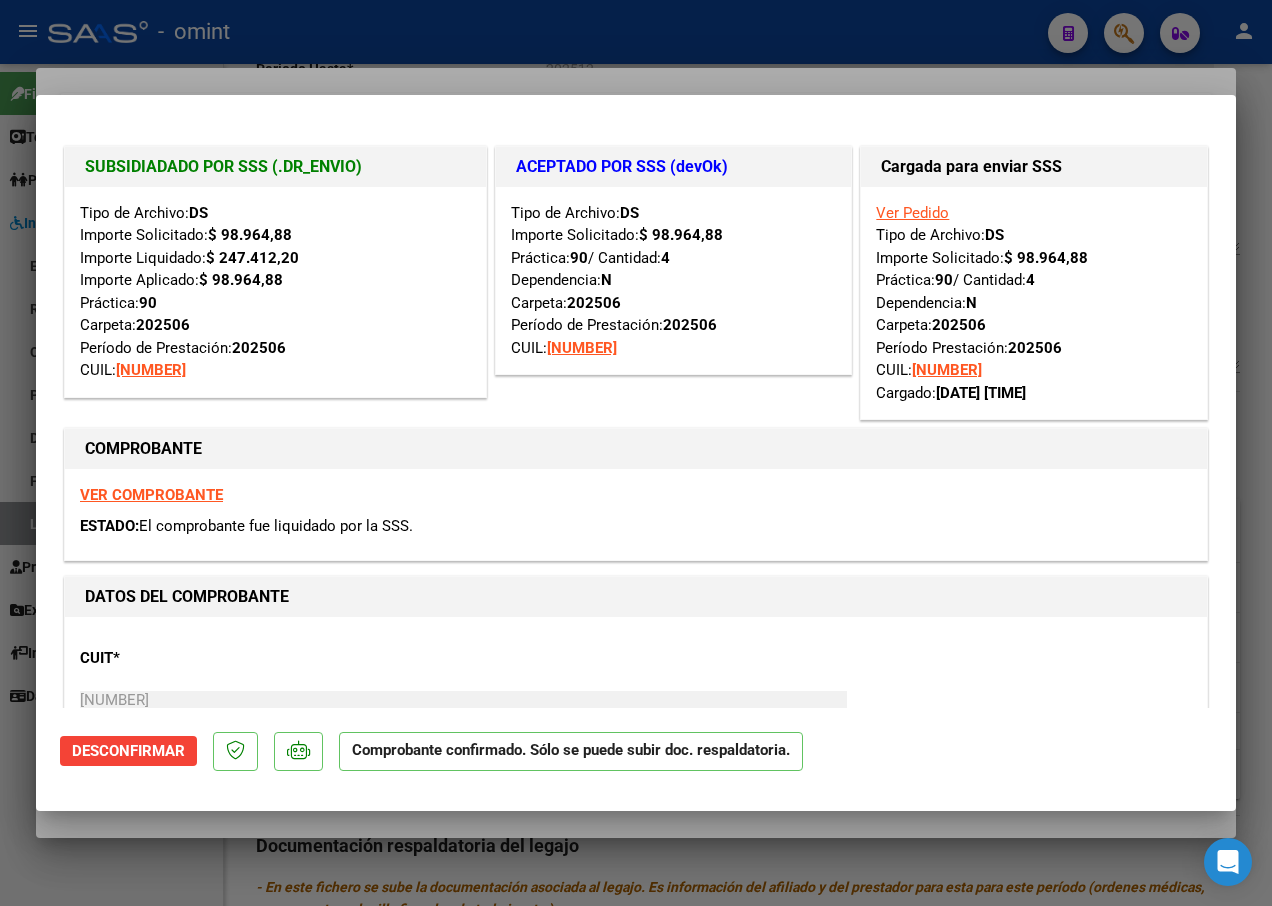 click at bounding box center (636, 453) 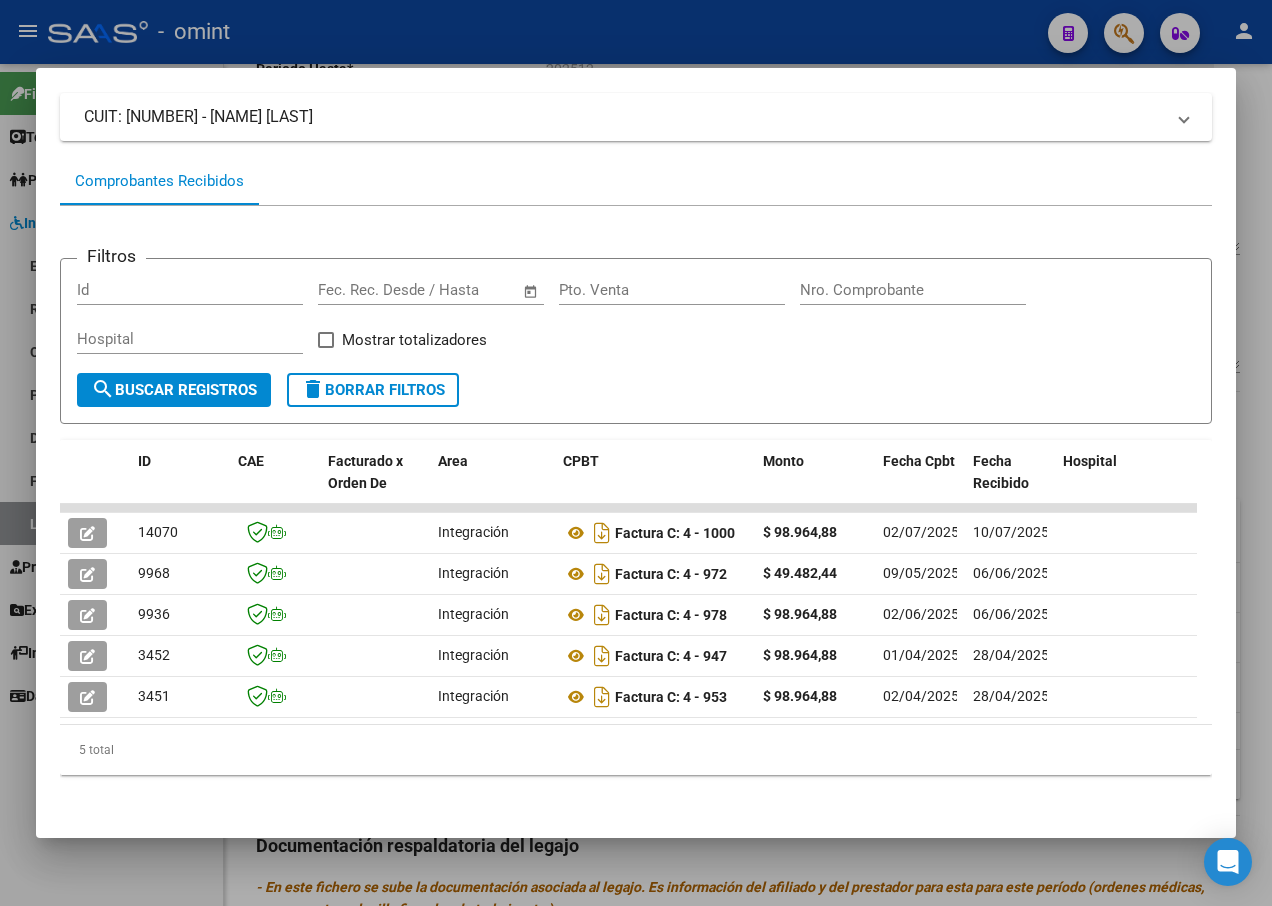 click at bounding box center (636, 453) 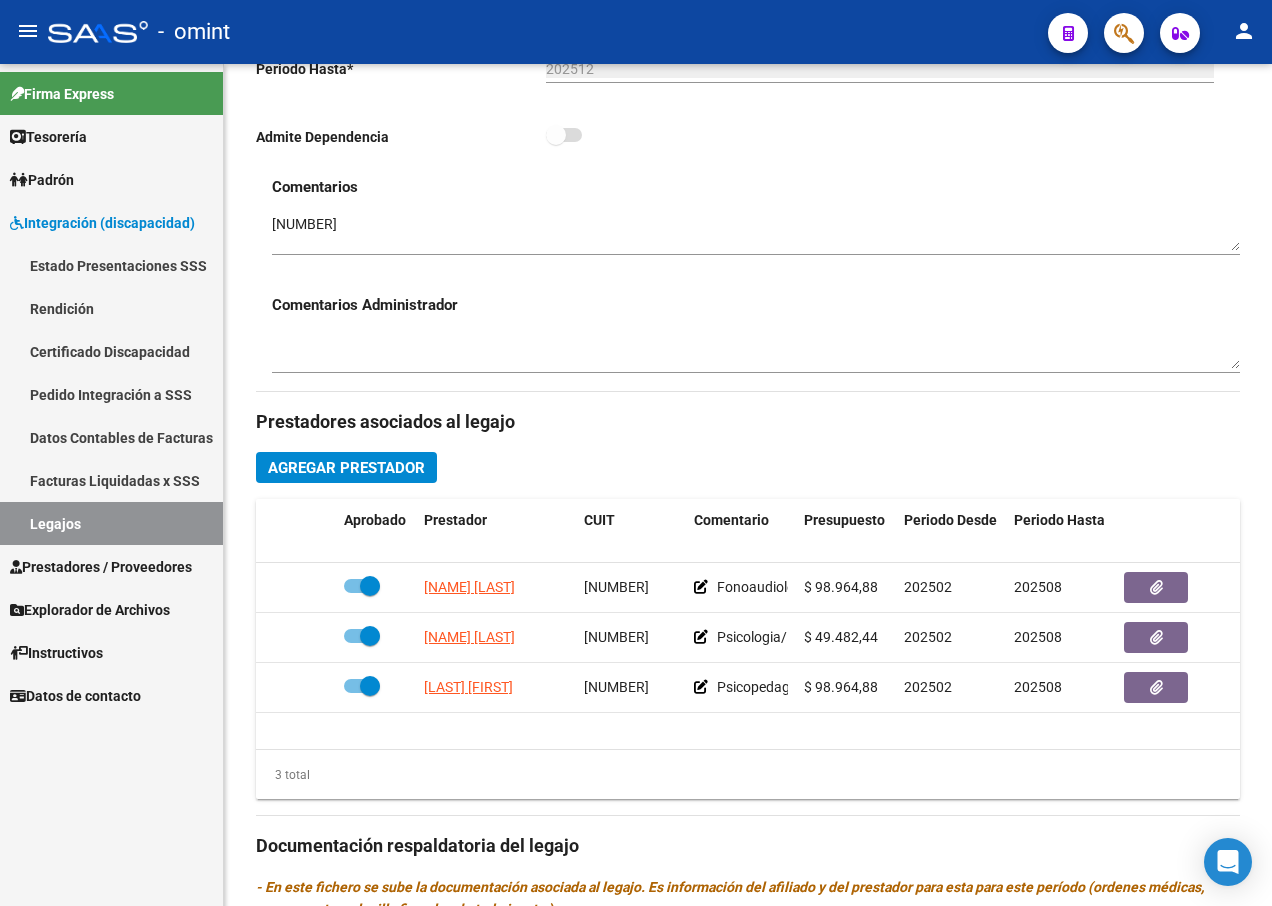 click on "Legajos" at bounding box center (111, 523) 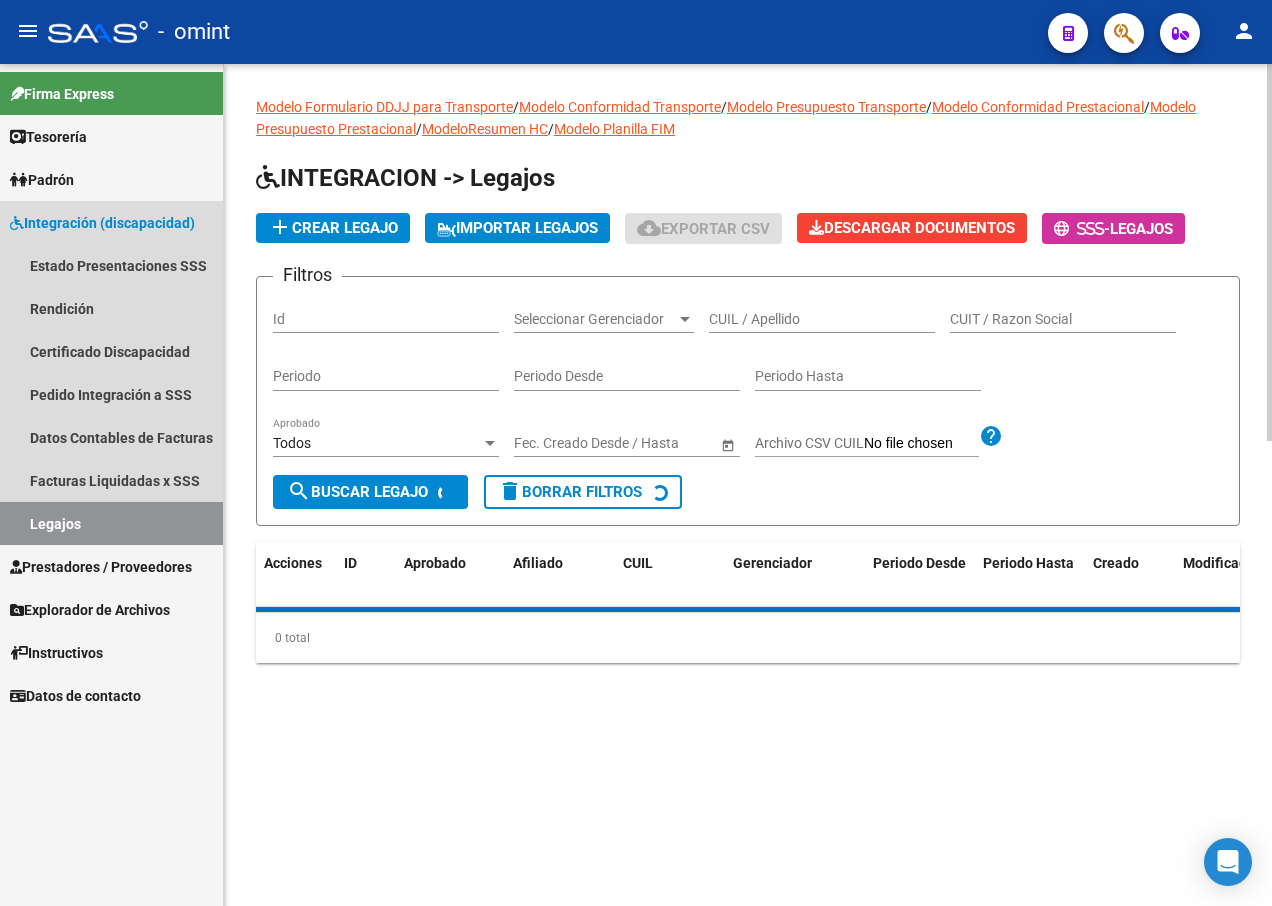 scroll, scrollTop: 0, scrollLeft: 0, axis: both 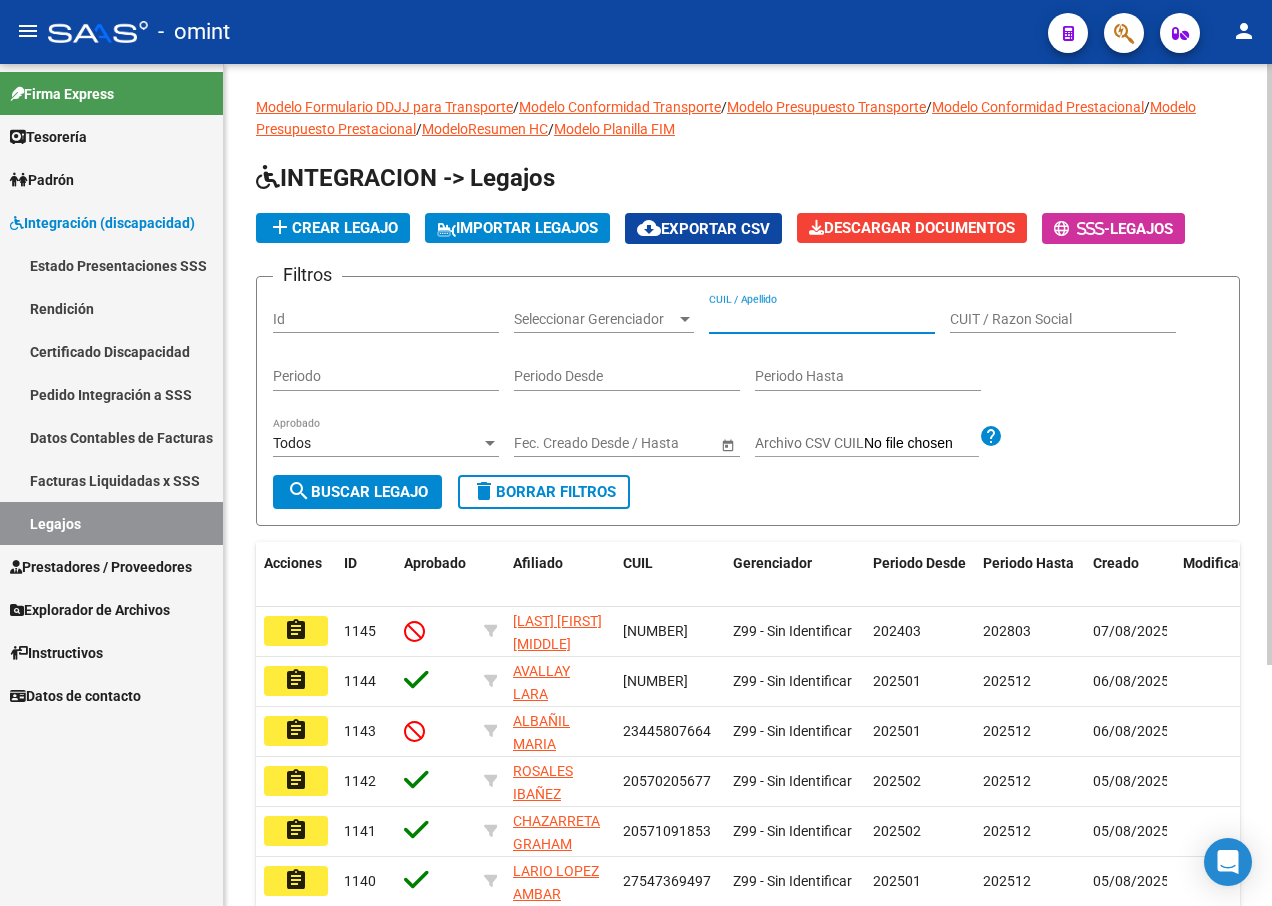 paste on "[NUMBER]" 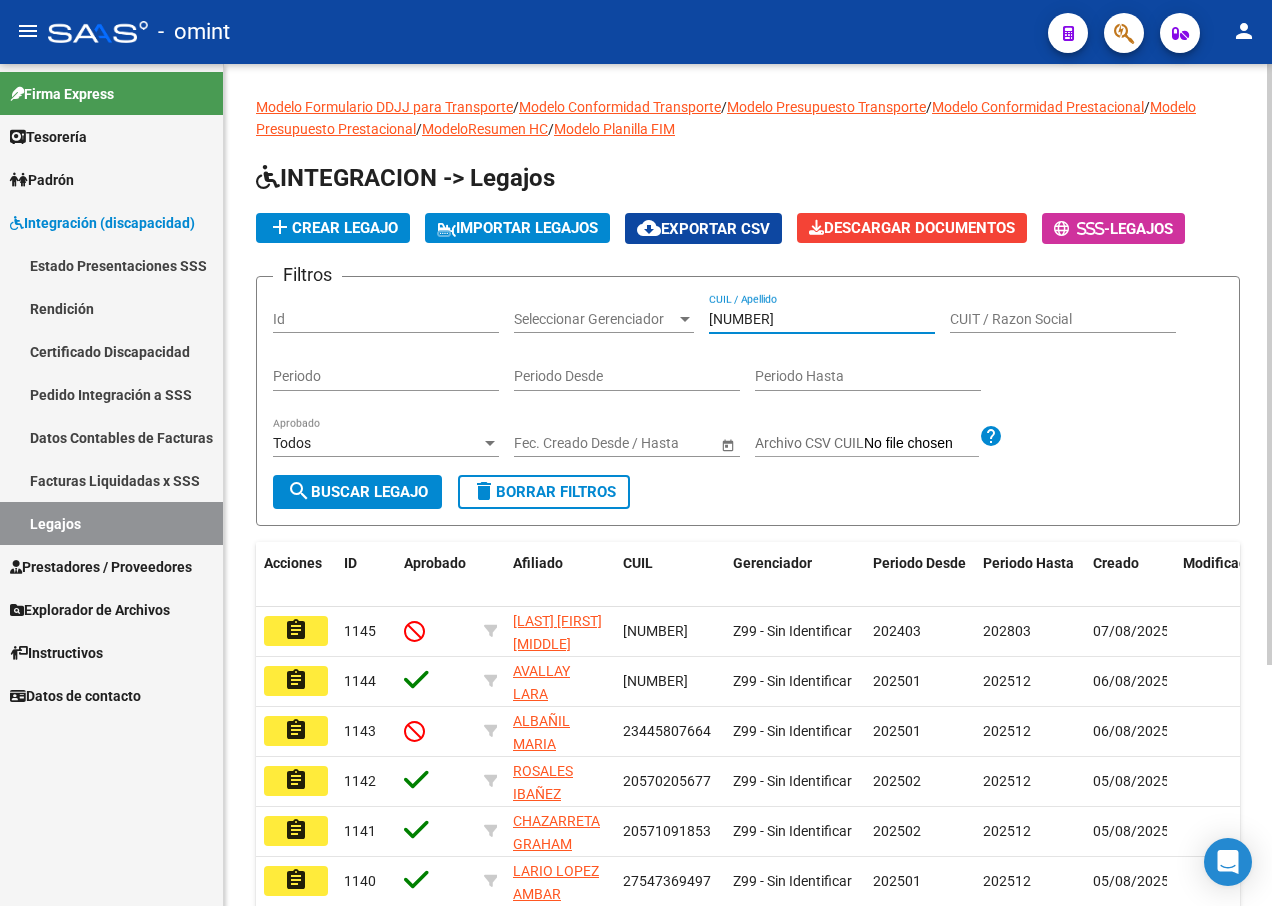 type on "[NUMBER]" 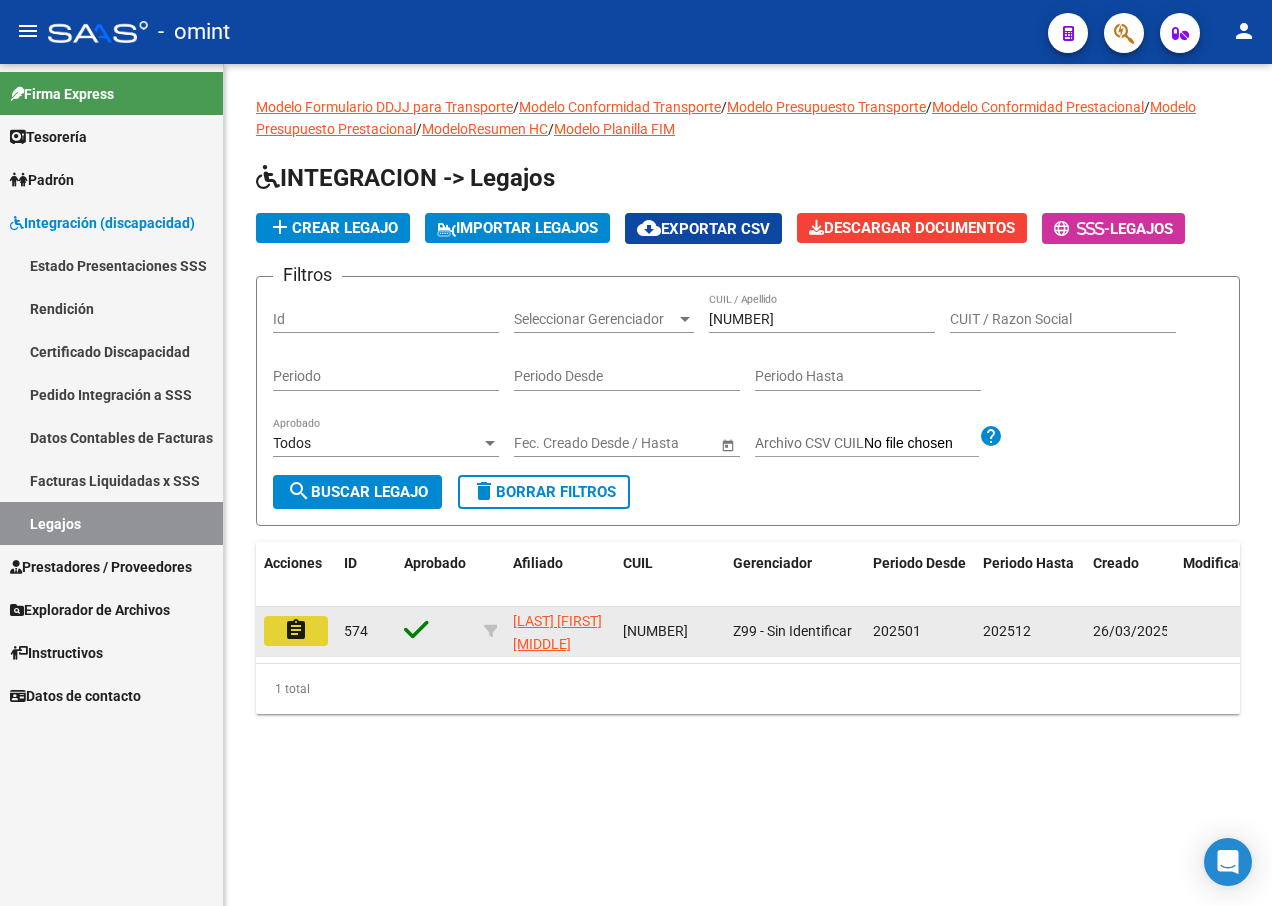 click on "assignment" 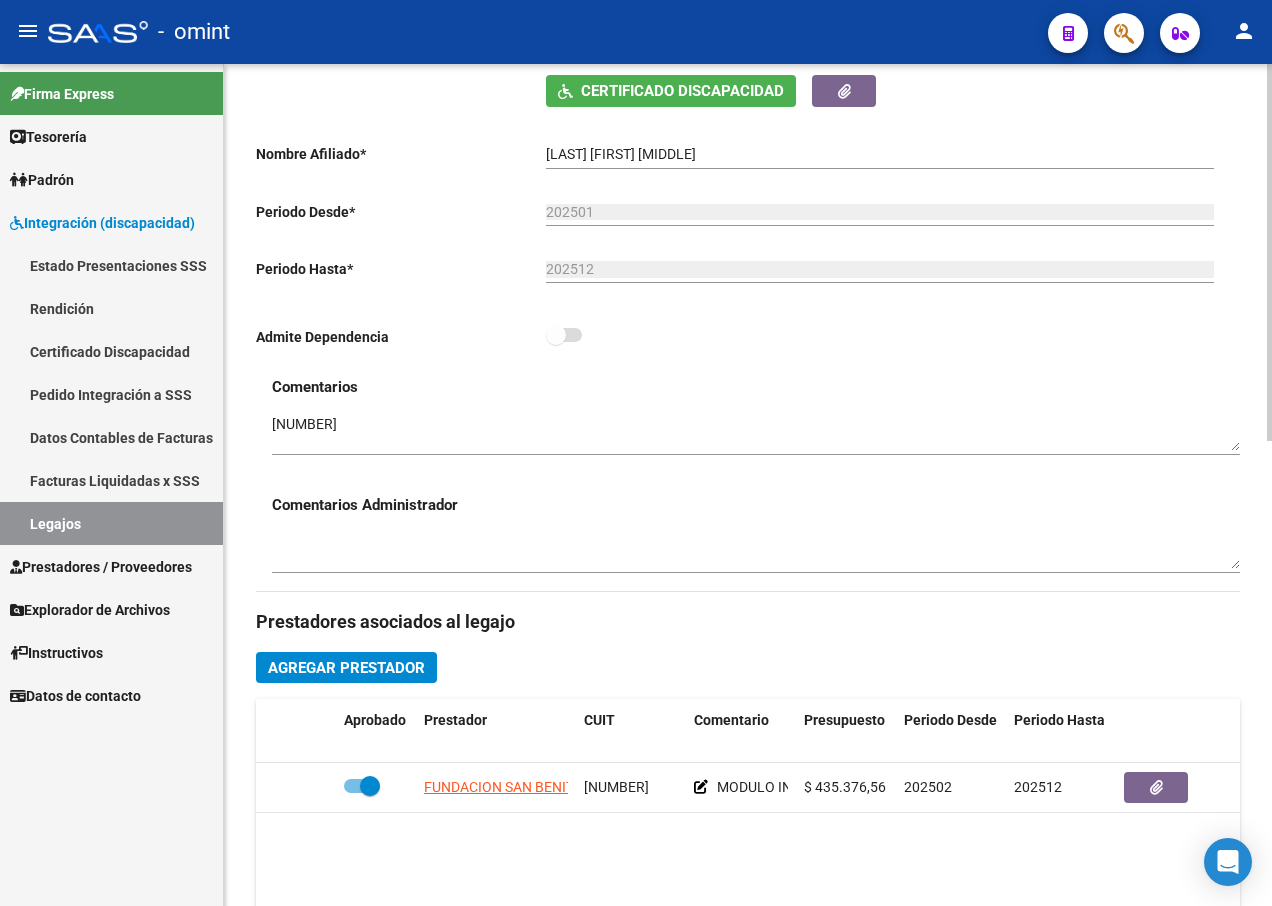 scroll, scrollTop: 600, scrollLeft: 0, axis: vertical 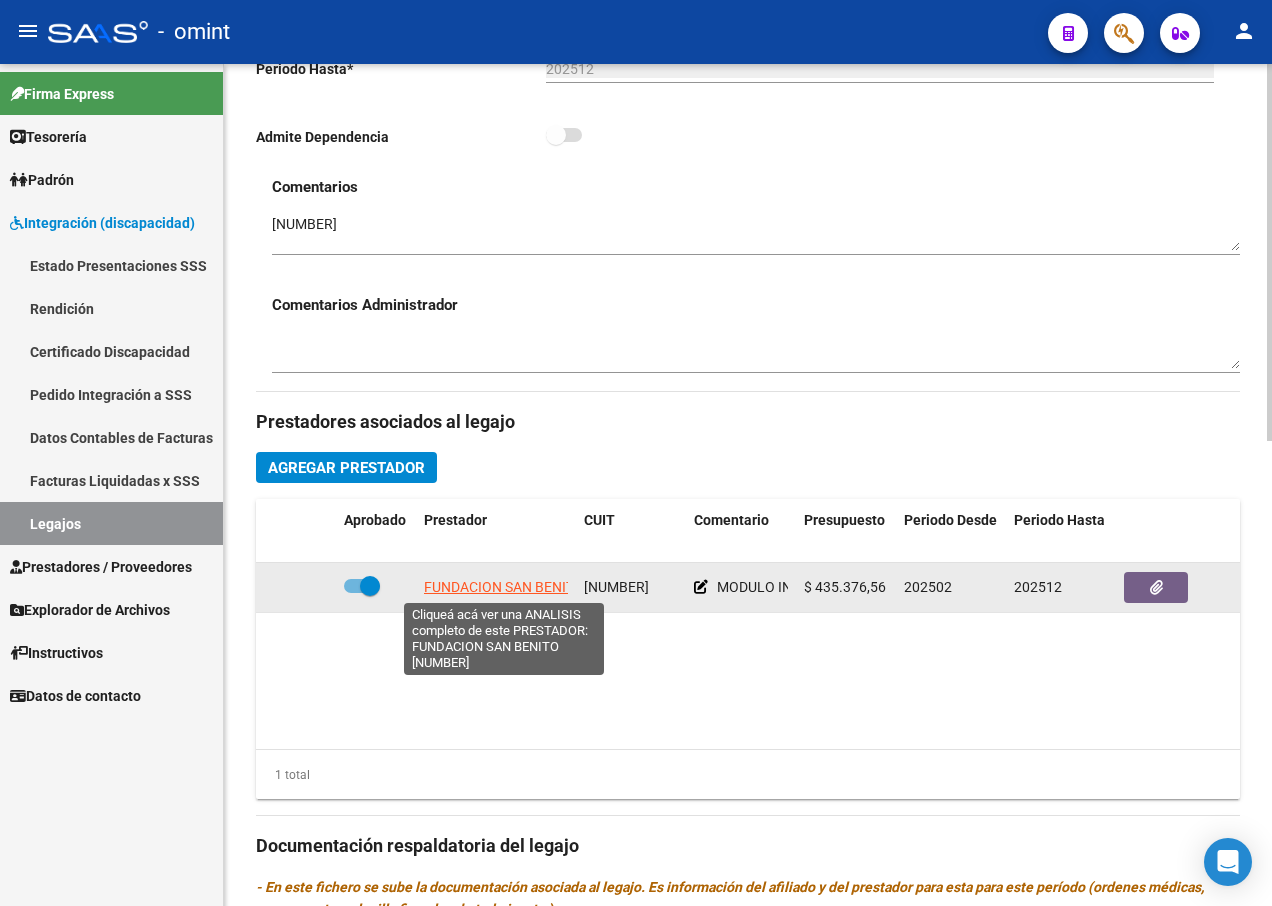 click on "FUNDACION SAN BENITO" 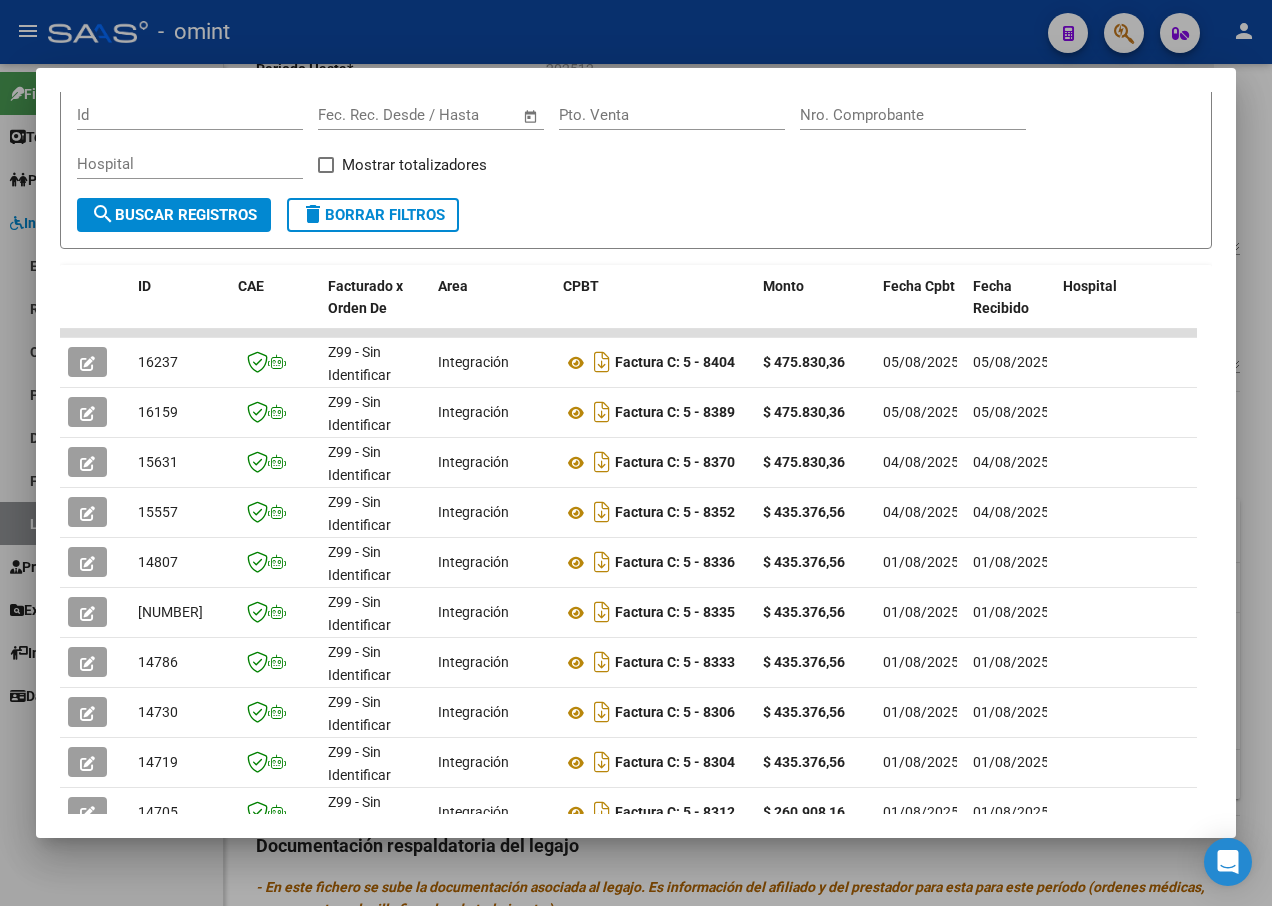 scroll, scrollTop: 400, scrollLeft: 0, axis: vertical 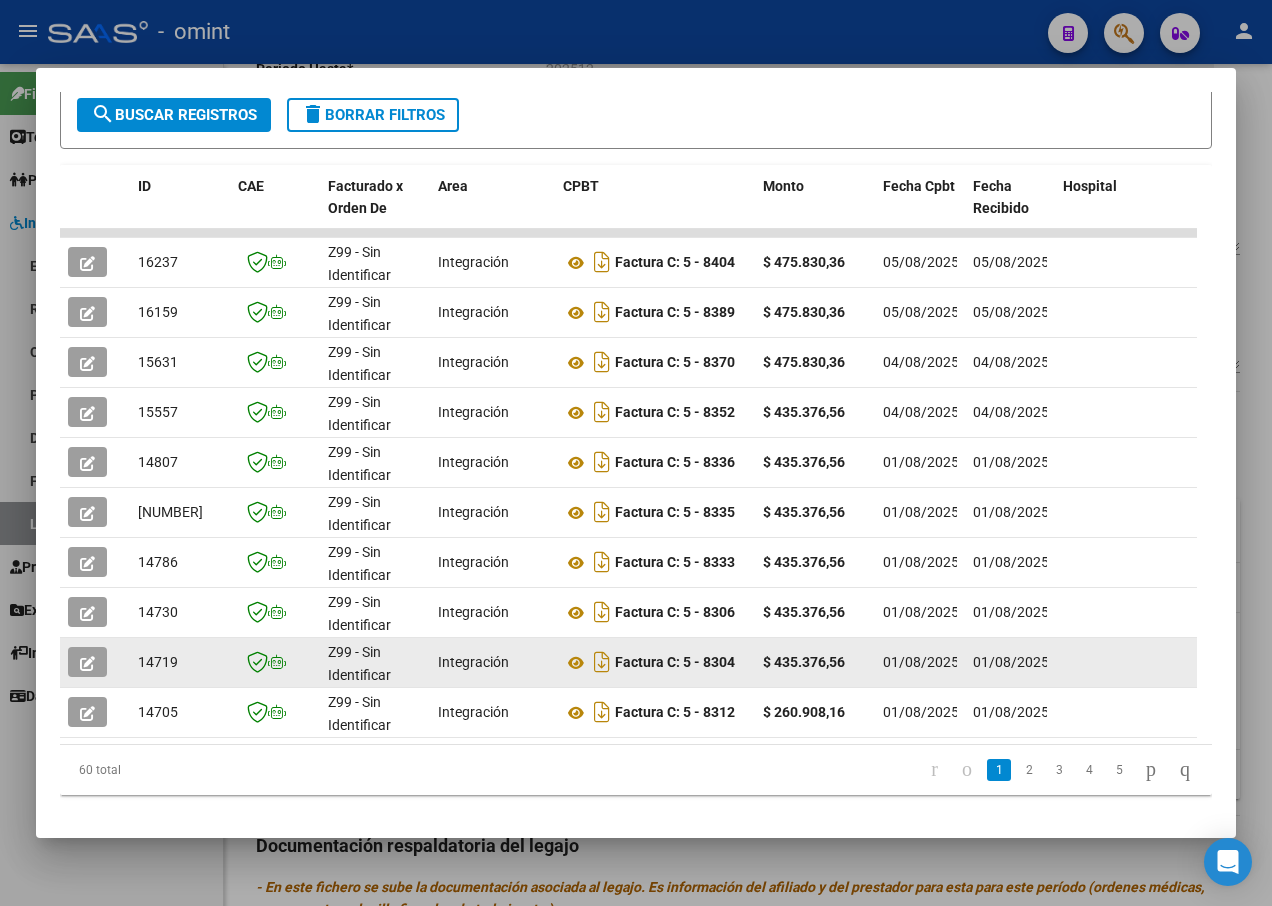 drag, startPoint x: 861, startPoint y: 664, endPoint x: 139, endPoint y: 652, distance: 722.09973 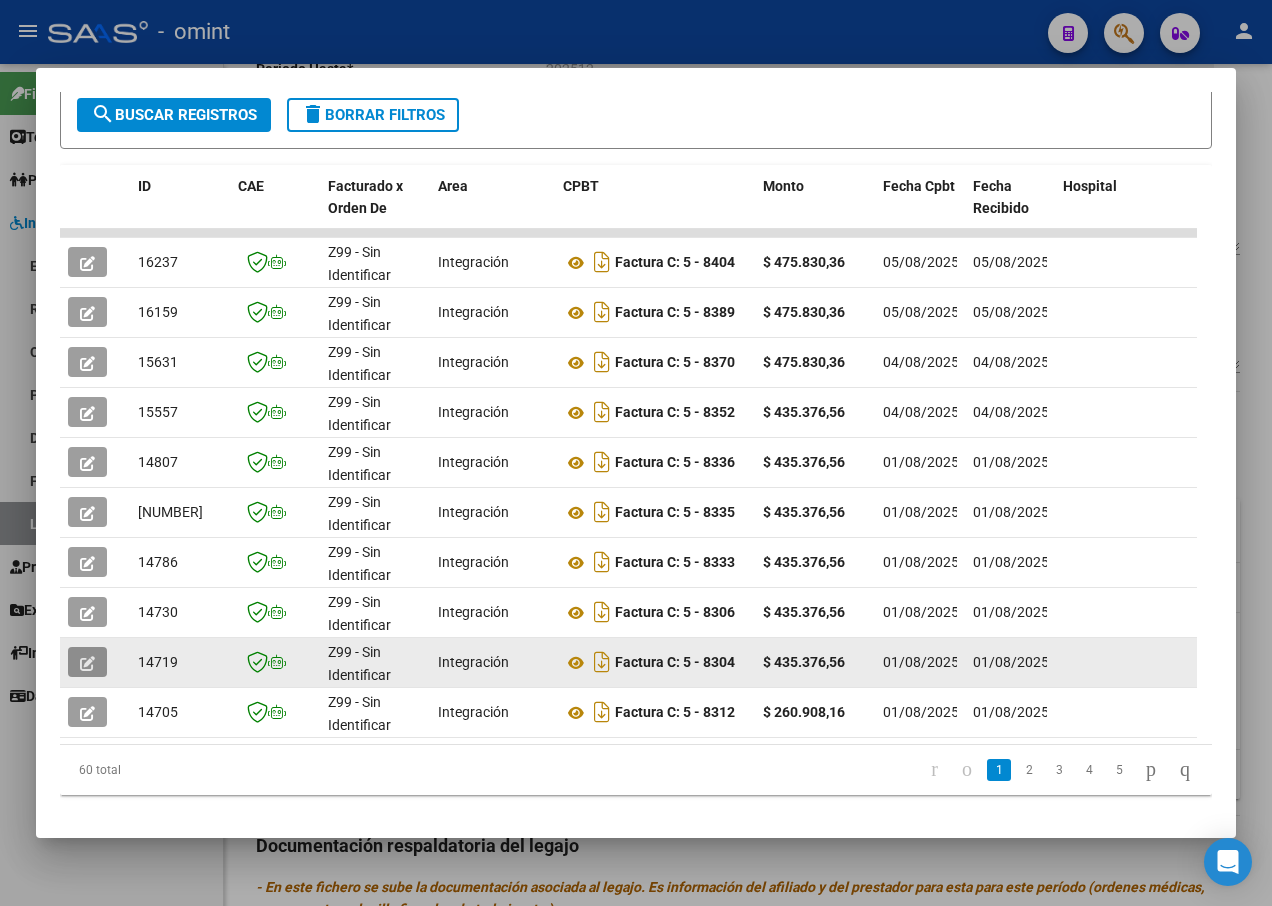 drag, startPoint x: 139, startPoint y: 652, endPoint x: 81, endPoint y: 663, distance: 59.03389 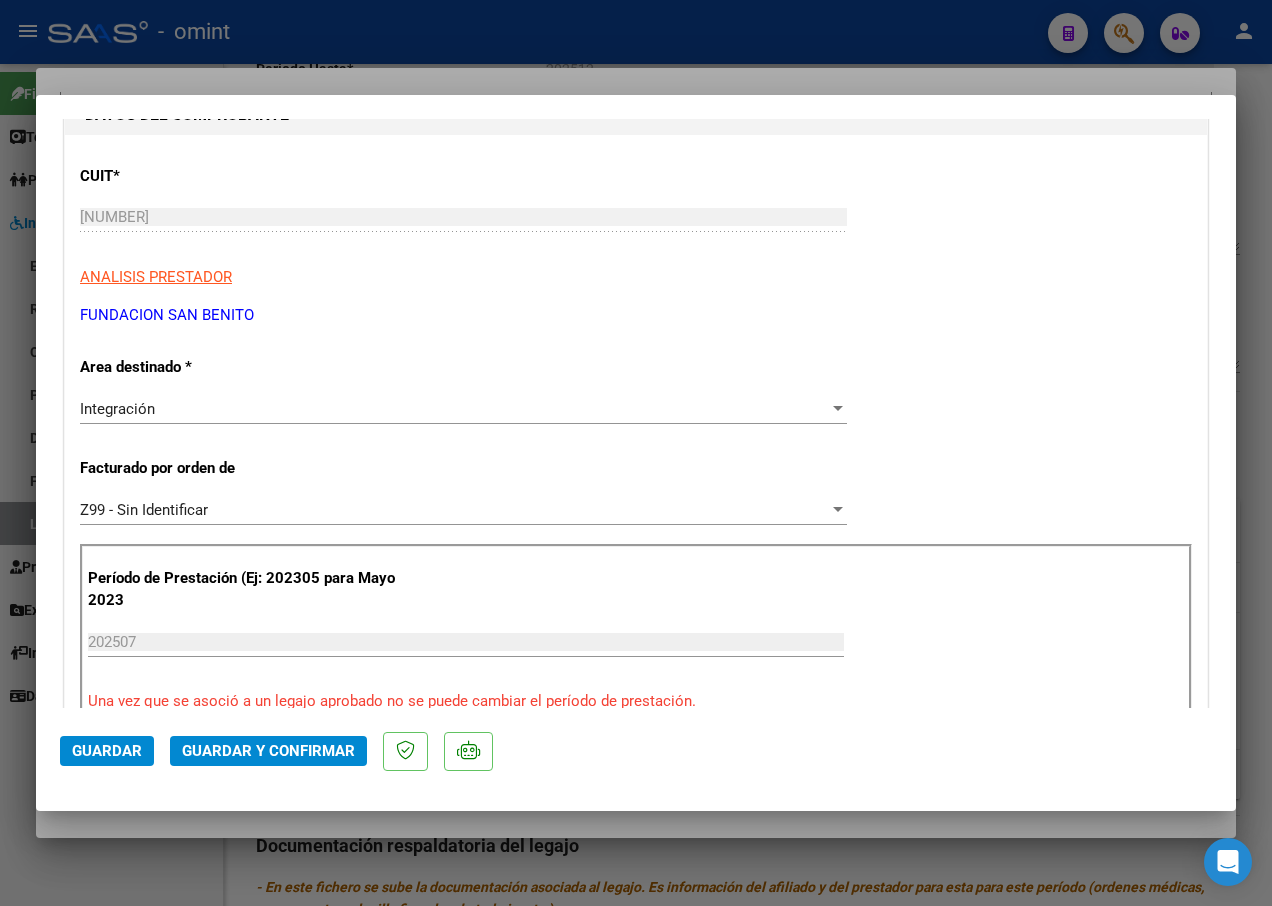 scroll, scrollTop: 0, scrollLeft: 0, axis: both 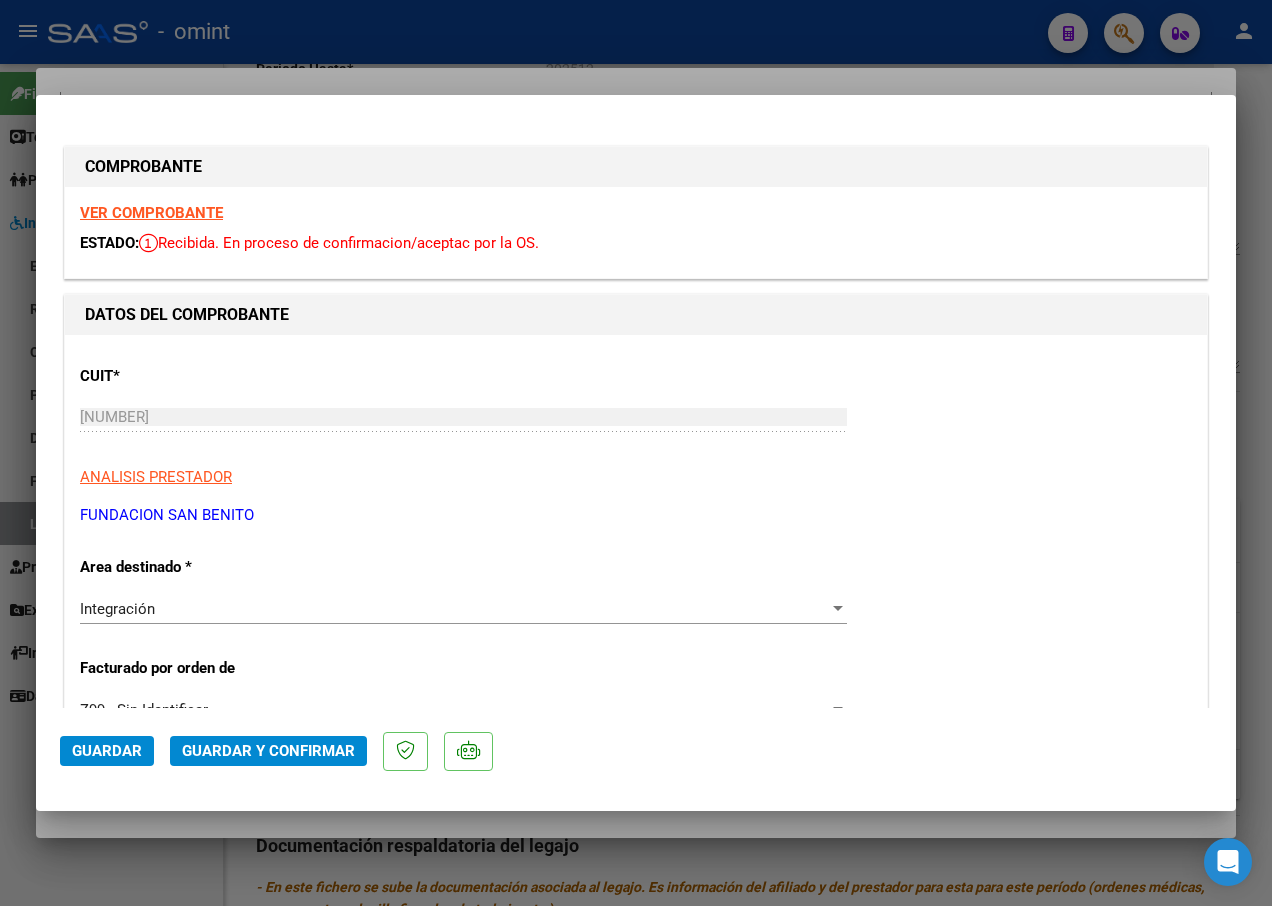 click on "VER COMPROBANTE" at bounding box center [151, 213] 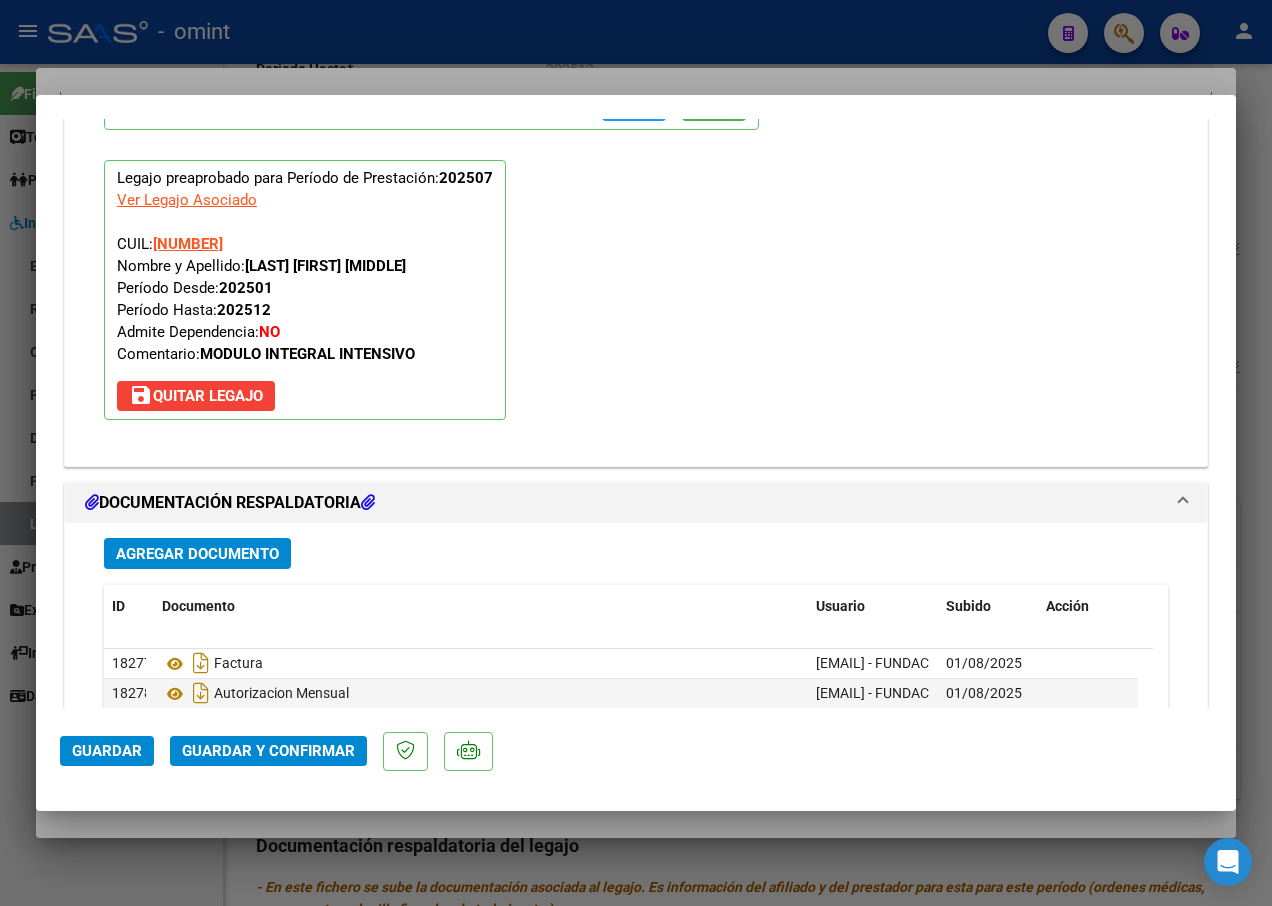 scroll, scrollTop: 2300, scrollLeft: 0, axis: vertical 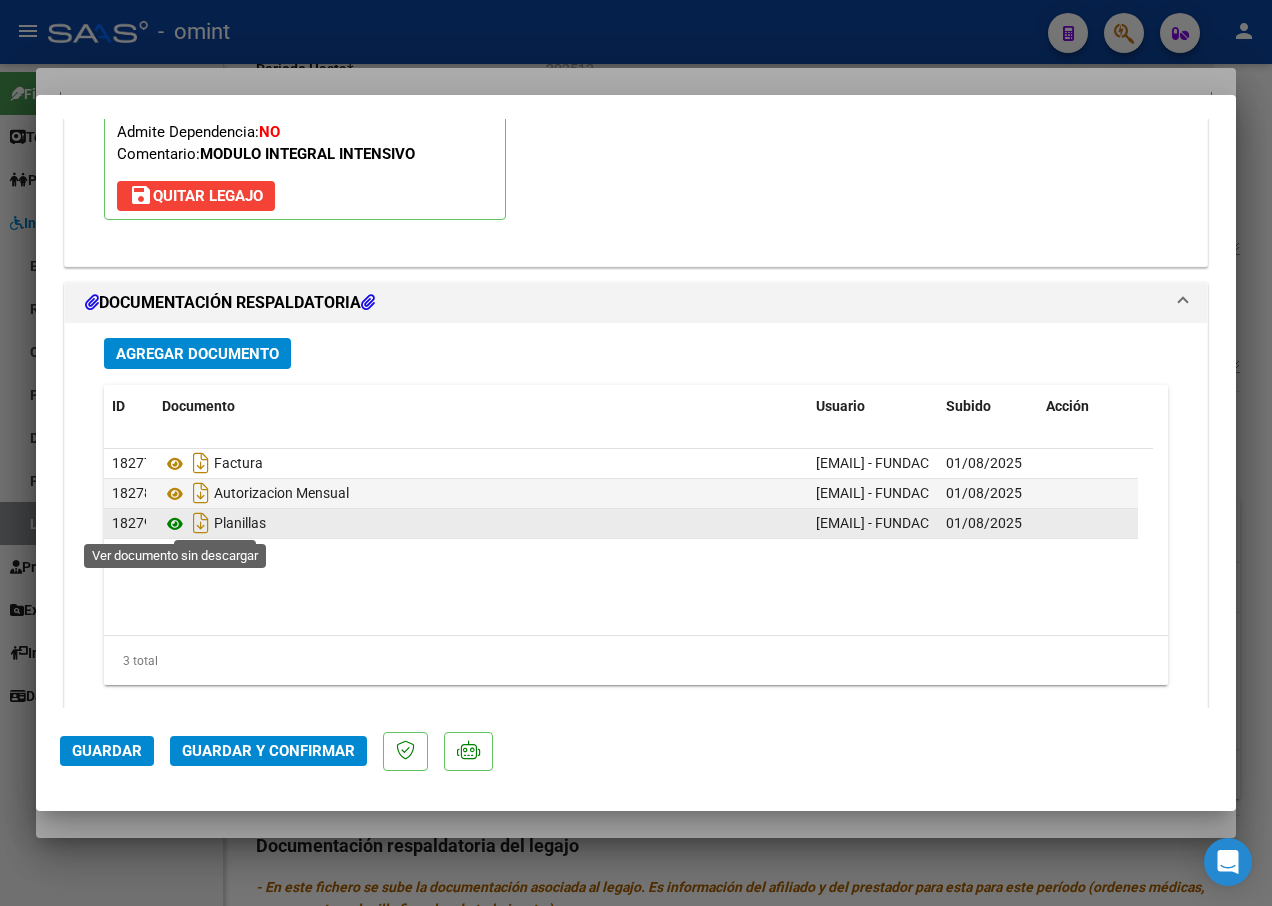 click 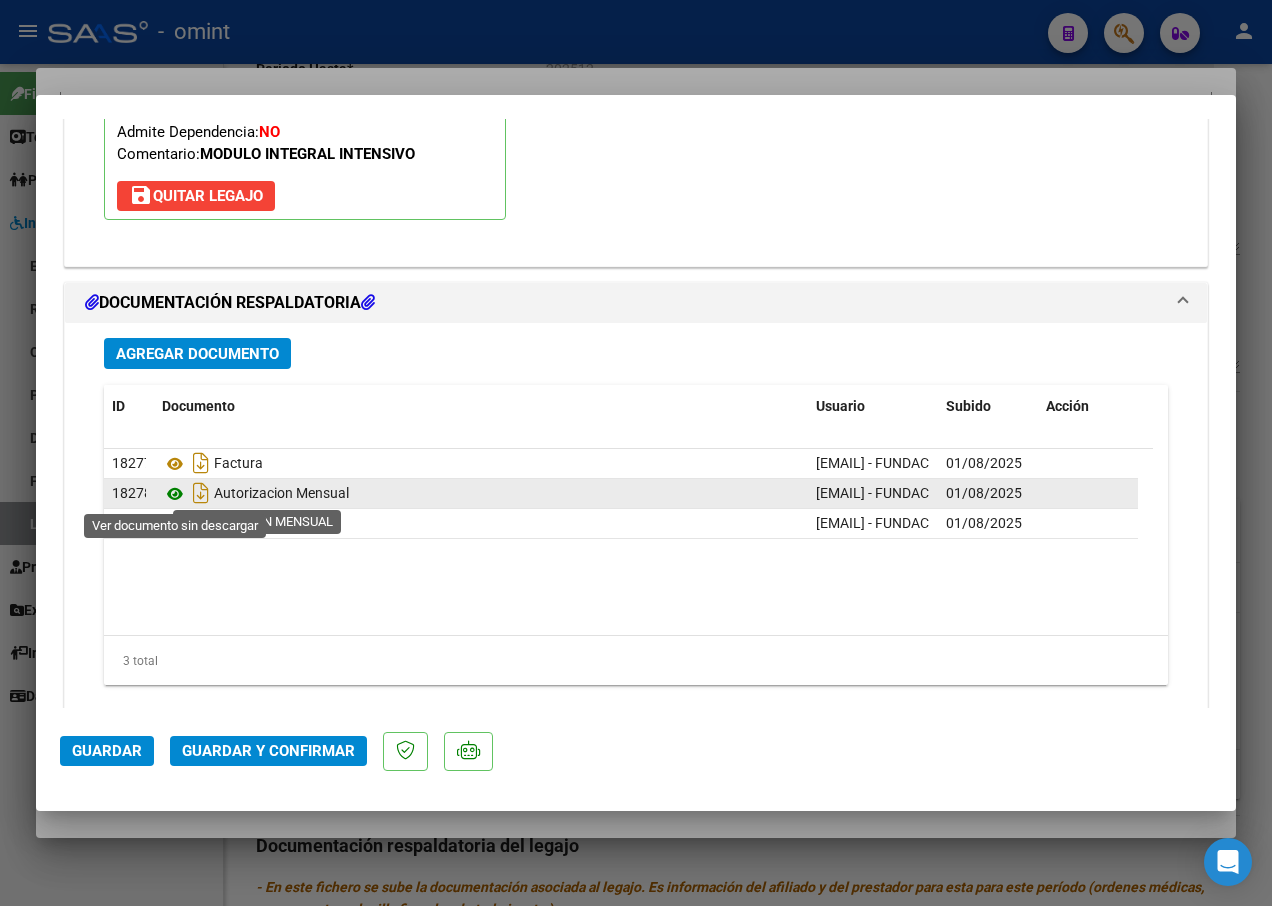 click 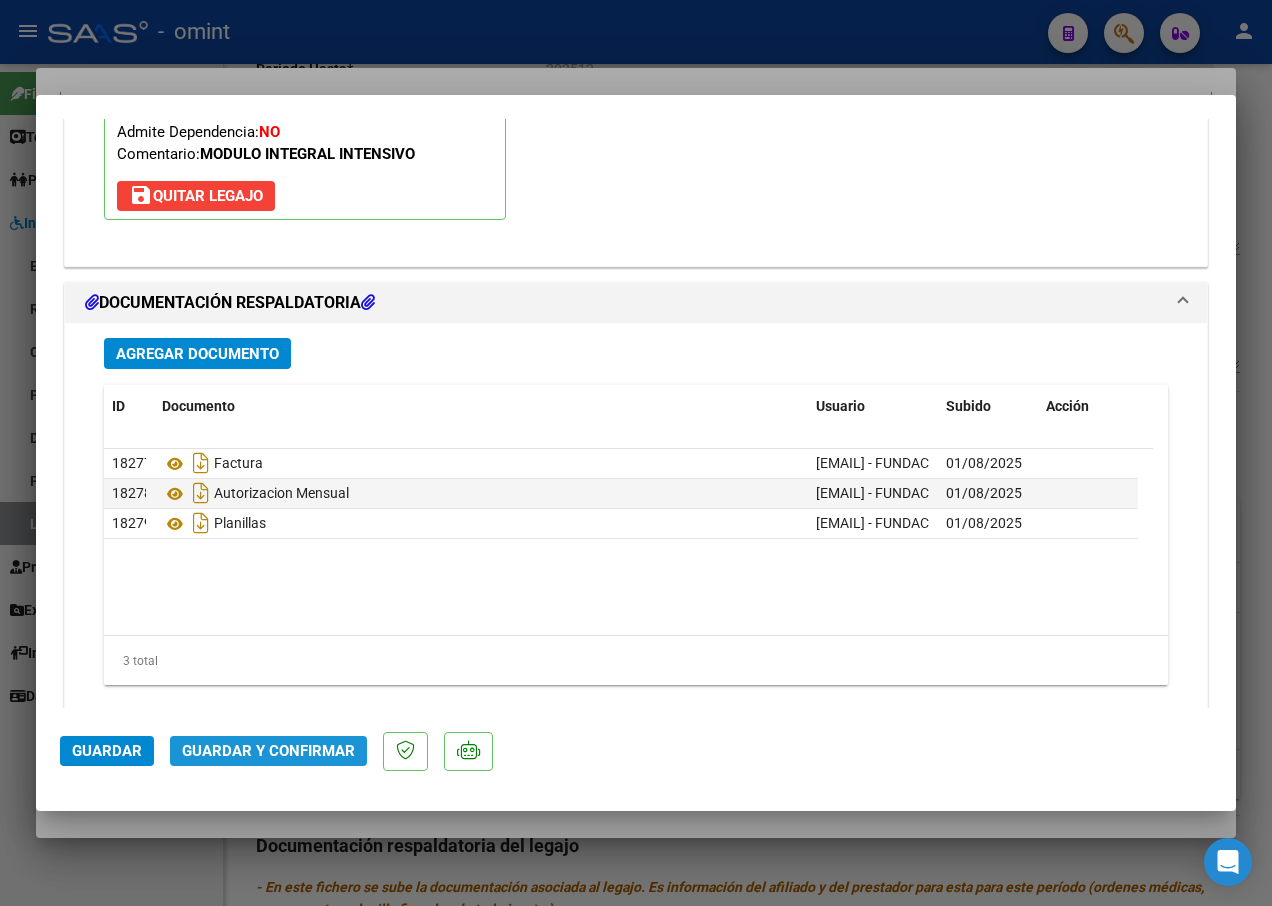 click on "Guardar y Confirmar" 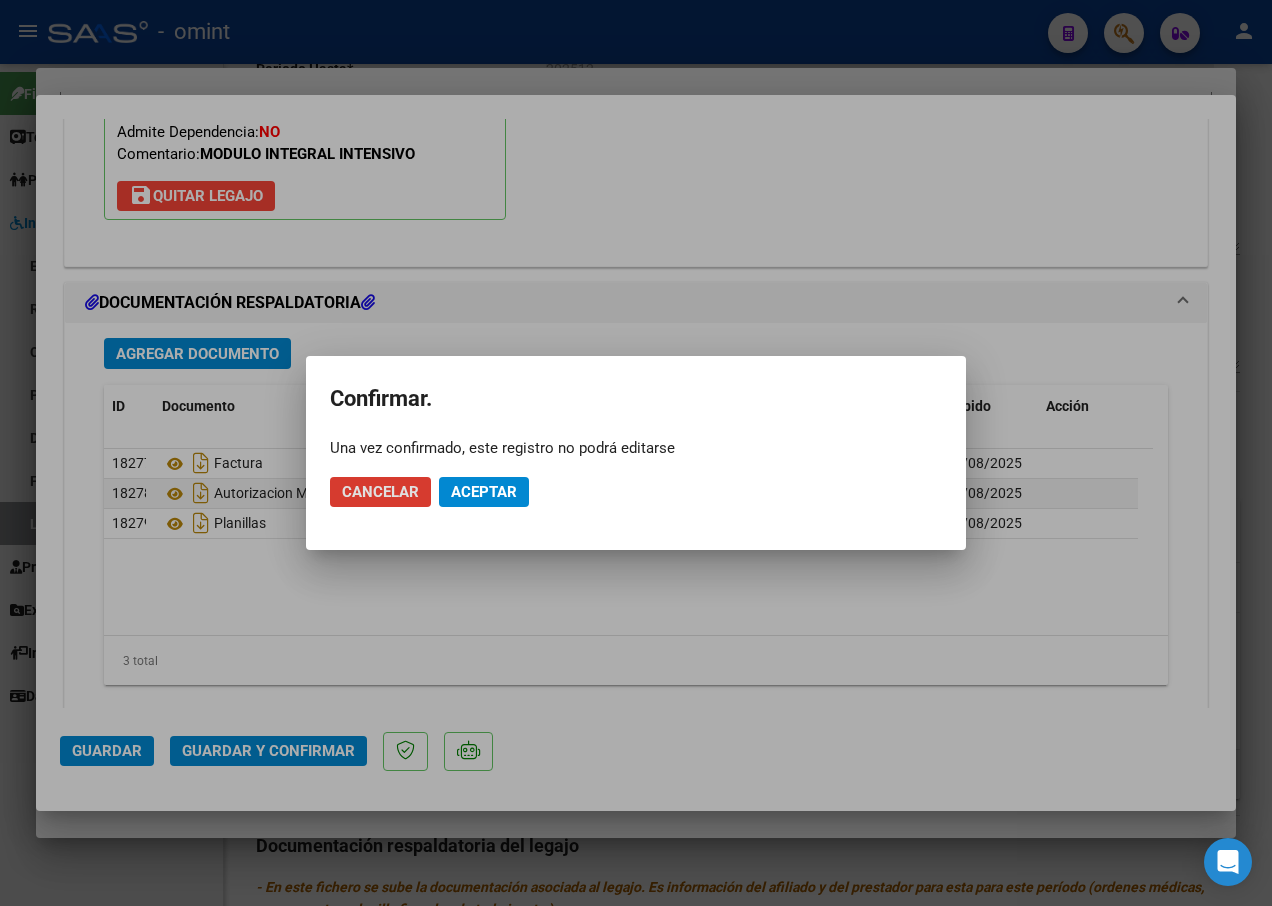 click on "Aceptar" 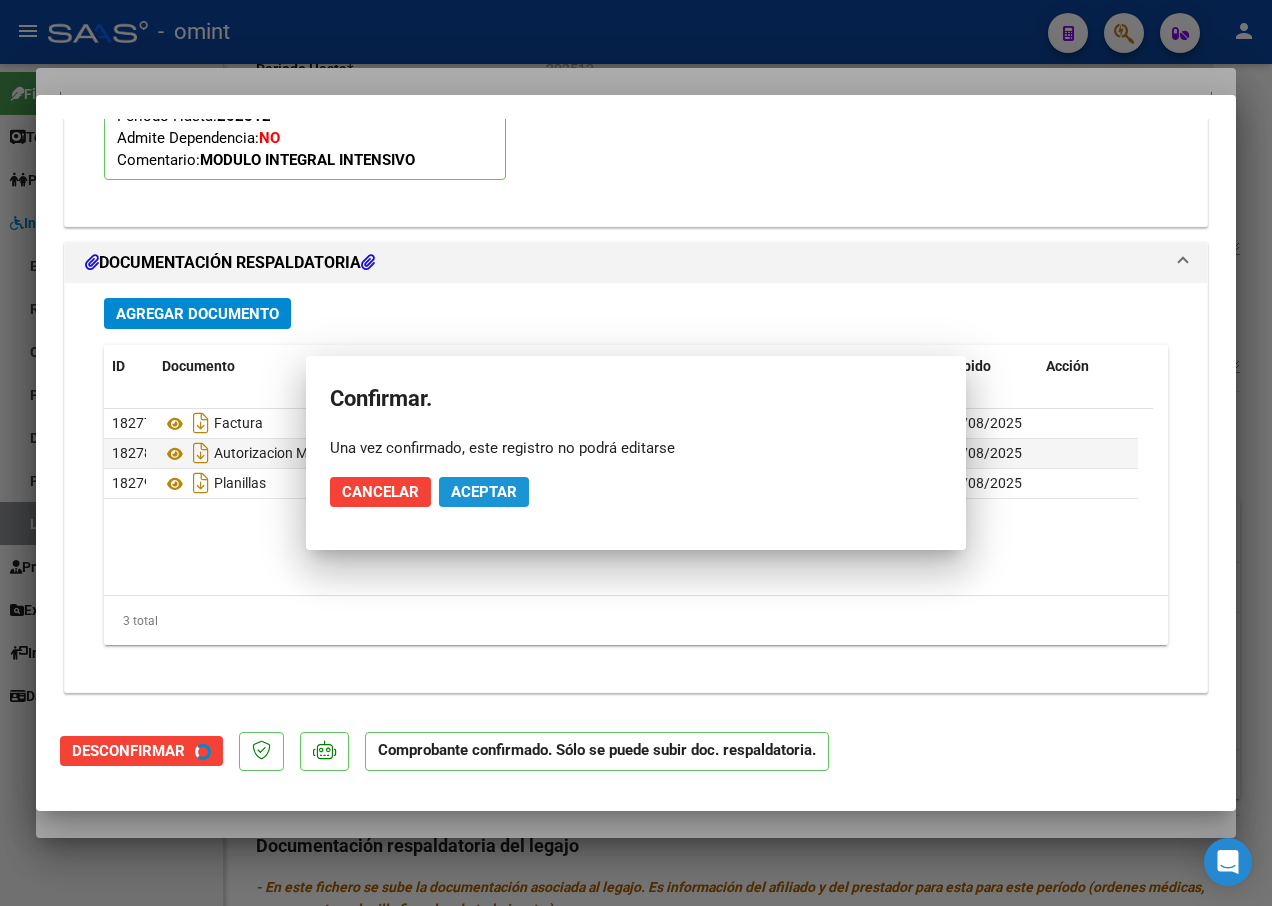 scroll, scrollTop: 2113, scrollLeft: 0, axis: vertical 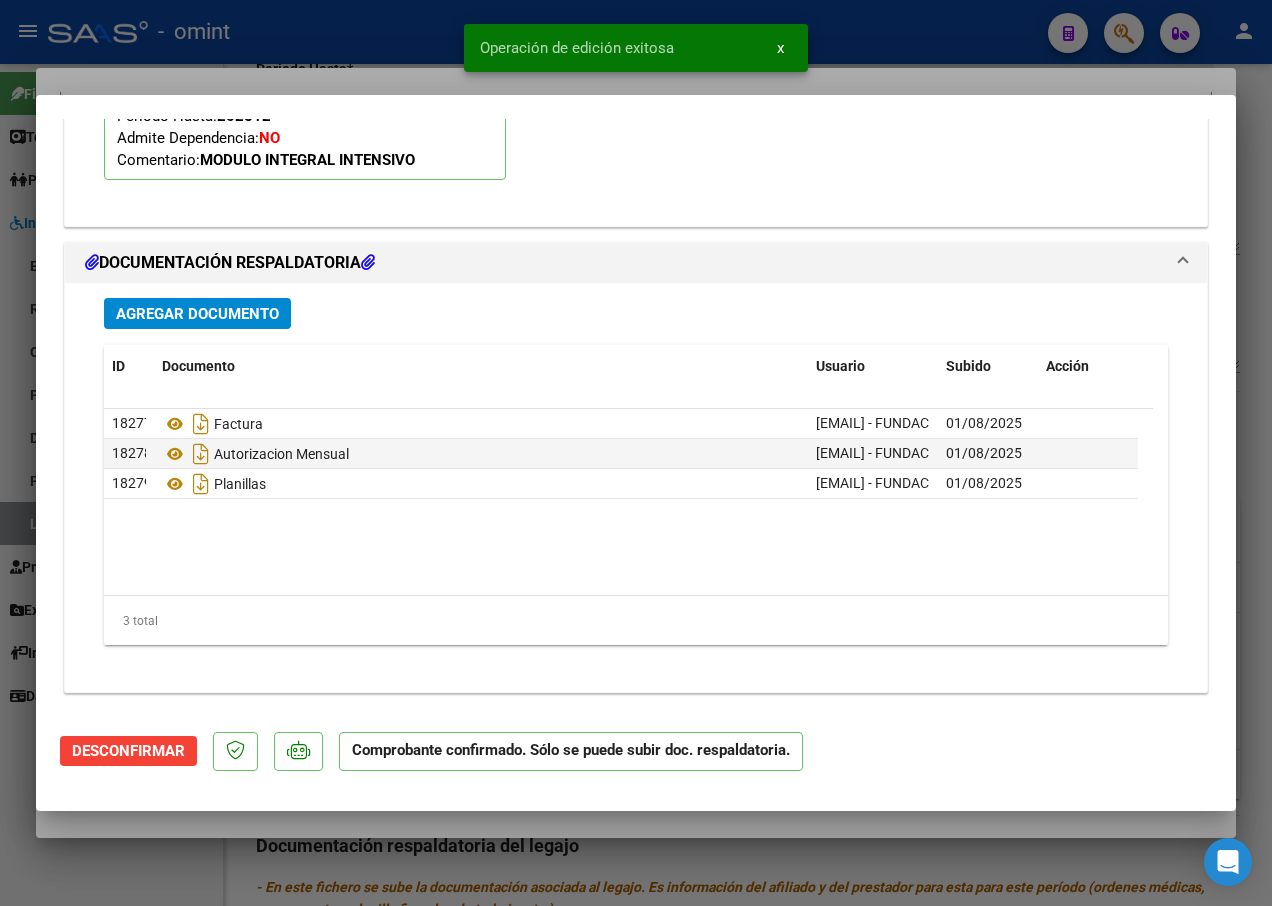 click at bounding box center [636, 453] 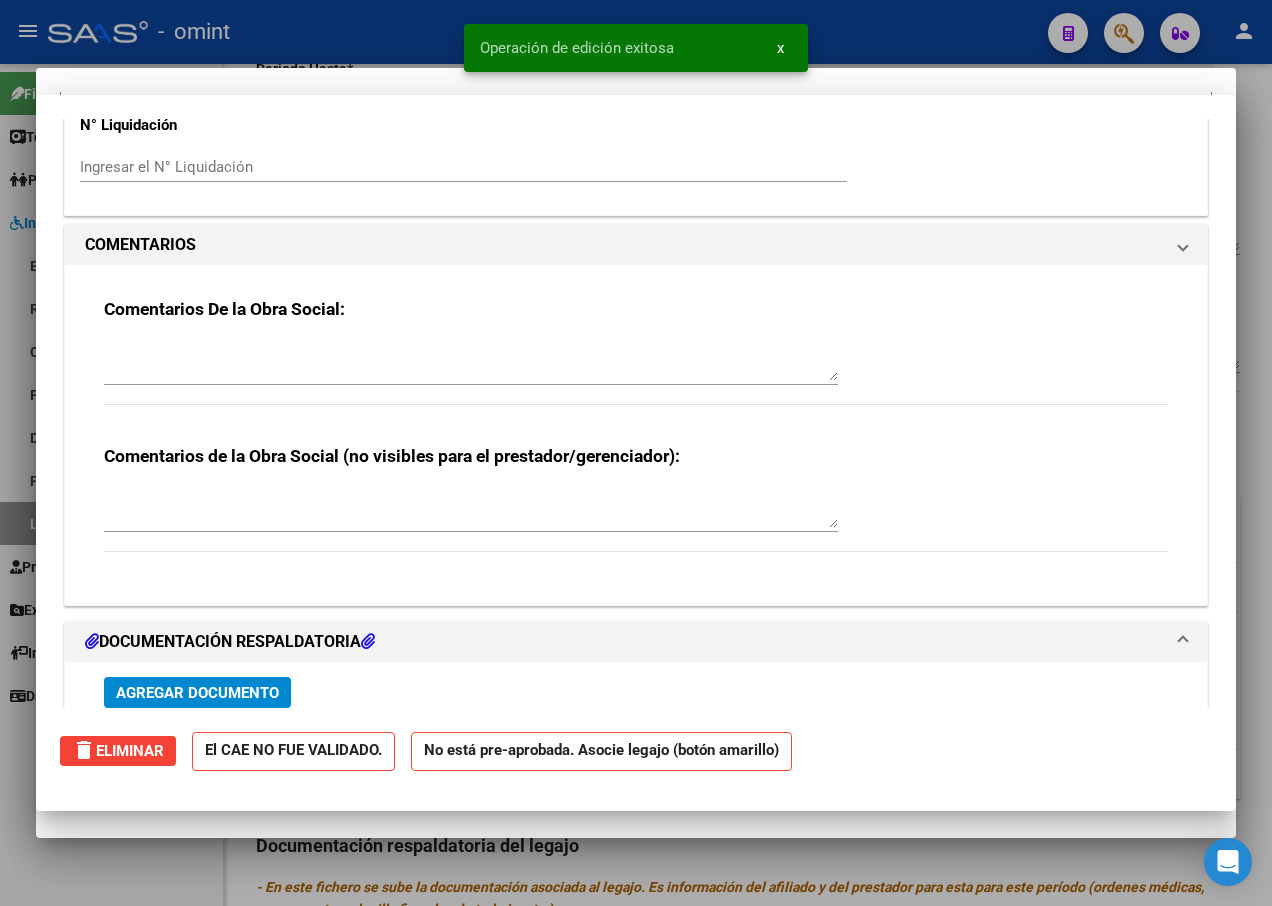 scroll, scrollTop: 2152, scrollLeft: 0, axis: vertical 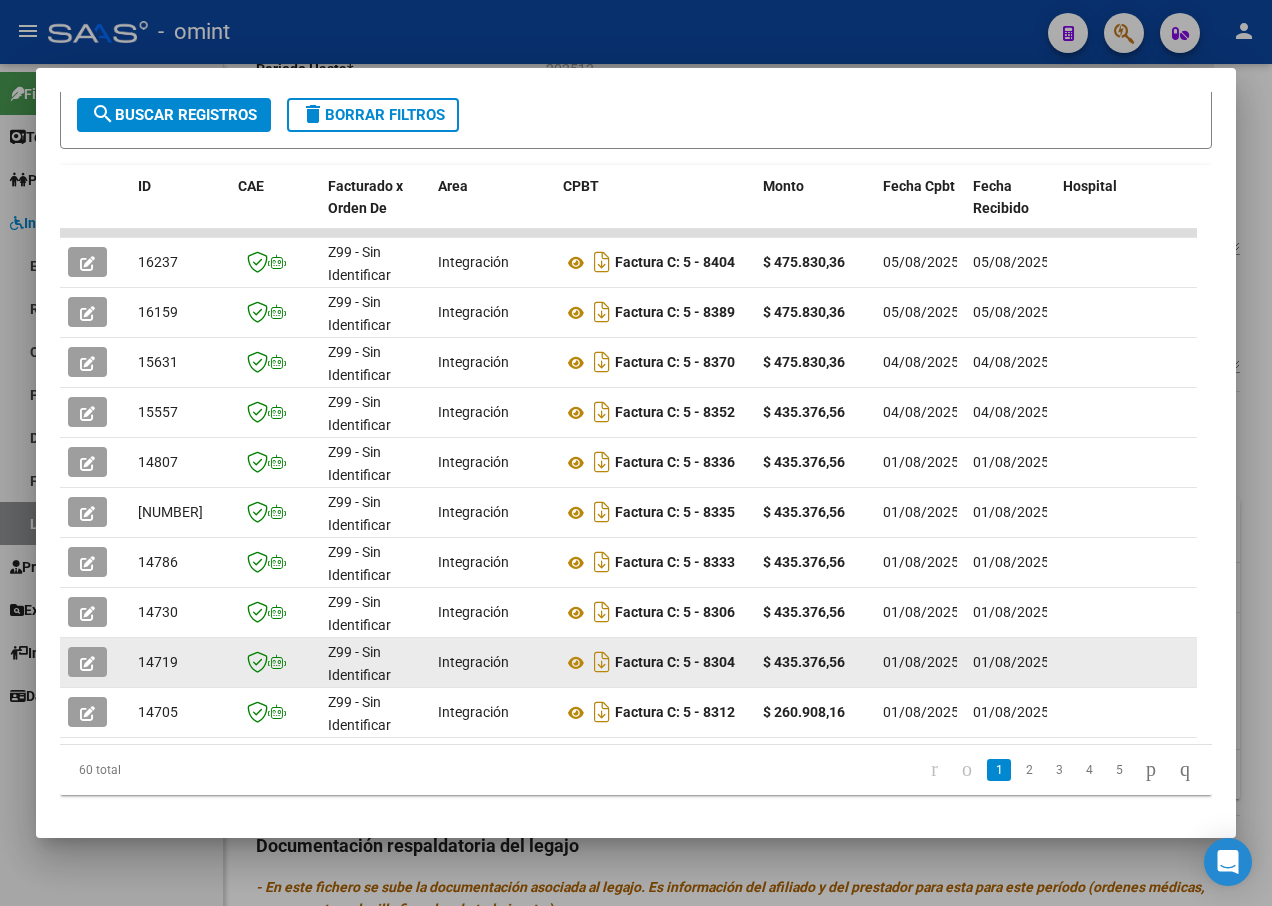 click on "14719" 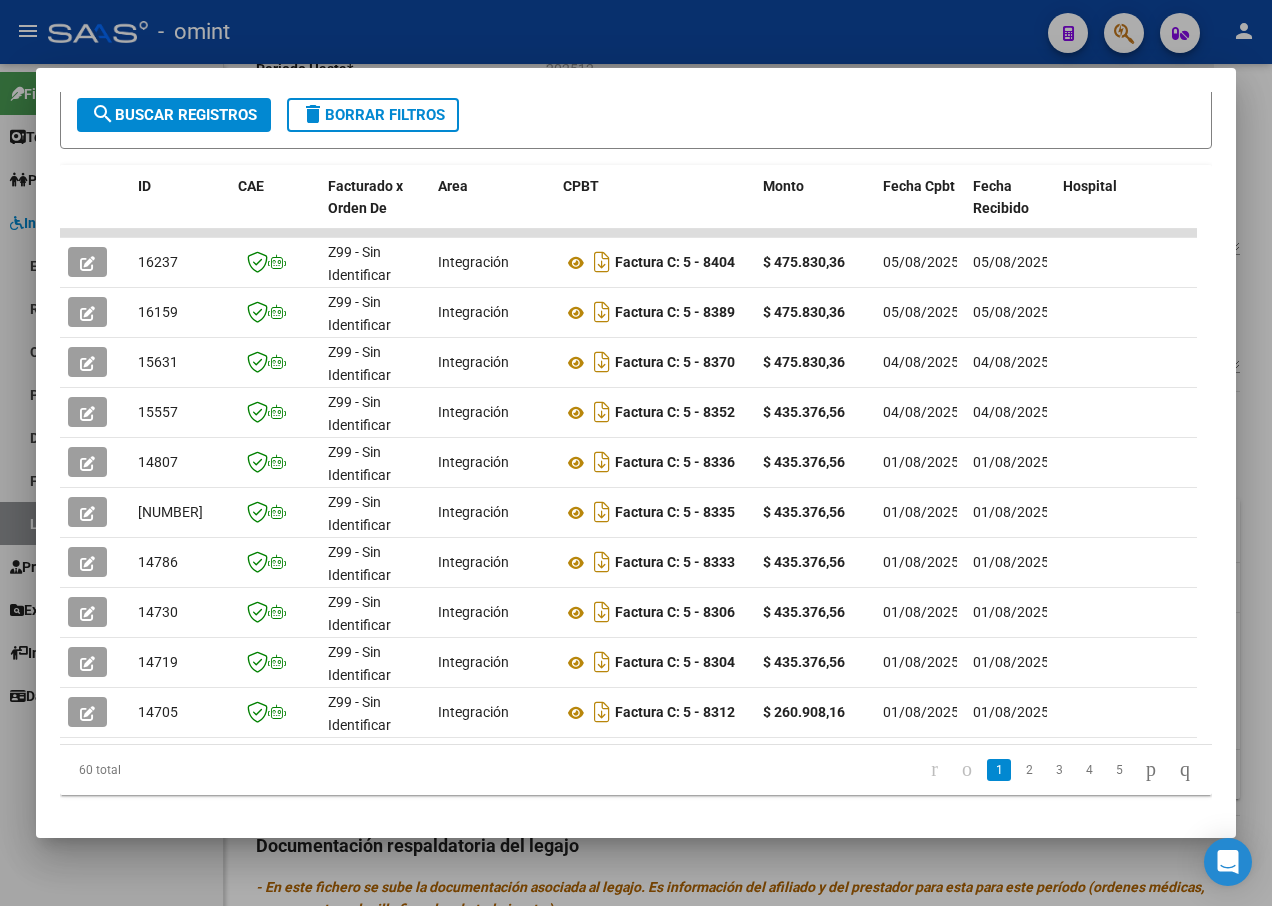 click at bounding box center [636, 453] 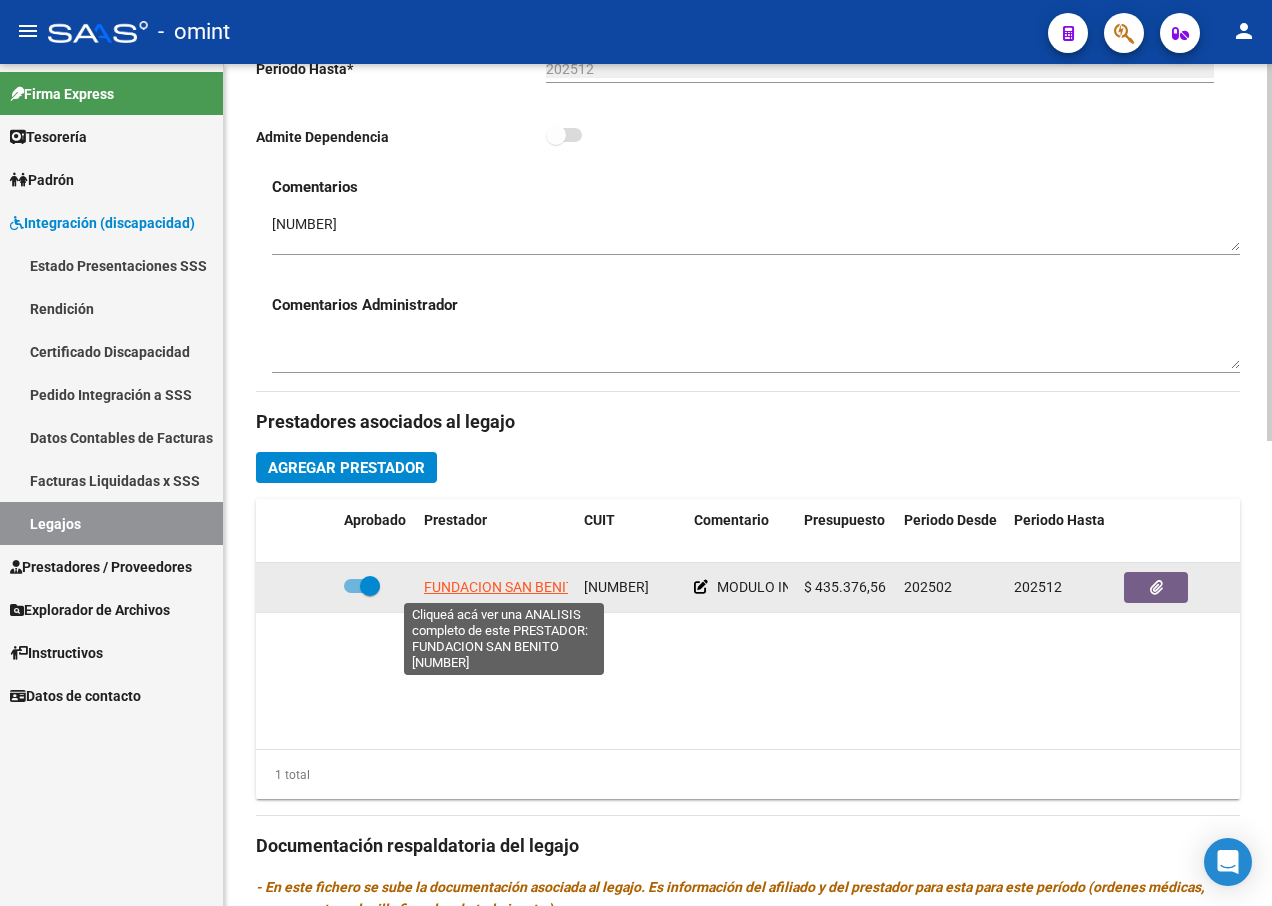 click on "FUNDACION SAN BENITO" 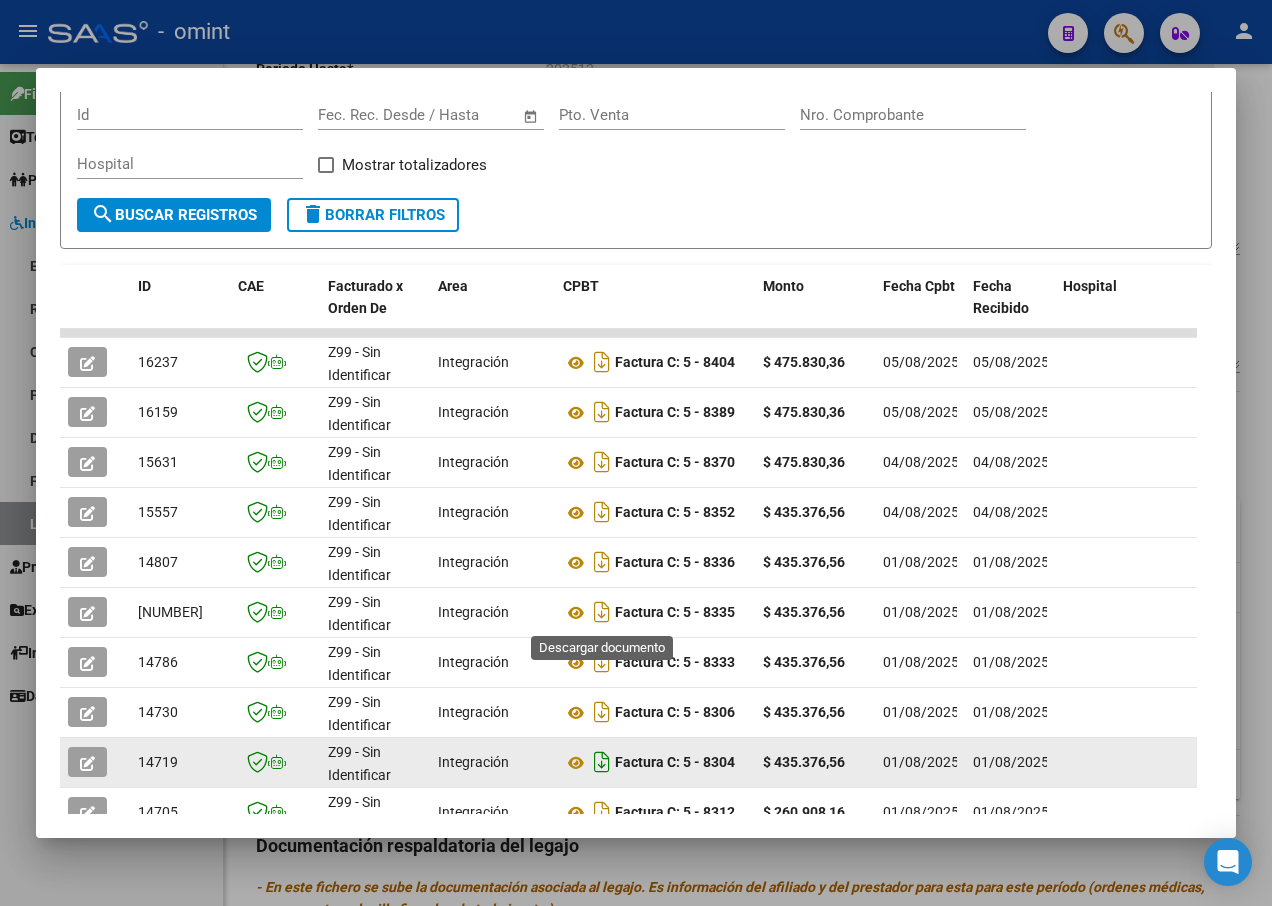 scroll, scrollTop: 435, scrollLeft: 0, axis: vertical 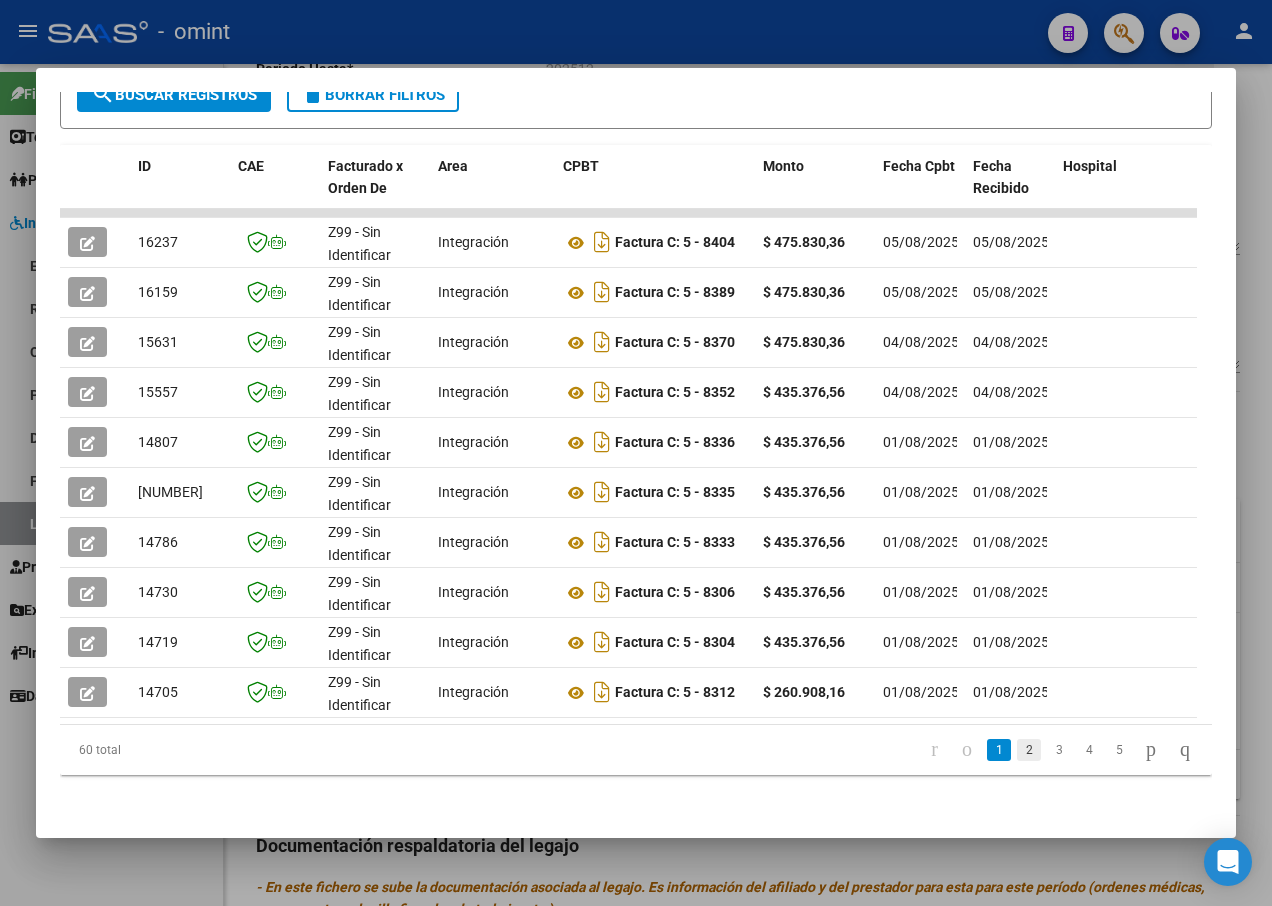 click on "2" 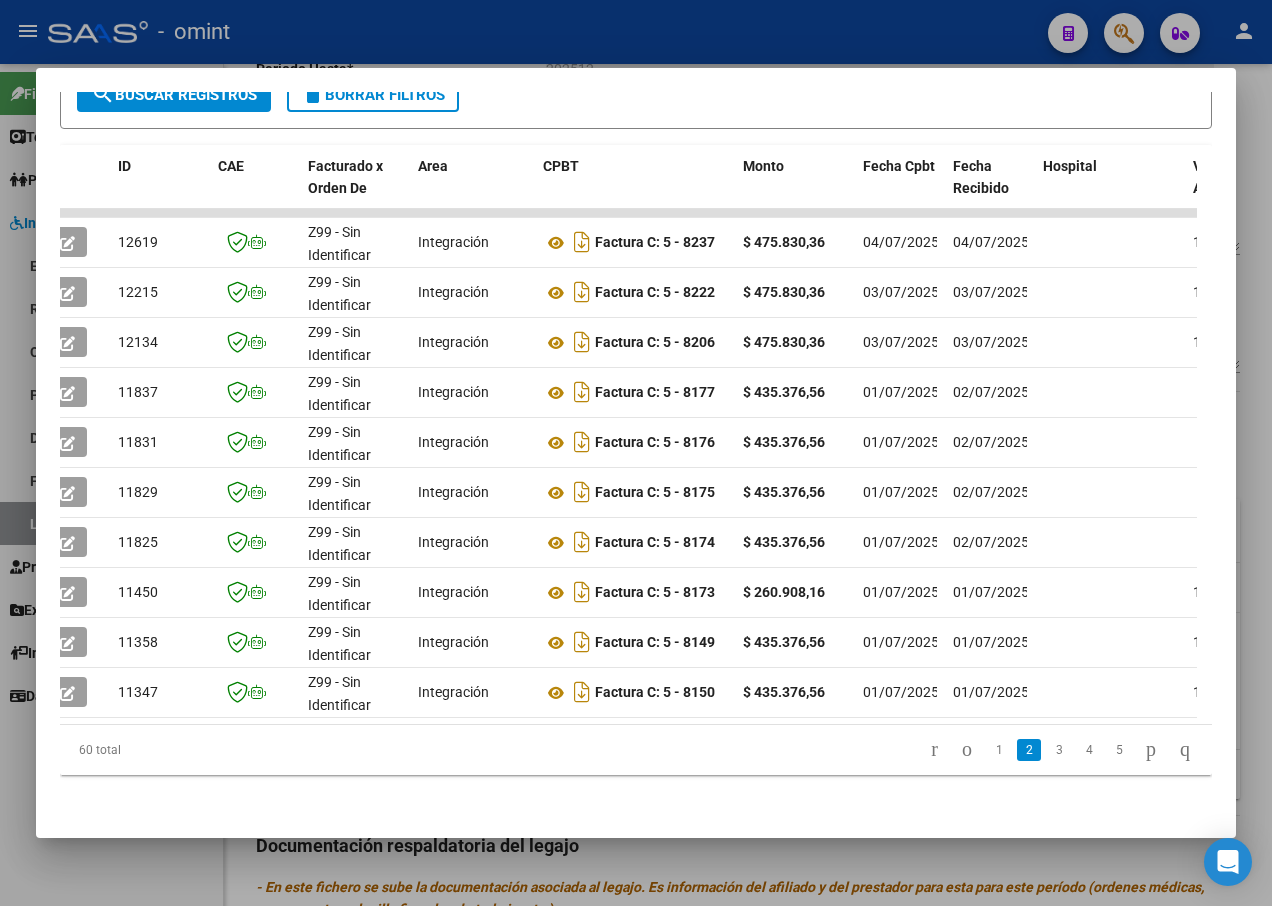 scroll, scrollTop: 0, scrollLeft: 0, axis: both 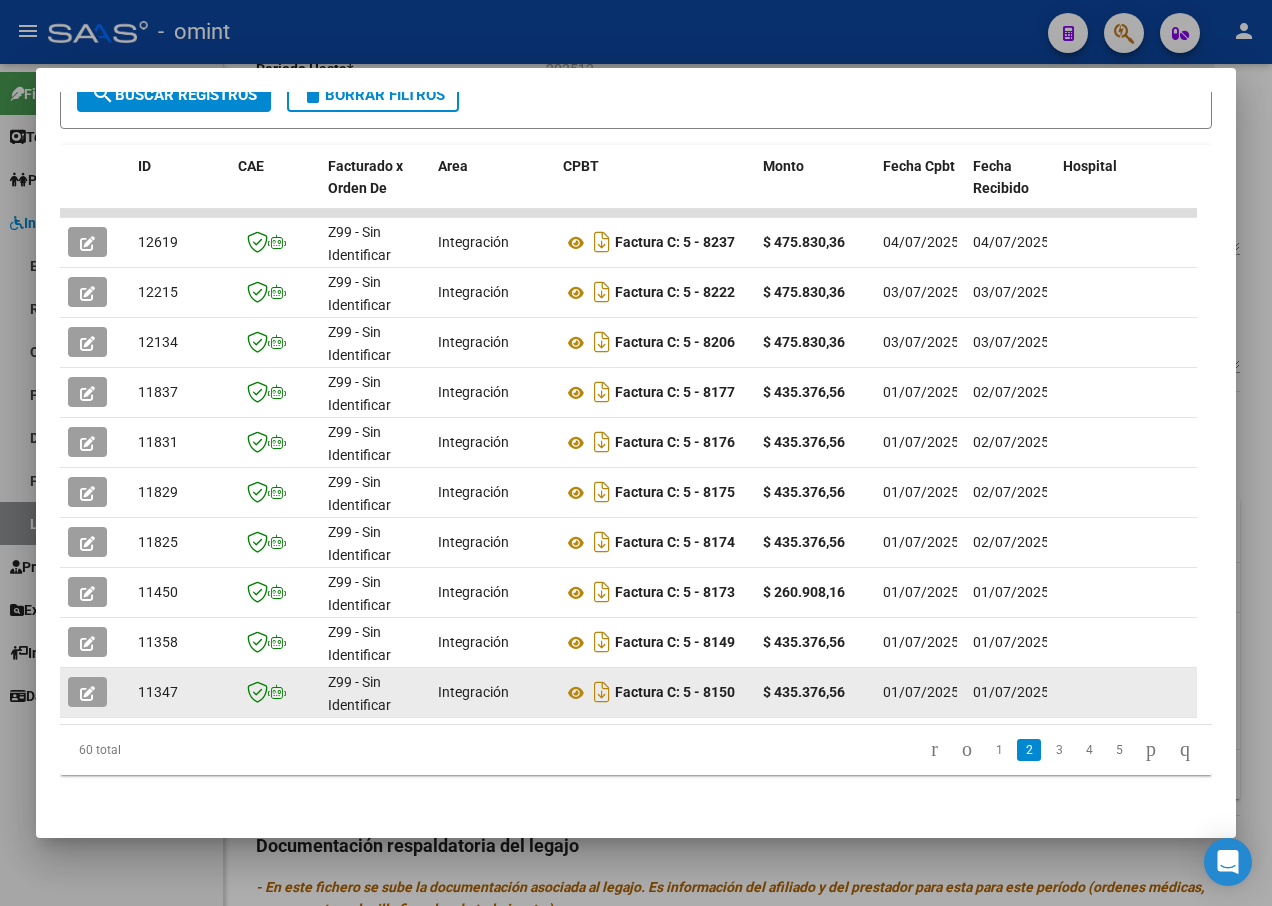 click 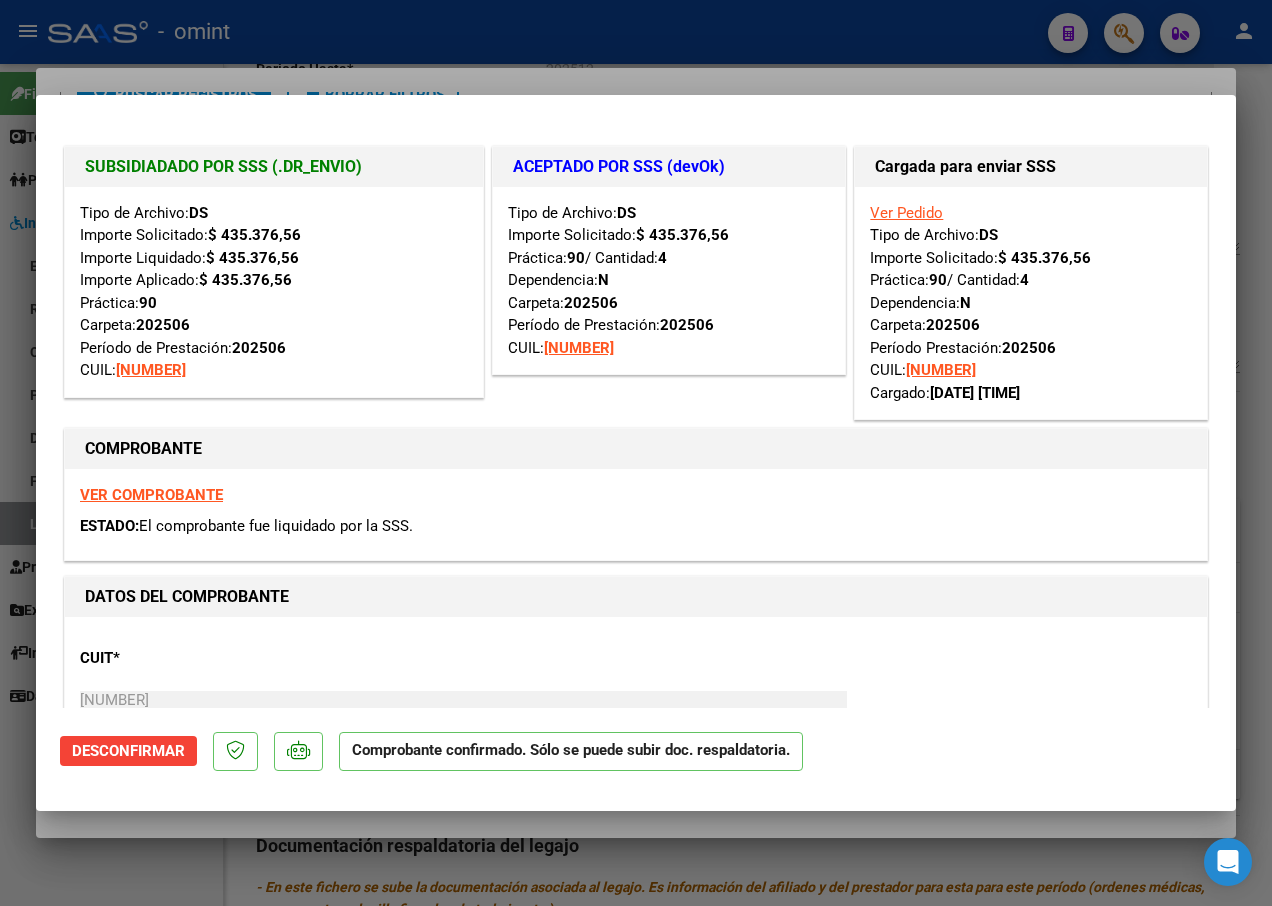 click at bounding box center (636, 453) 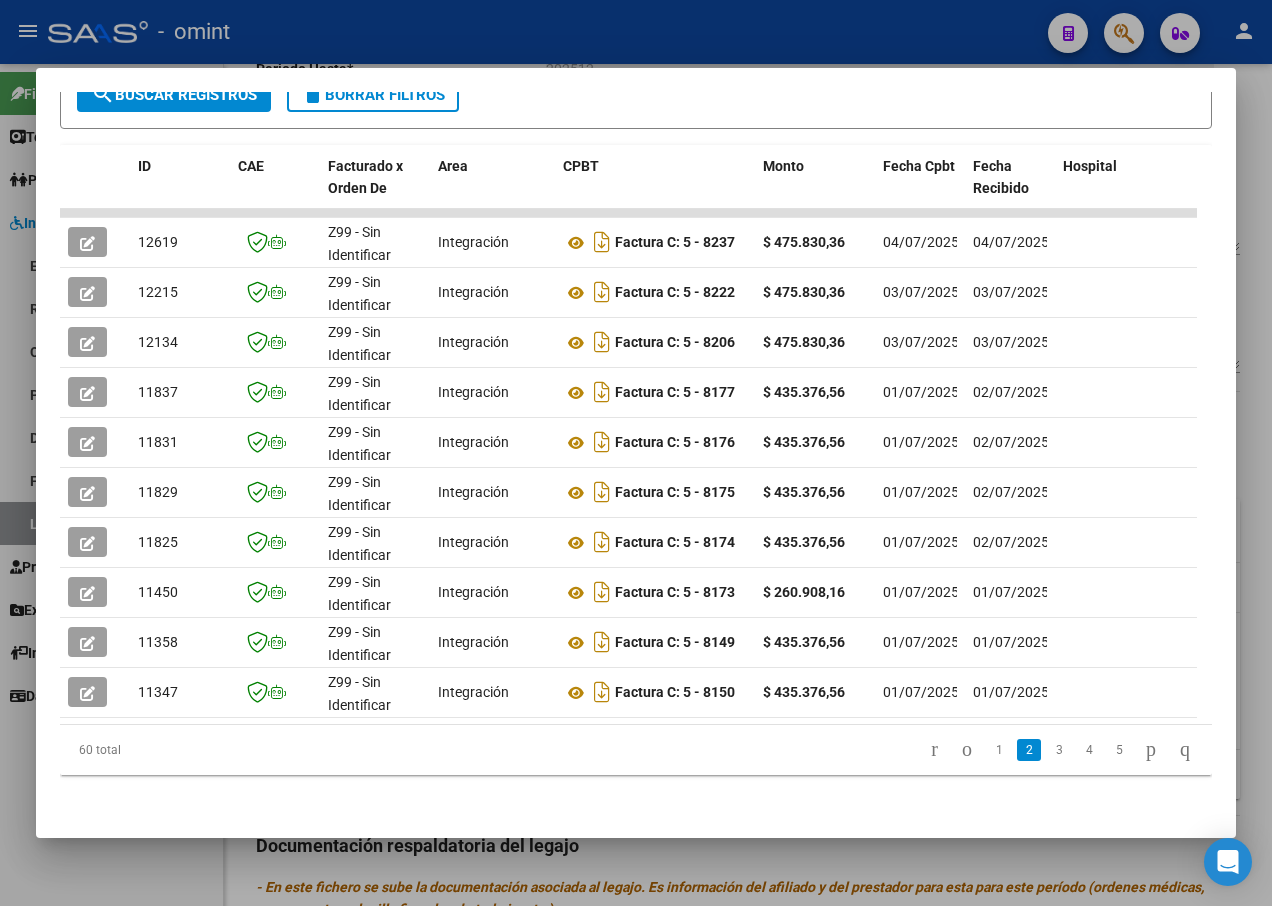 click at bounding box center [636, 453] 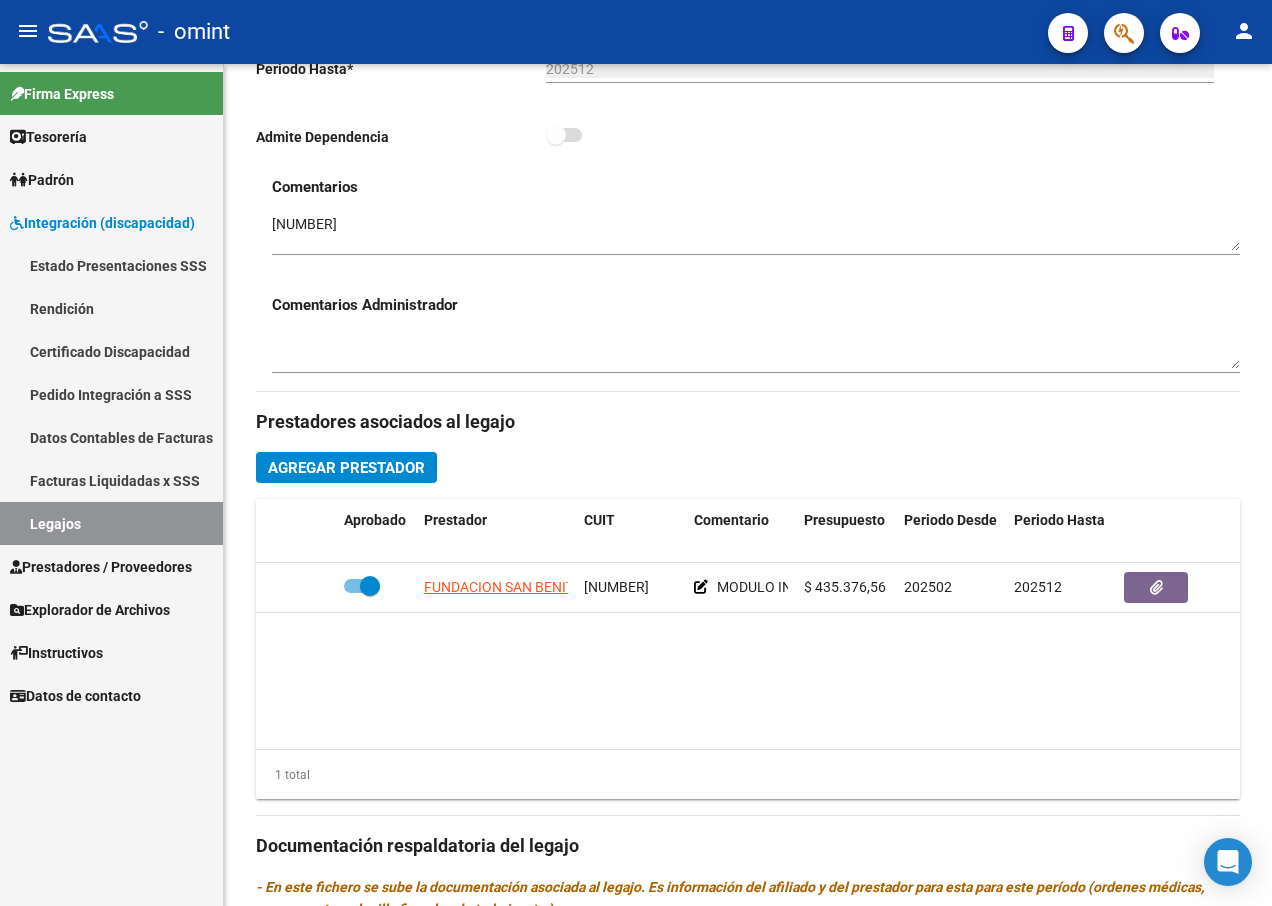 click on "Legajos" at bounding box center [111, 523] 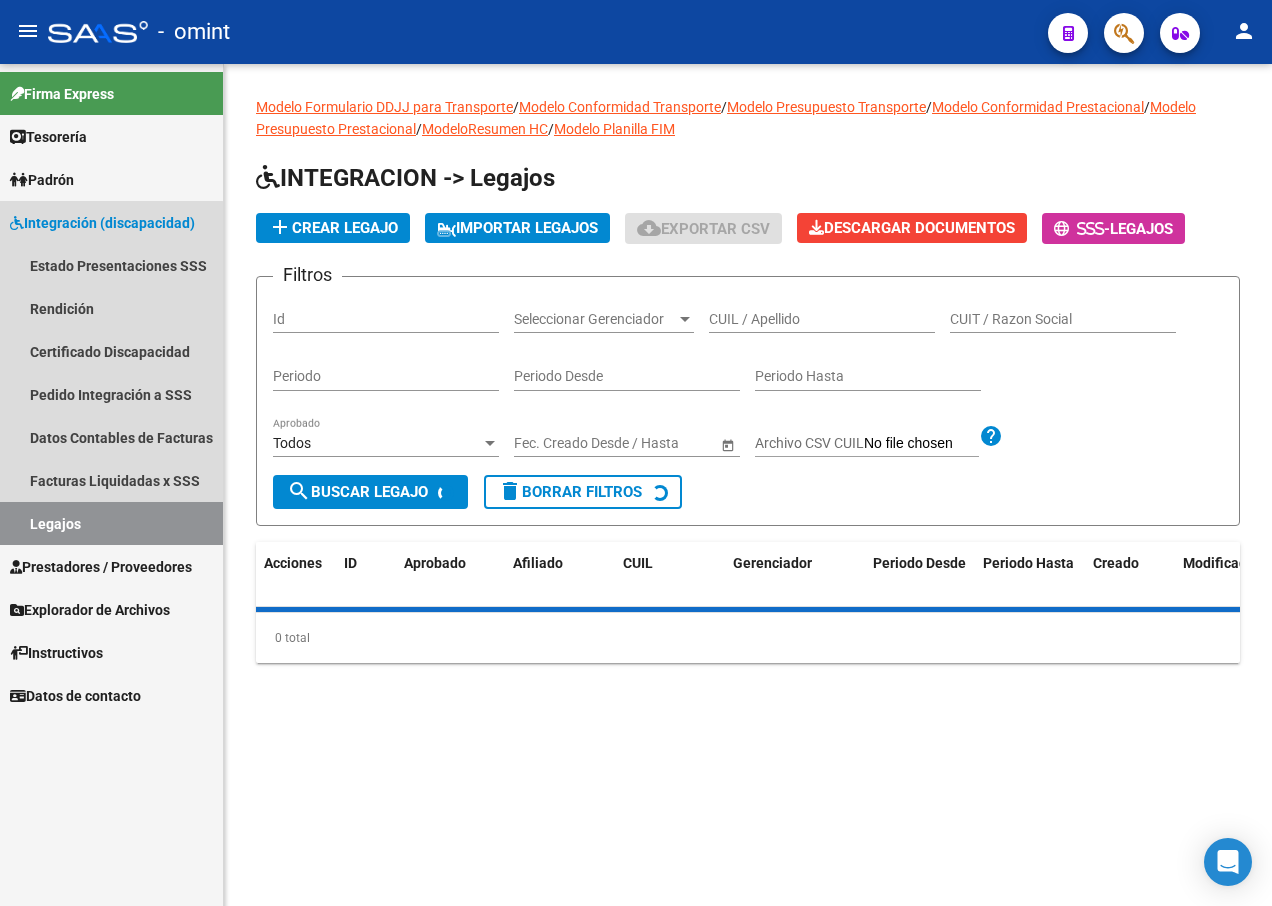 scroll, scrollTop: 0, scrollLeft: 0, axis: both 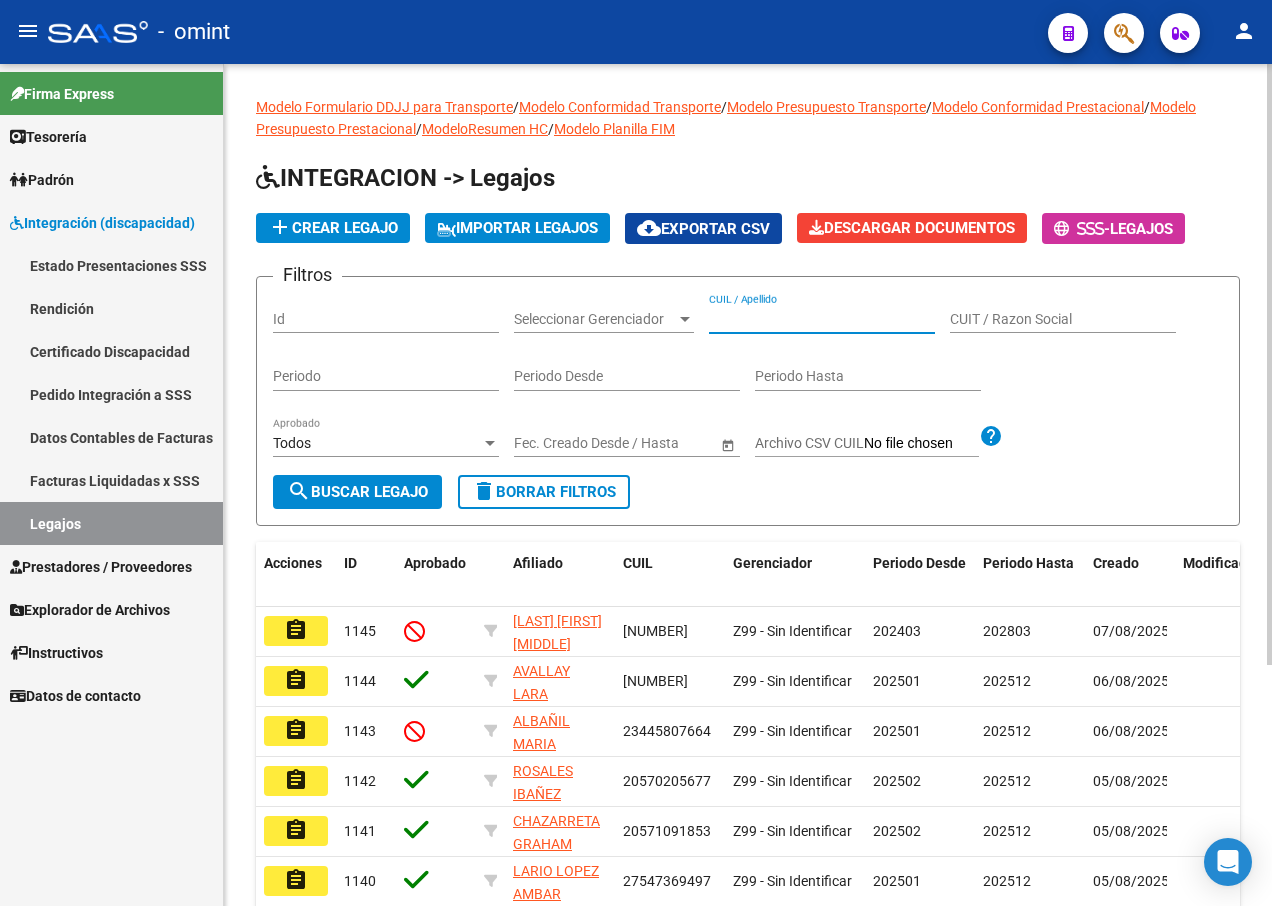 paste on "[NUMBER]" 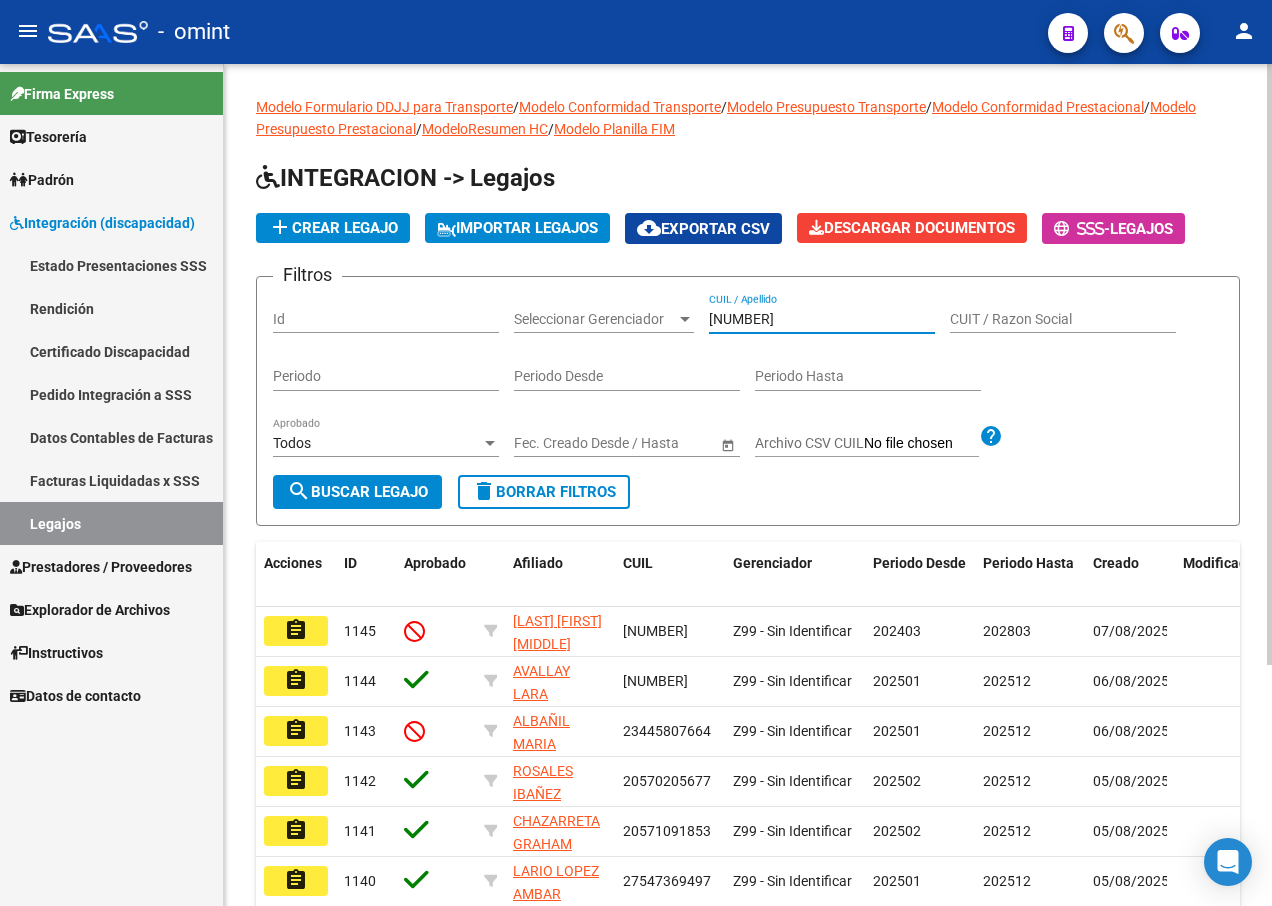 type on "[NUMBER]" 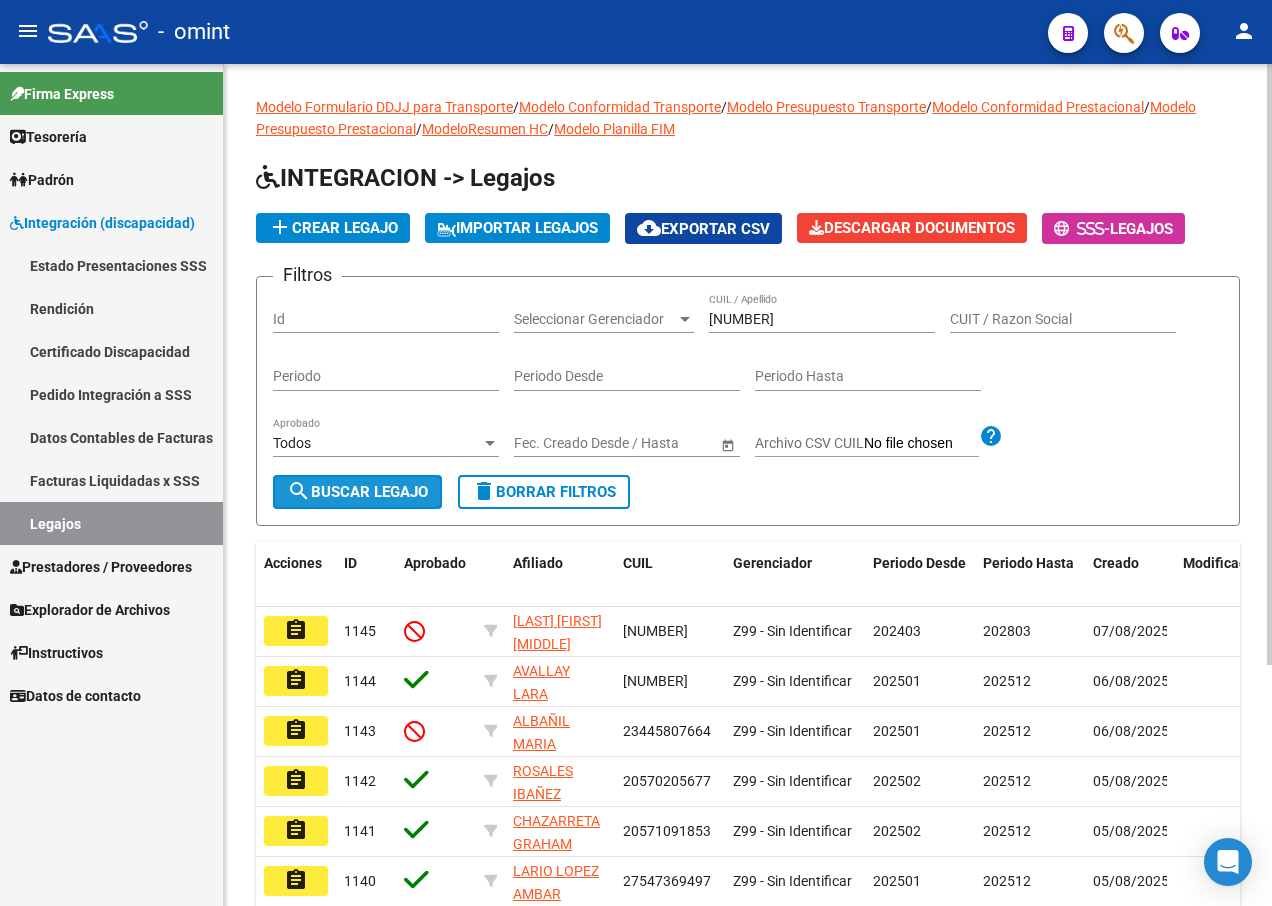 click on "search  Buscar Legajo" 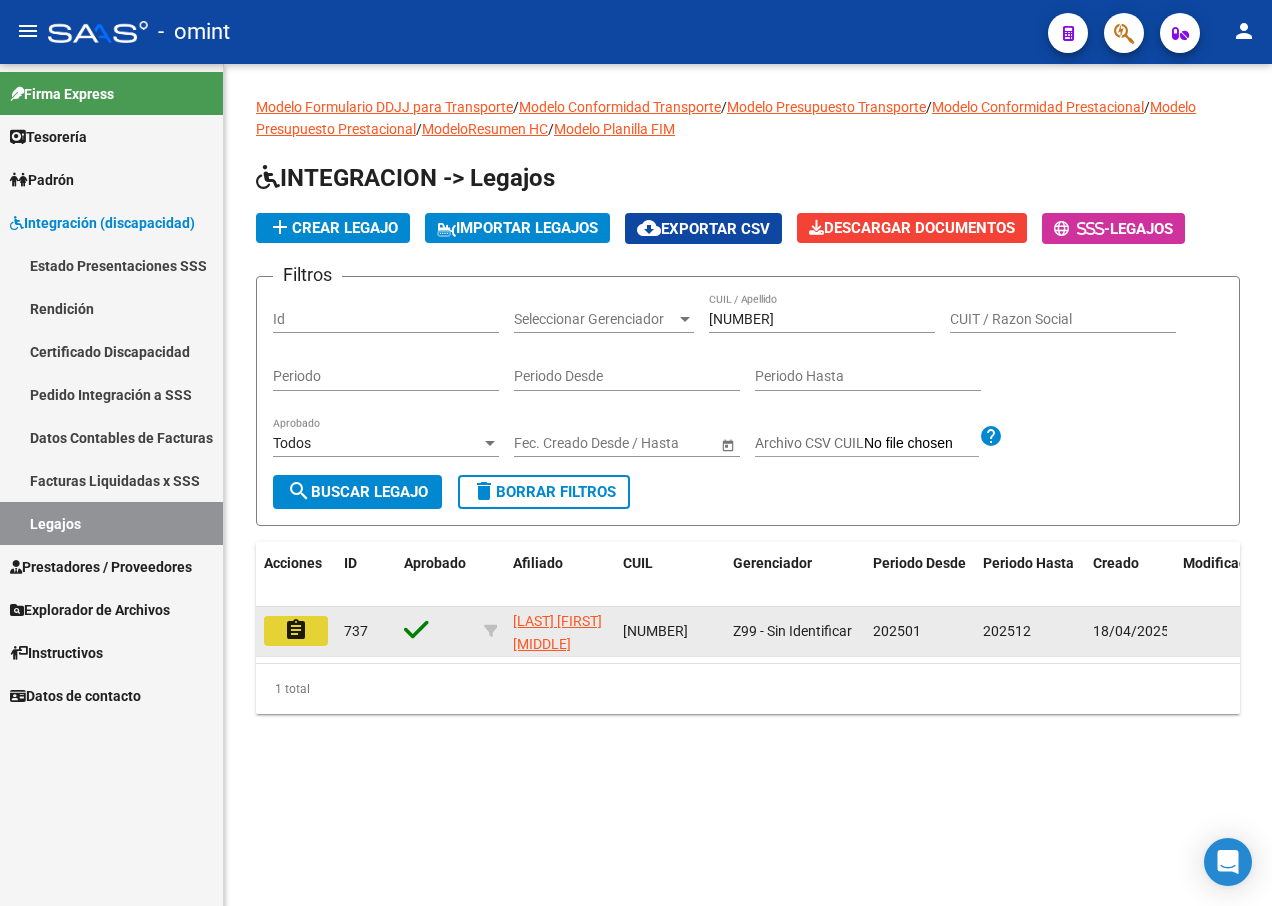 click on "assignment" 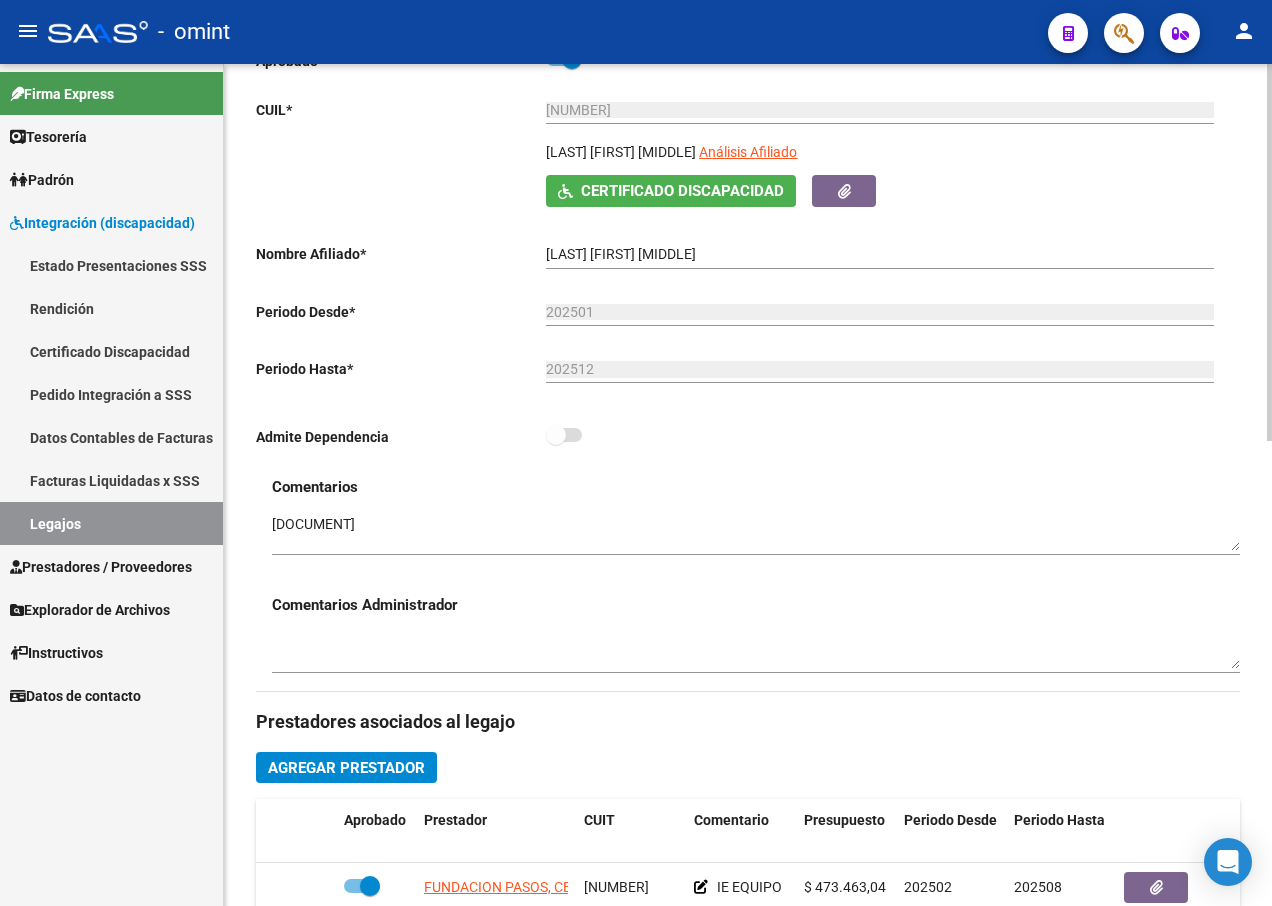 scroll, scrollTop: 600, scrollLeft: 0, axis: vertical 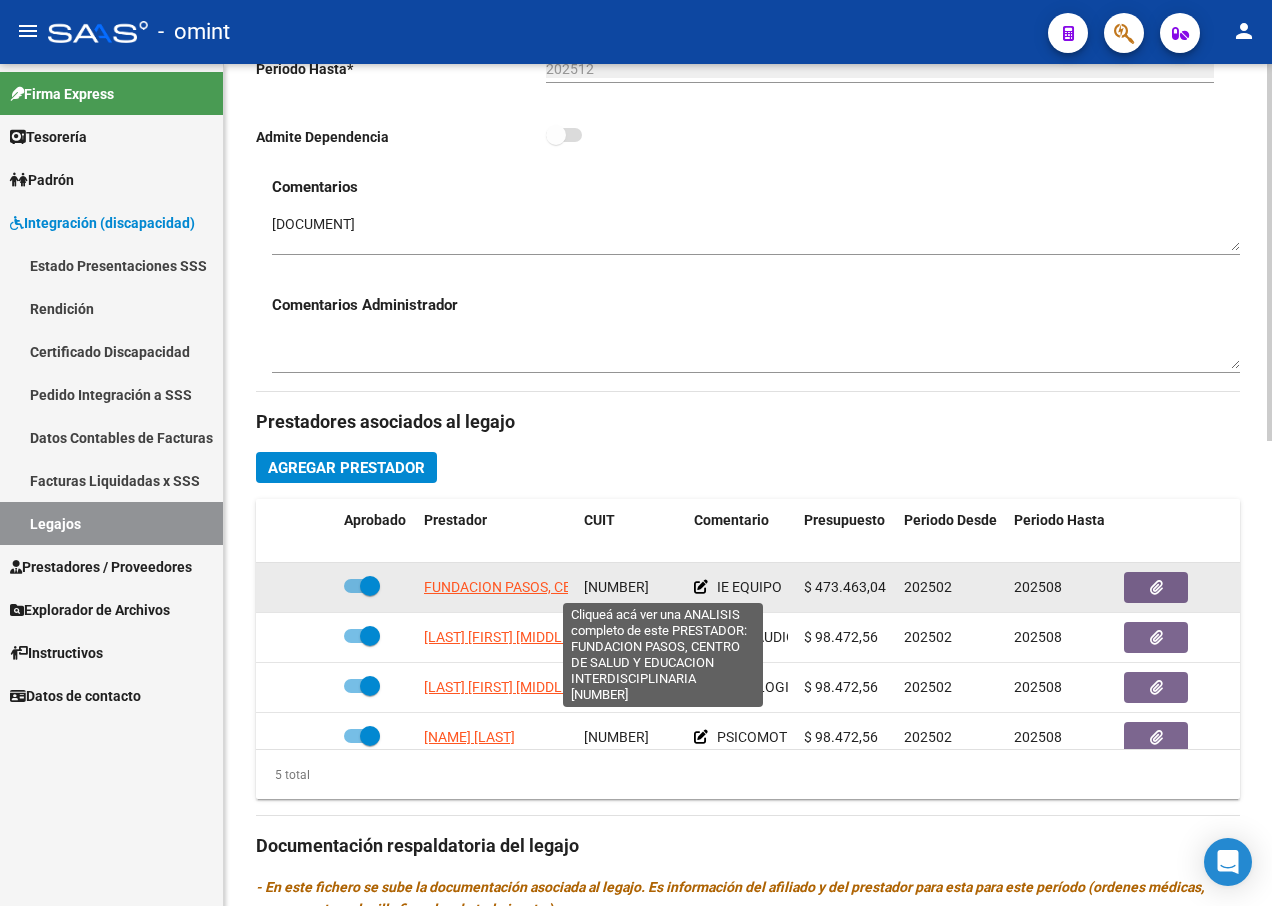 click on "FUNDACION PASOS, CENTRO DE SALUD Y EDUCACION INTERDISCIPLINARIA" 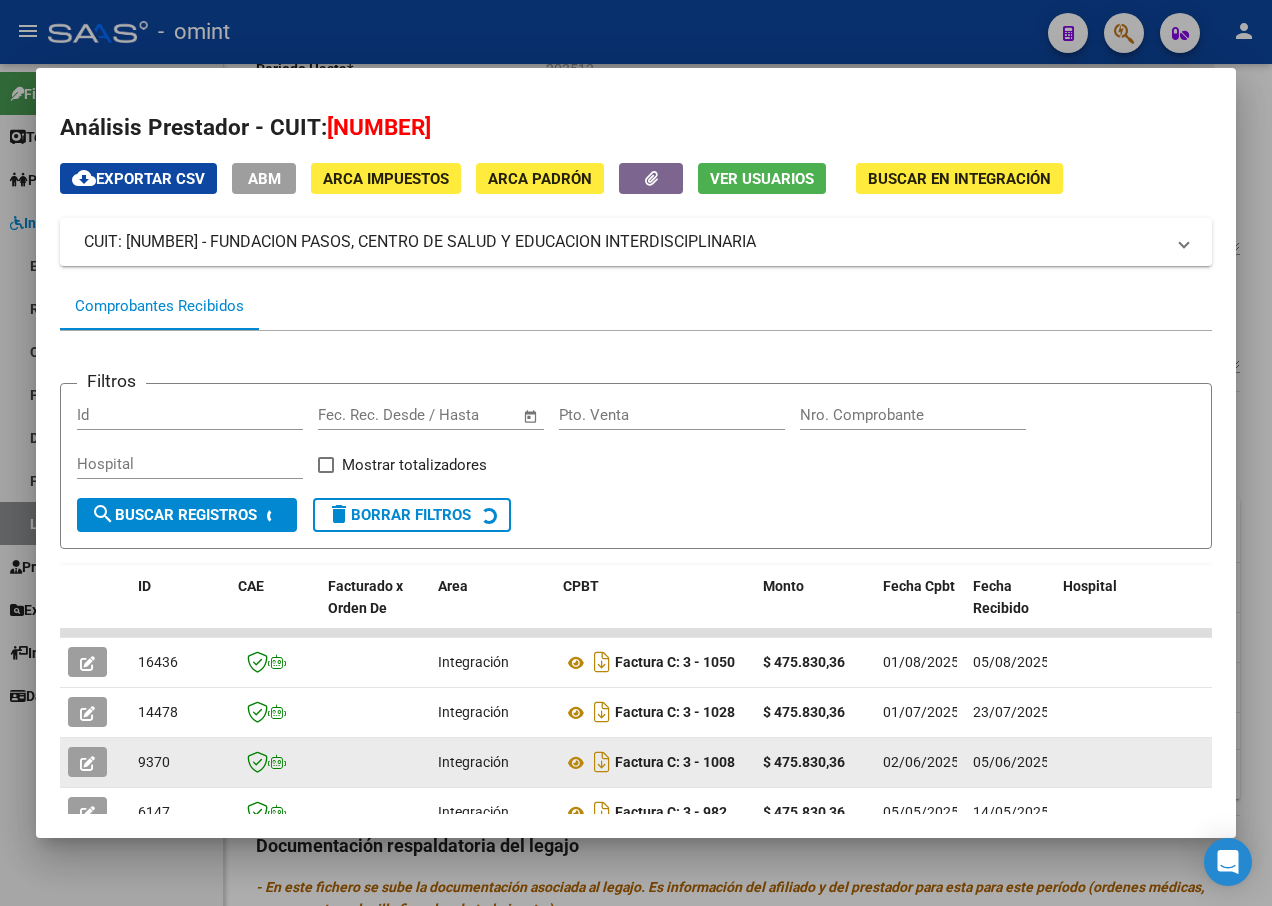 scroll, scrollTop: 235, scrollLeft: 0, axis: vertical 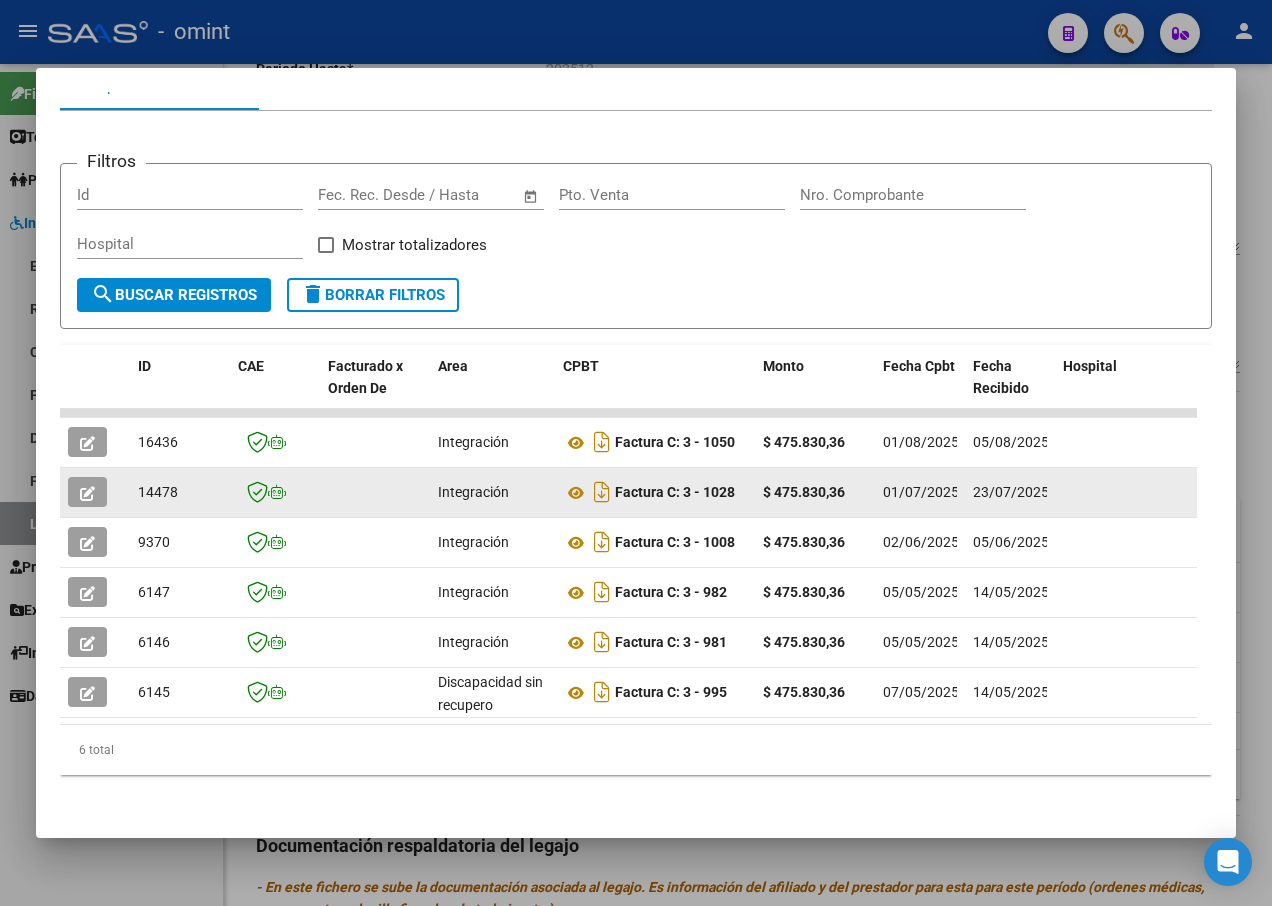 click 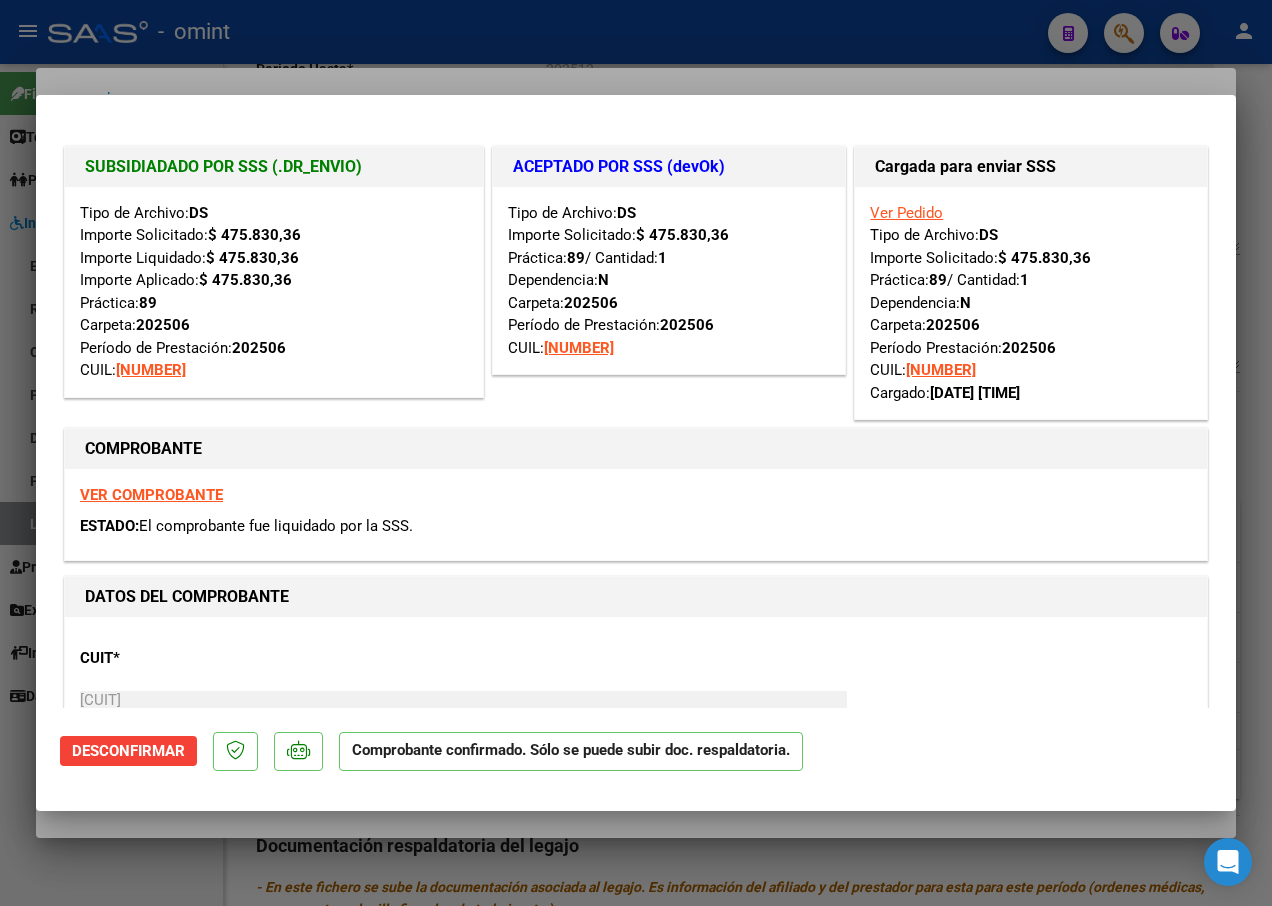 click at bounding box center [636, 453] 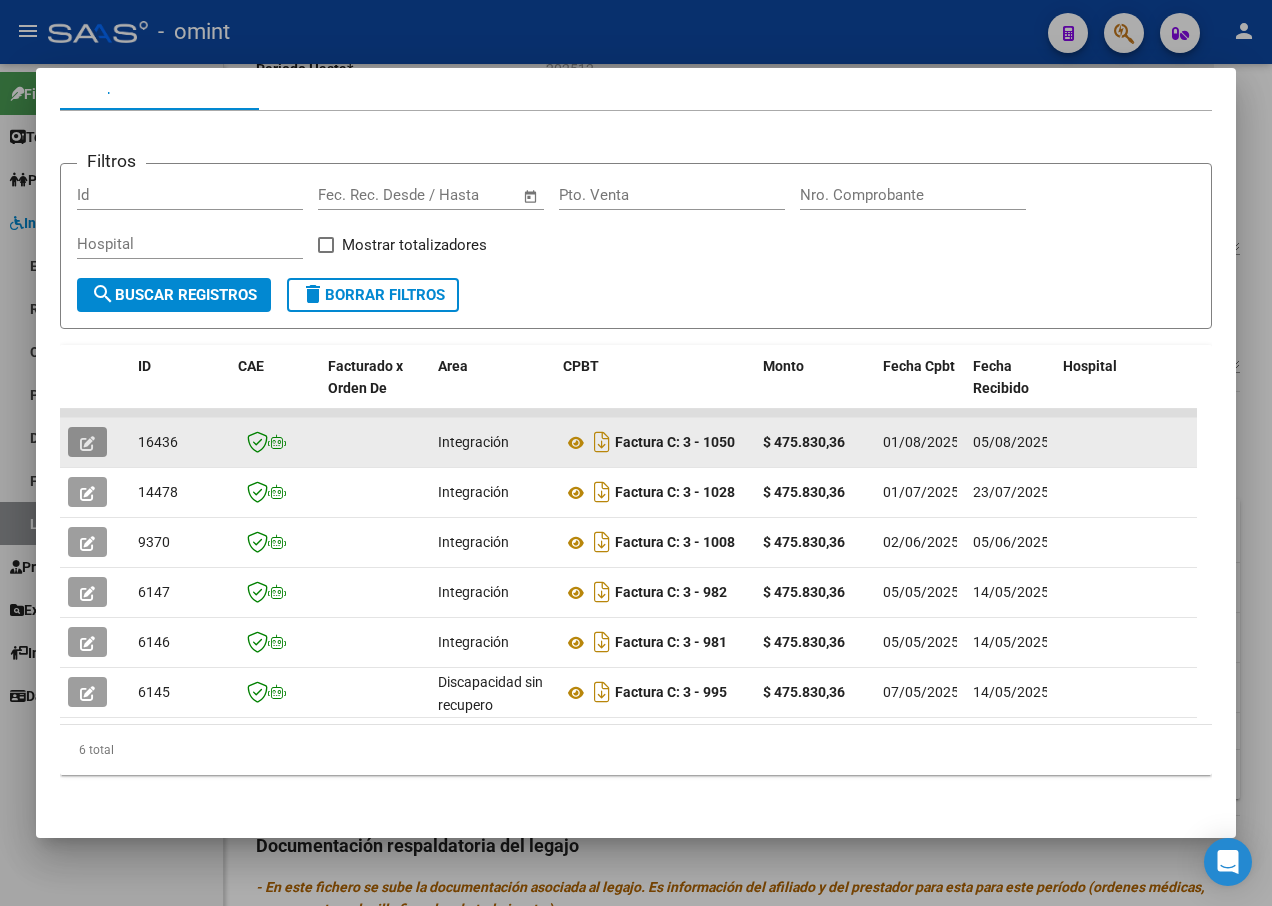 click 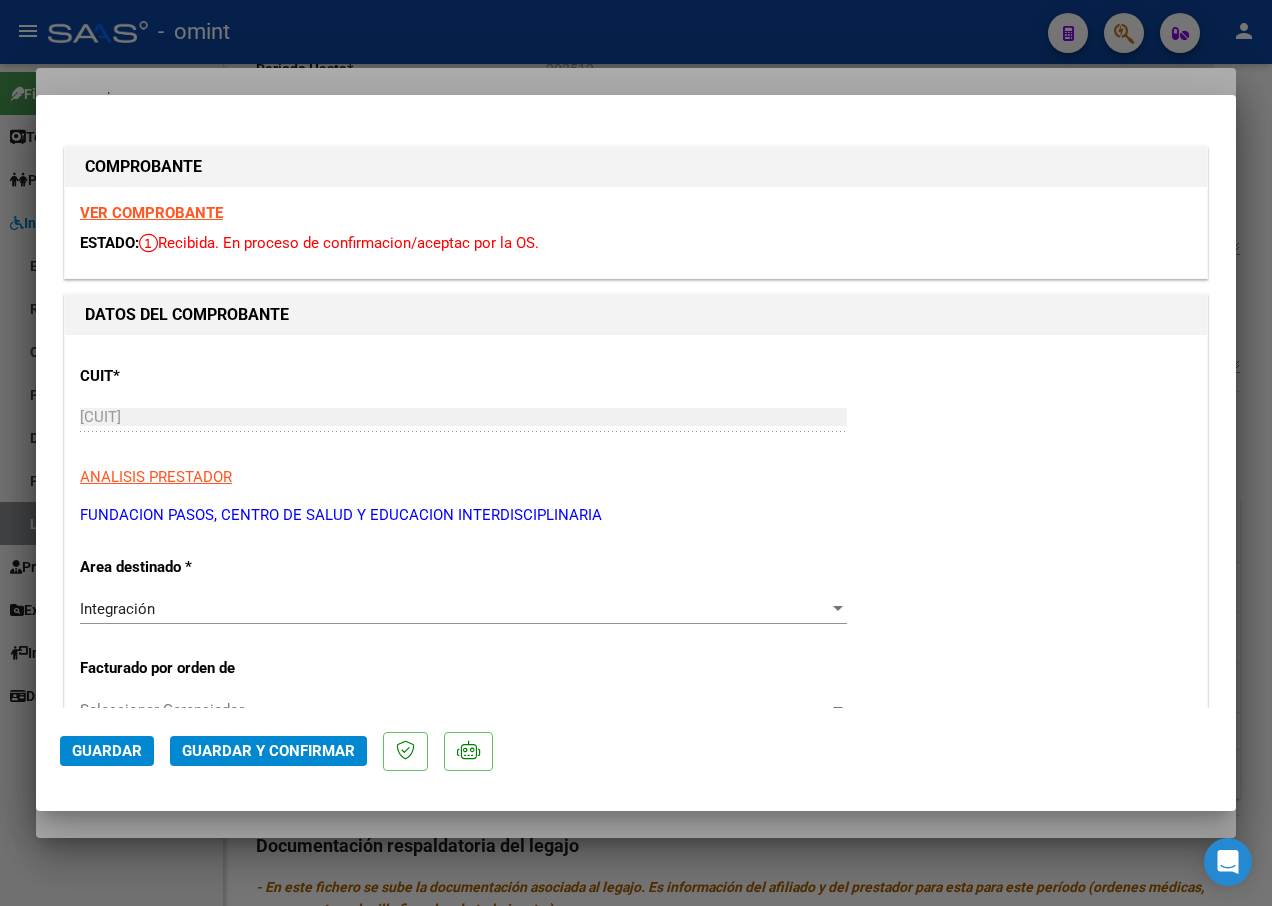 click on "VER COMPROBANTE       ESTADO:   Recibida. En proceso de confirmacion/aceptac por la OS." at bounding box center (636, 232) 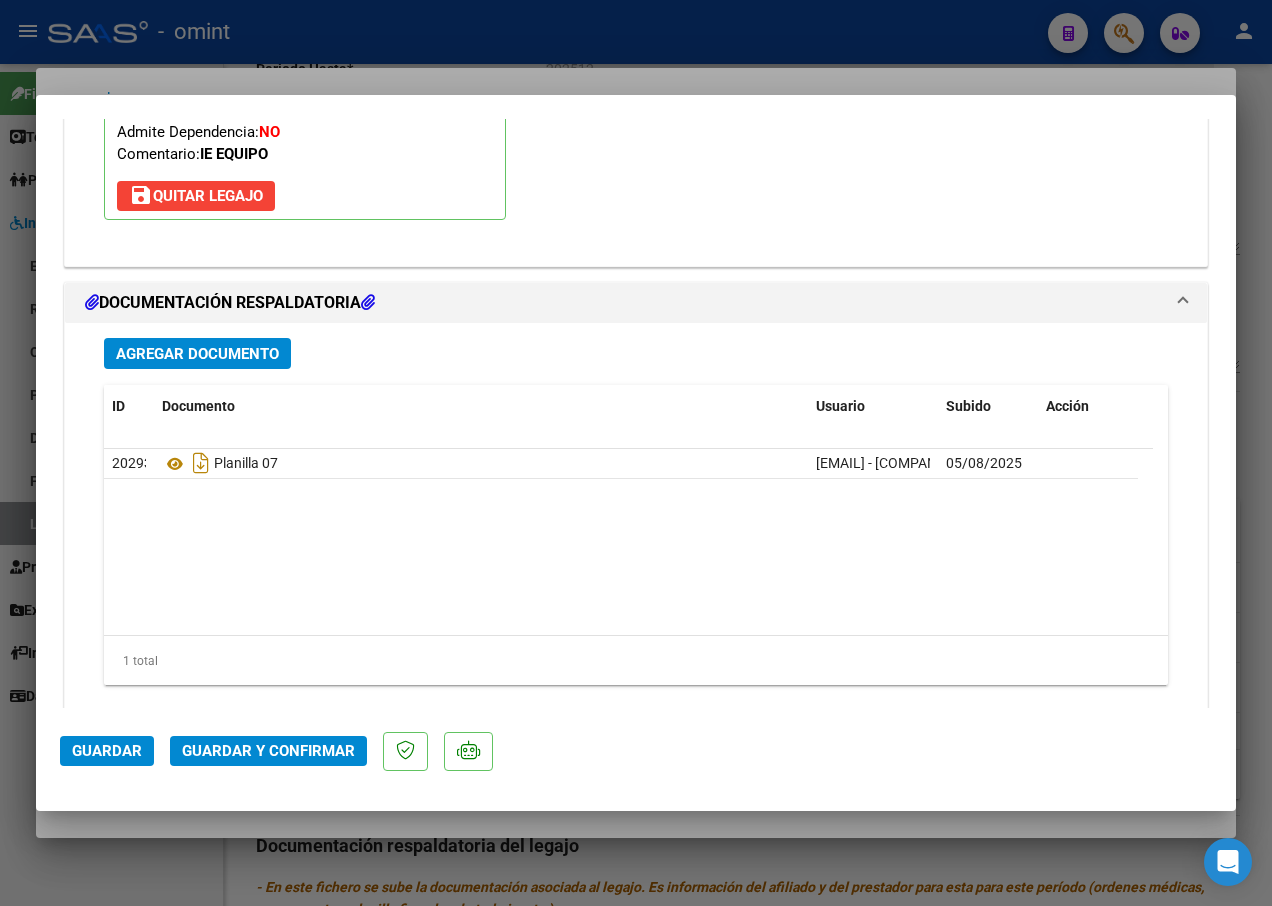 scroll, scrollTop: 2340, scrollLeft: 0, axis: vertical 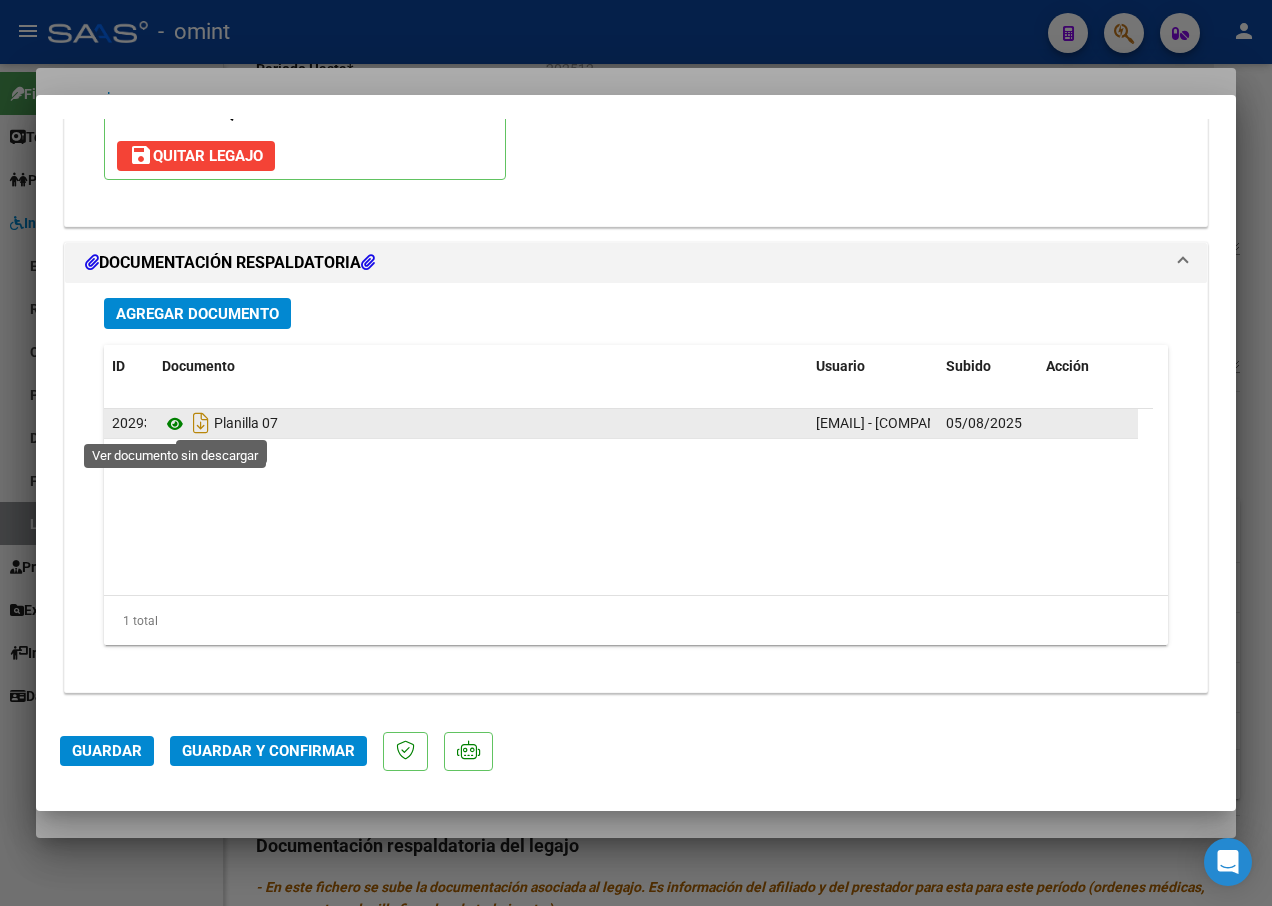 click 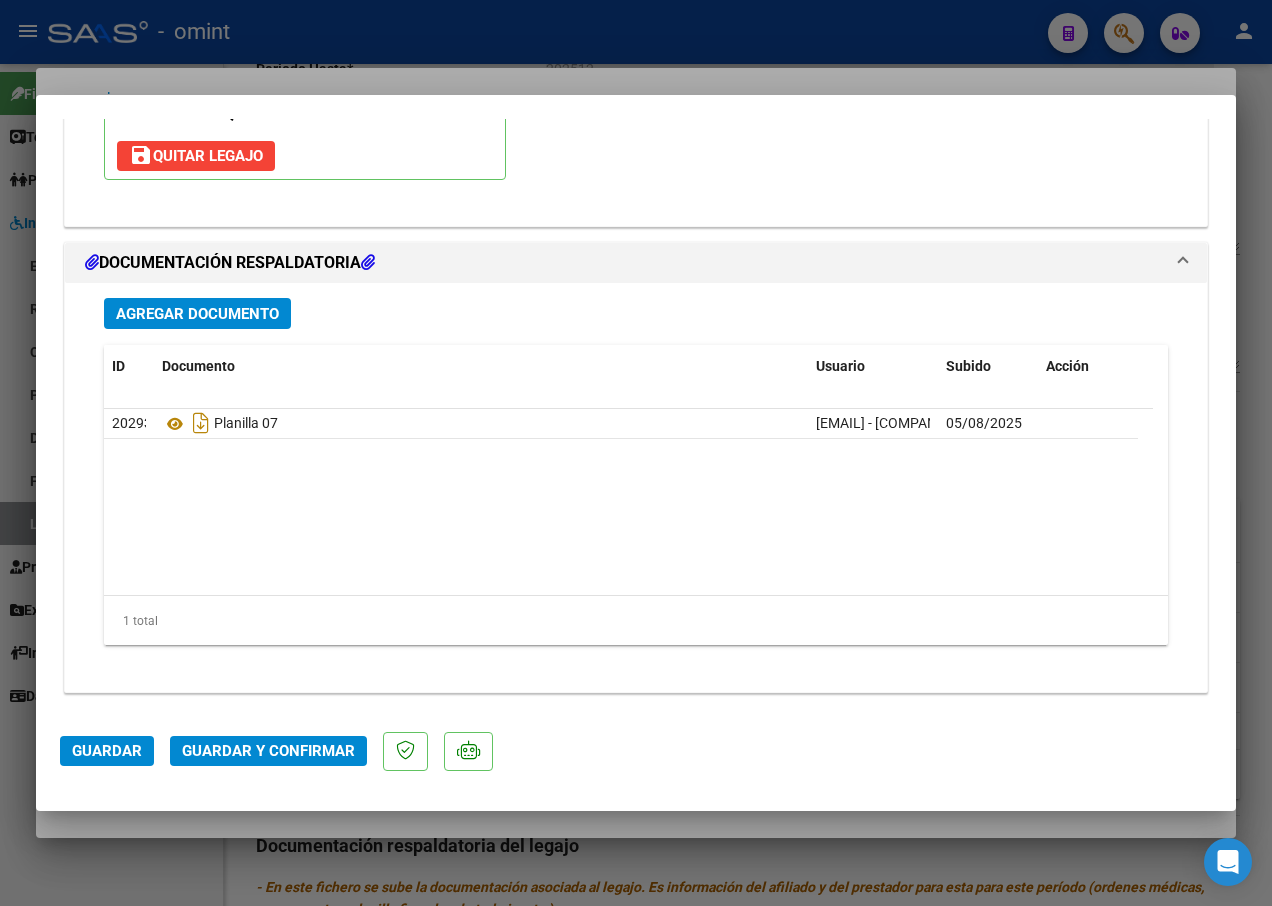 click on "Guardar y Confirmar" 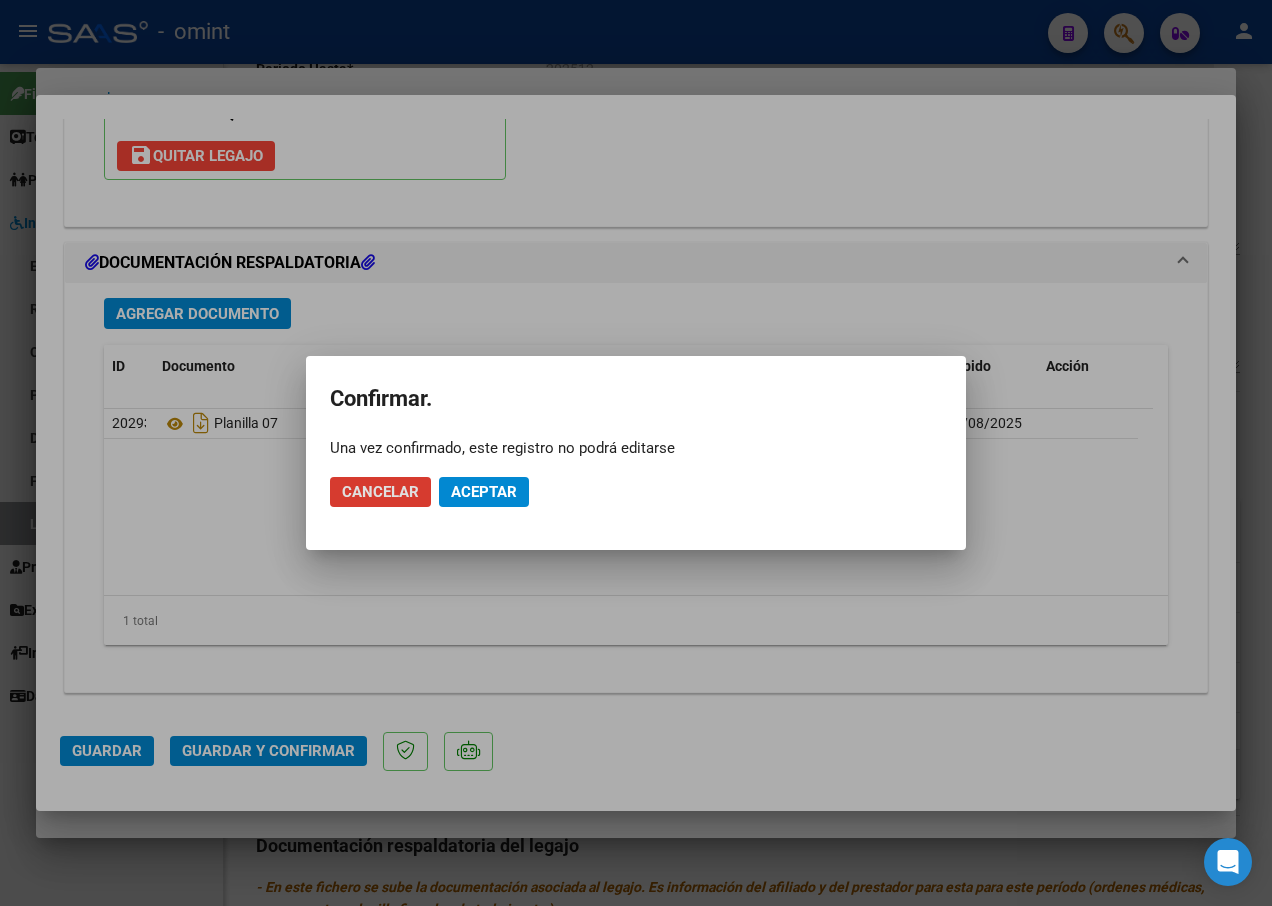 click on "Aceptar" 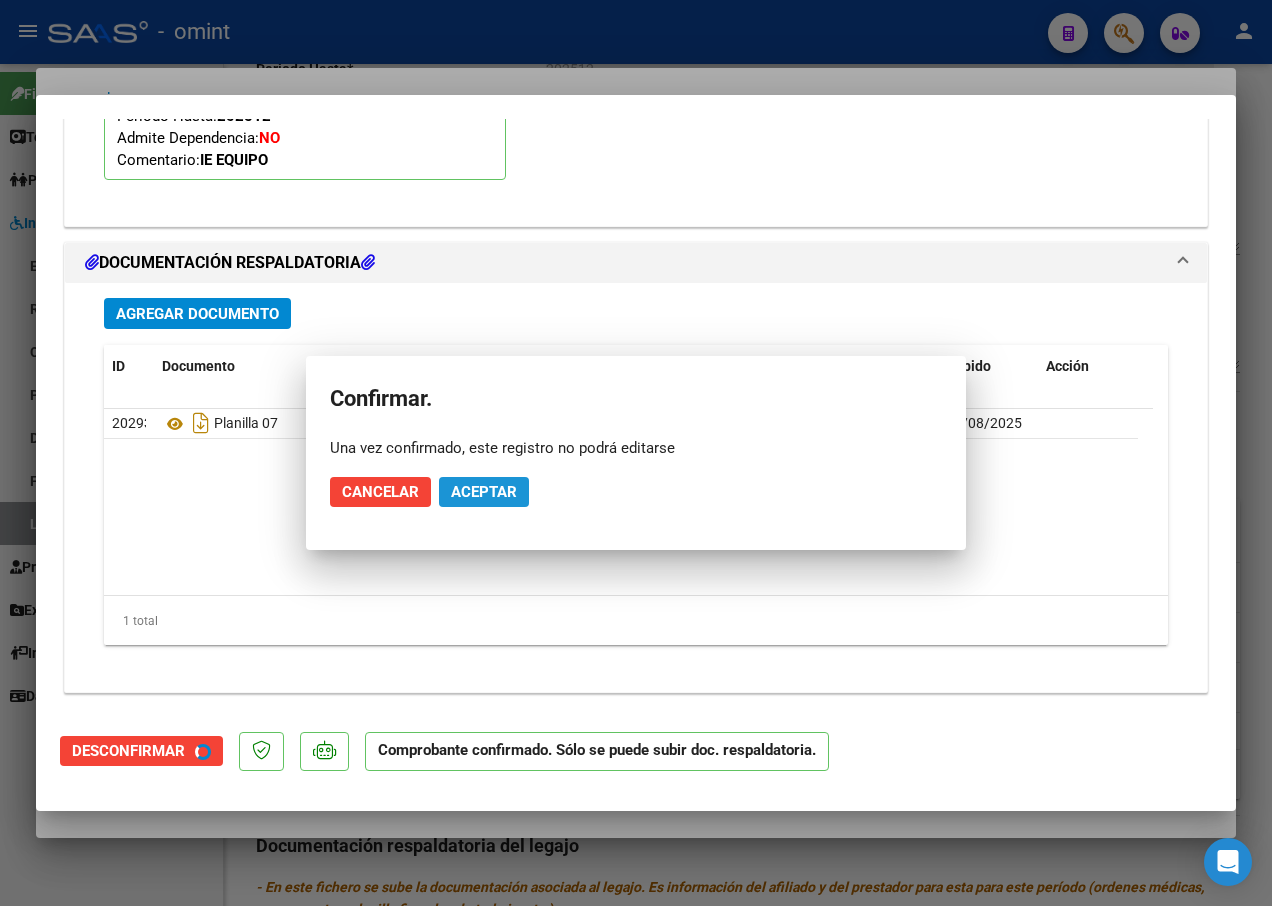scroll, scrollTop: 2113, scrollLeft: 0, axis: vertical 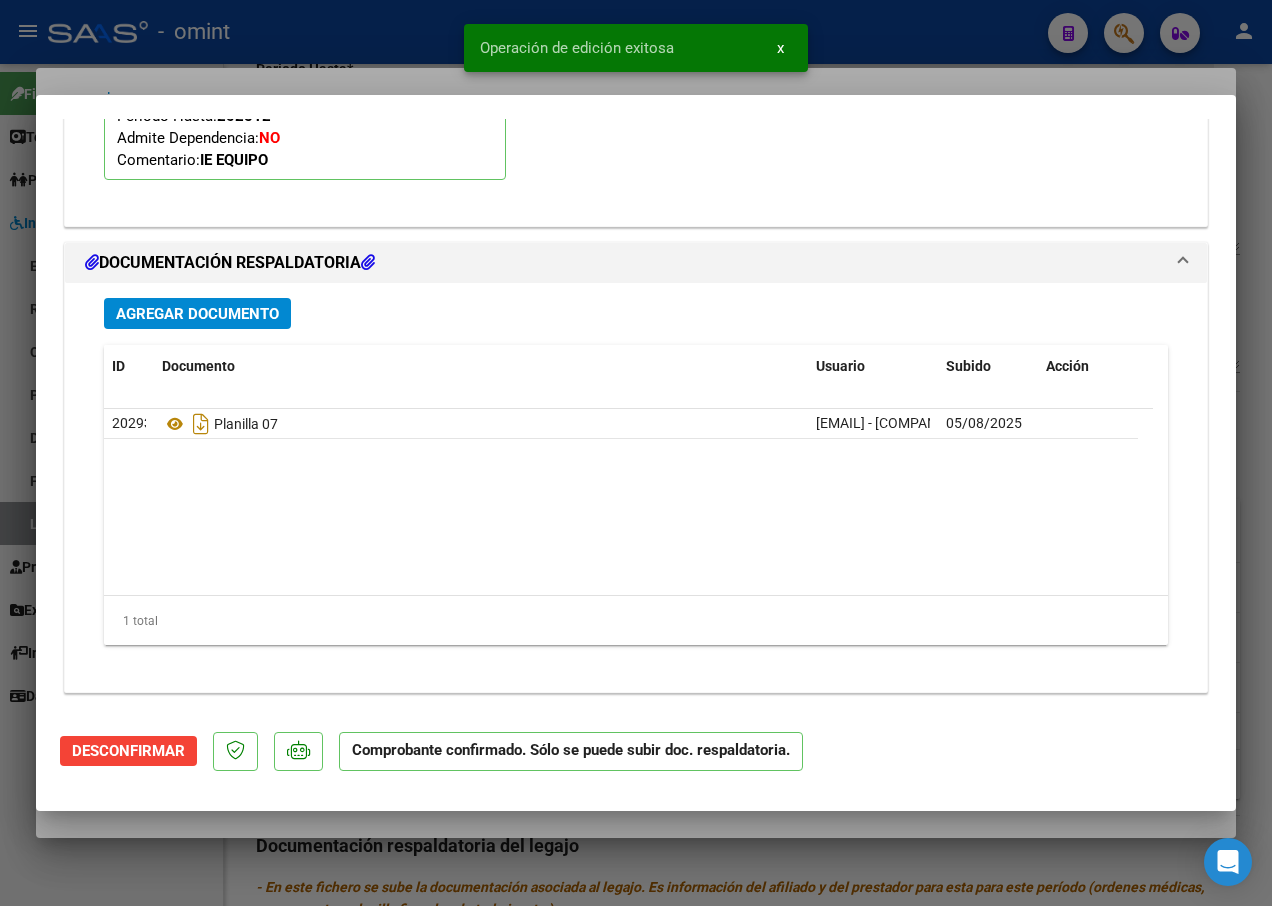 click at bounding box center [636, 453] 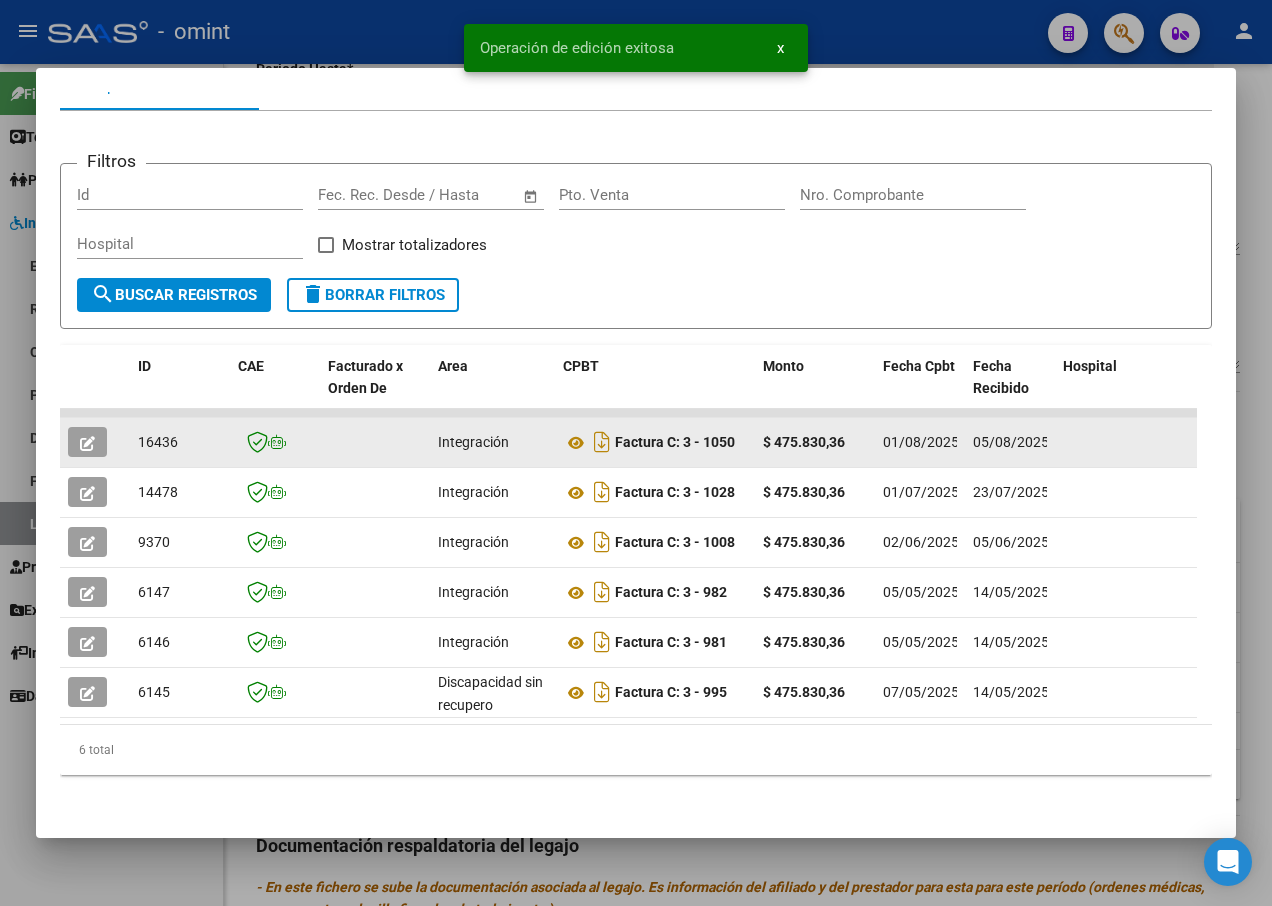 click on "16436" 